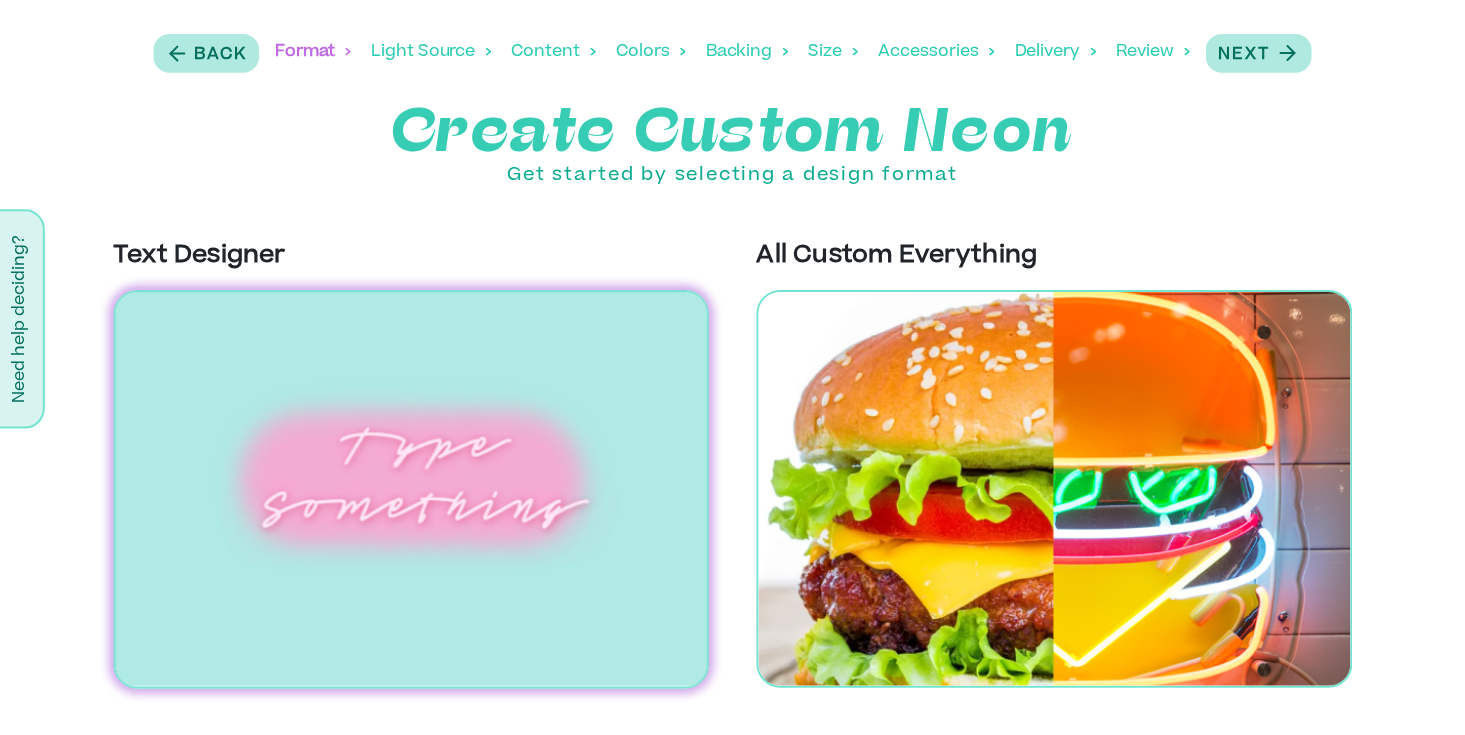 scroll, scrollTop: 0, scrollLeft: 0, axis: both 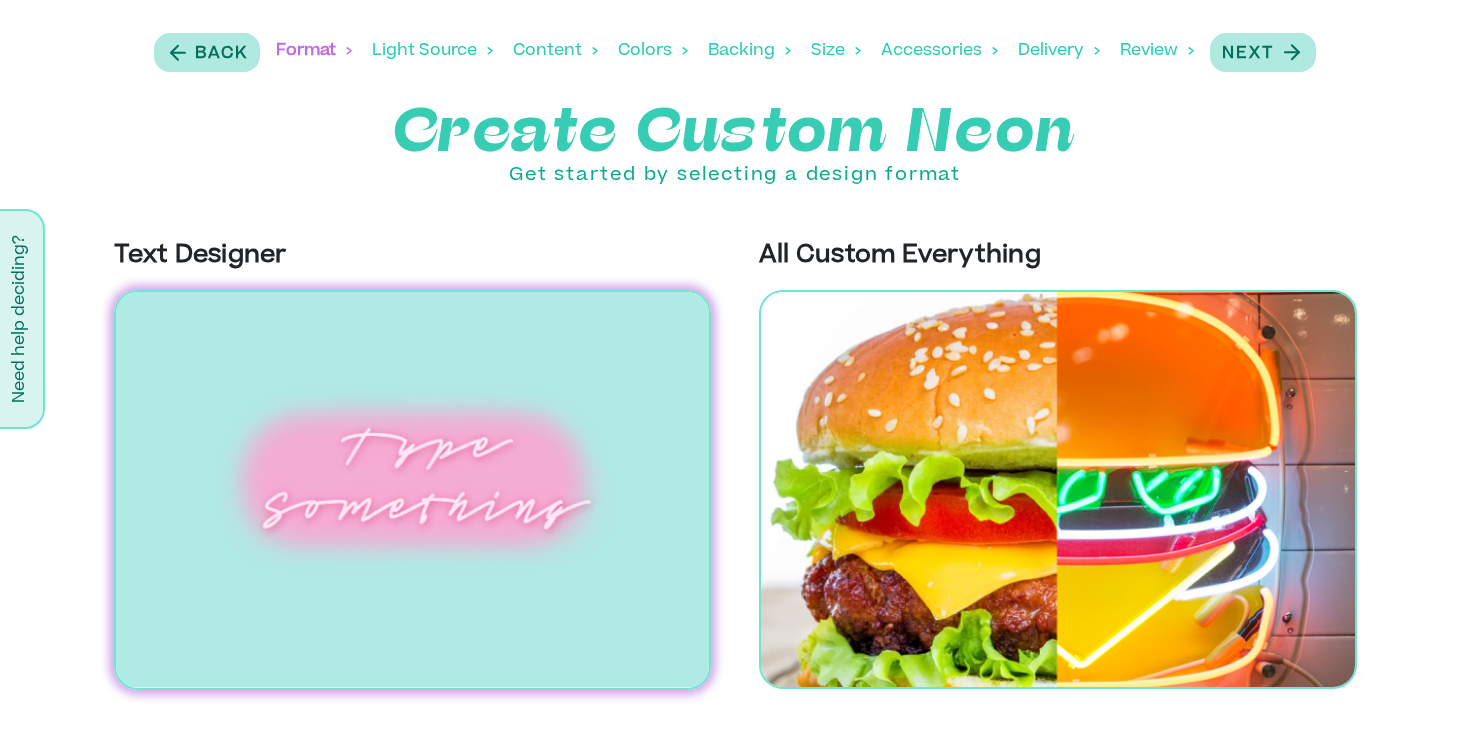 click at bounding box center (413, 490) 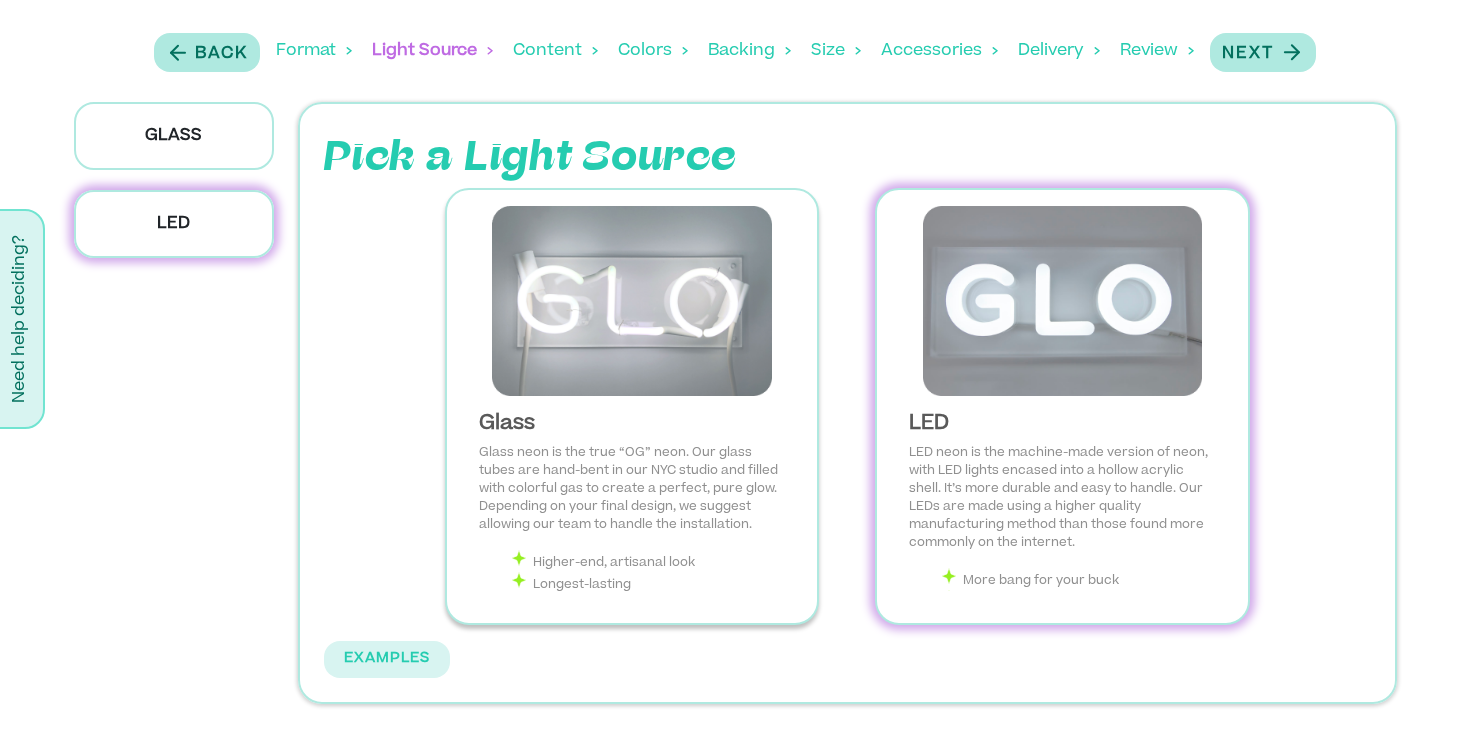 click on "Glass neon is the true “OG” neon. Our glass tubes are hand-bent in our NYC studio and filled with colorful gas to create a perfect, pure glow. Depending on your final design, we suggest allowing our team to handle the installation." at bounding box center (632, 489) 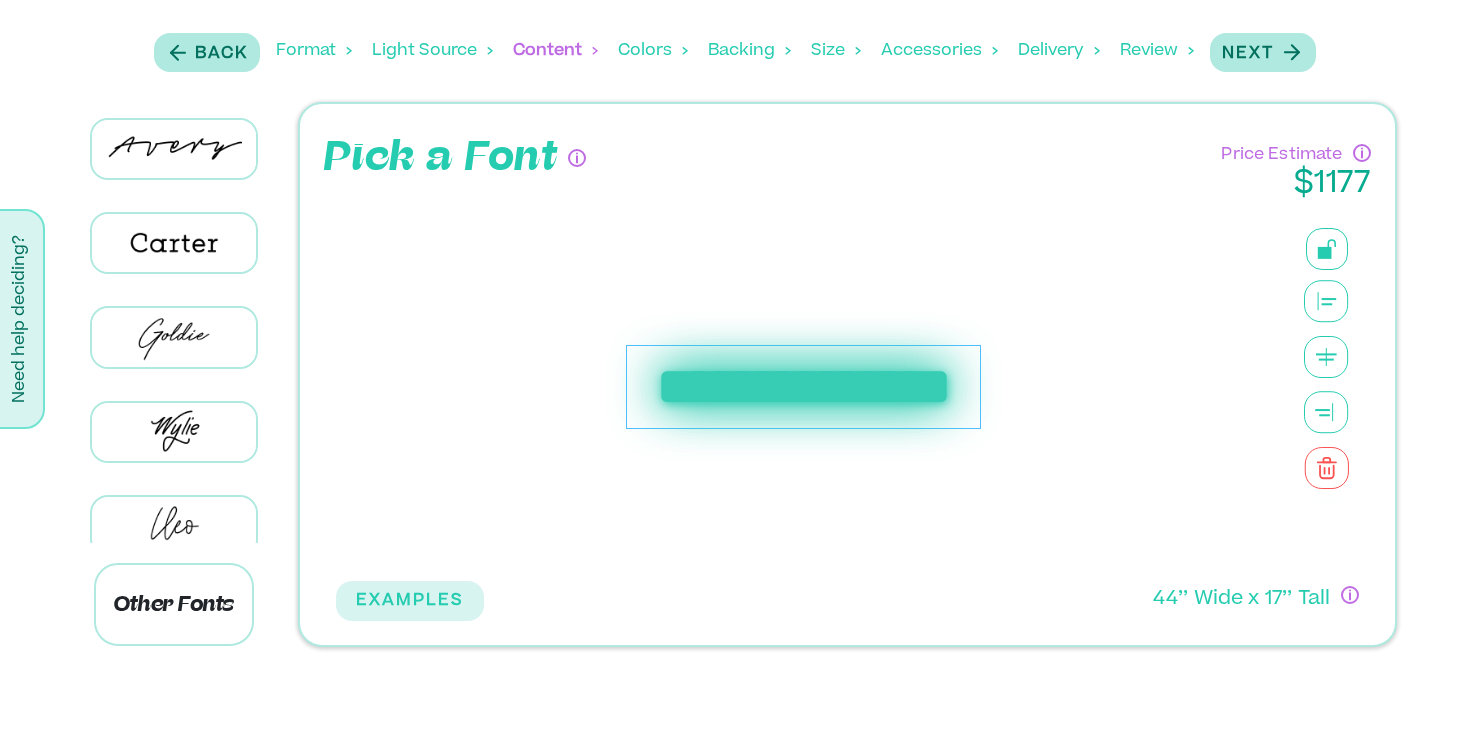 click on "**********" at bounding box center (803, 387) 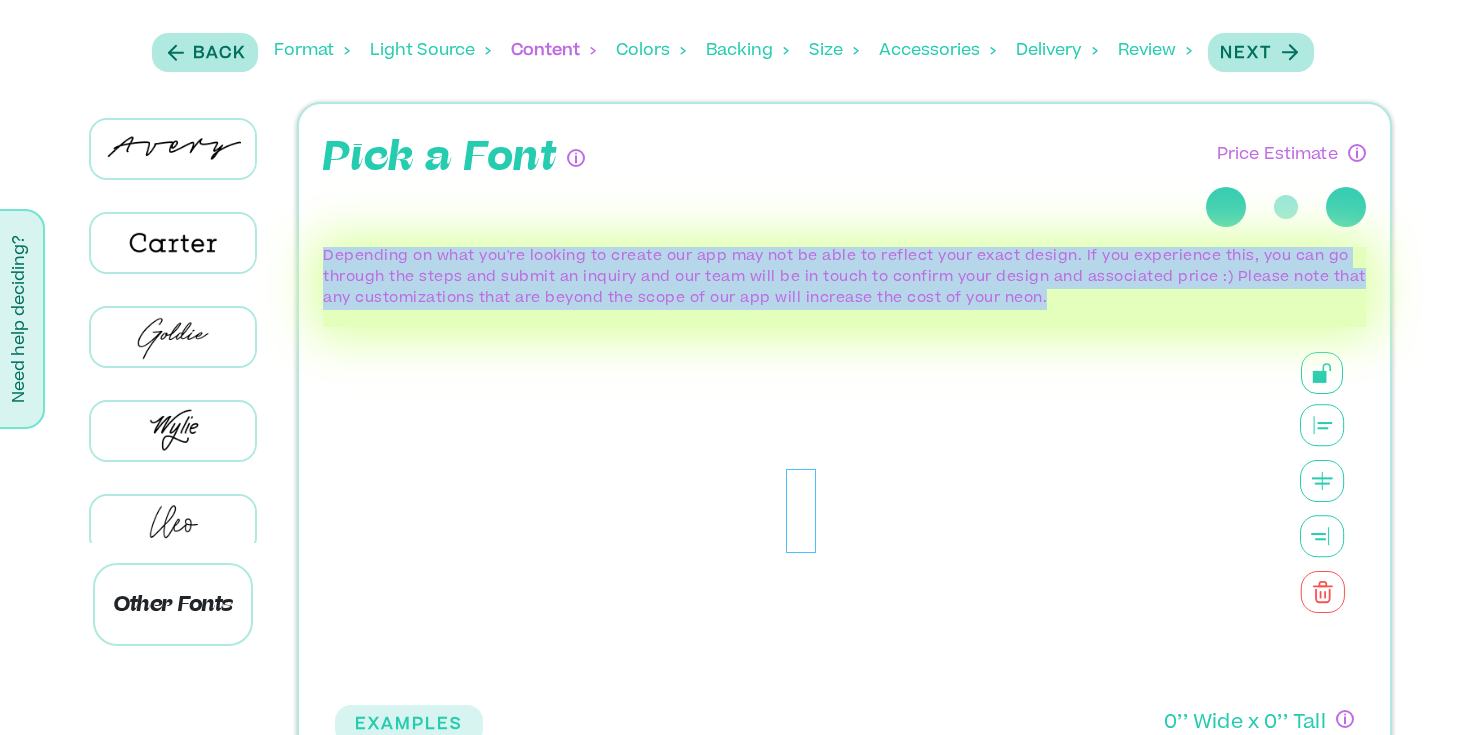scroll, scrollTop: 51, scrollLeft: 0, axis: vertical 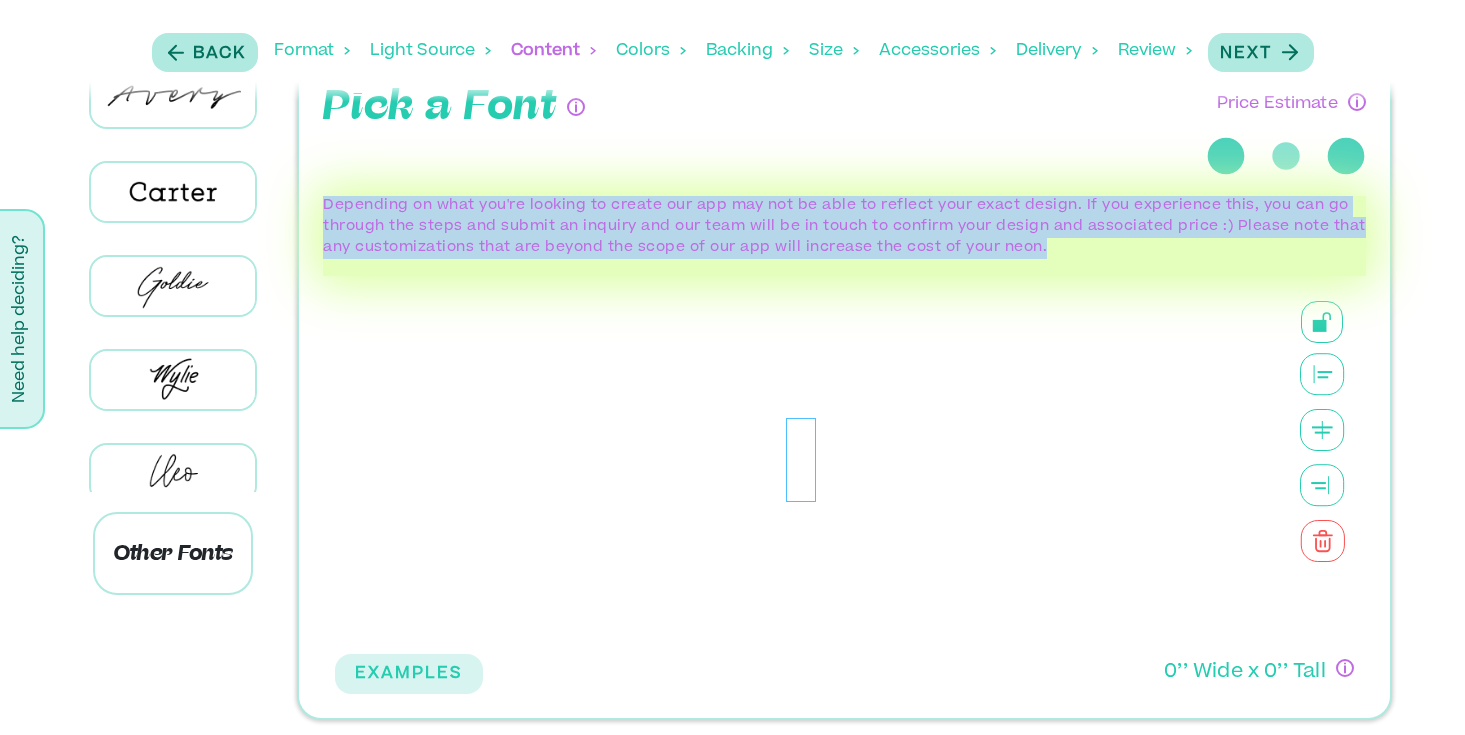 click at bounding box center (801, 460) 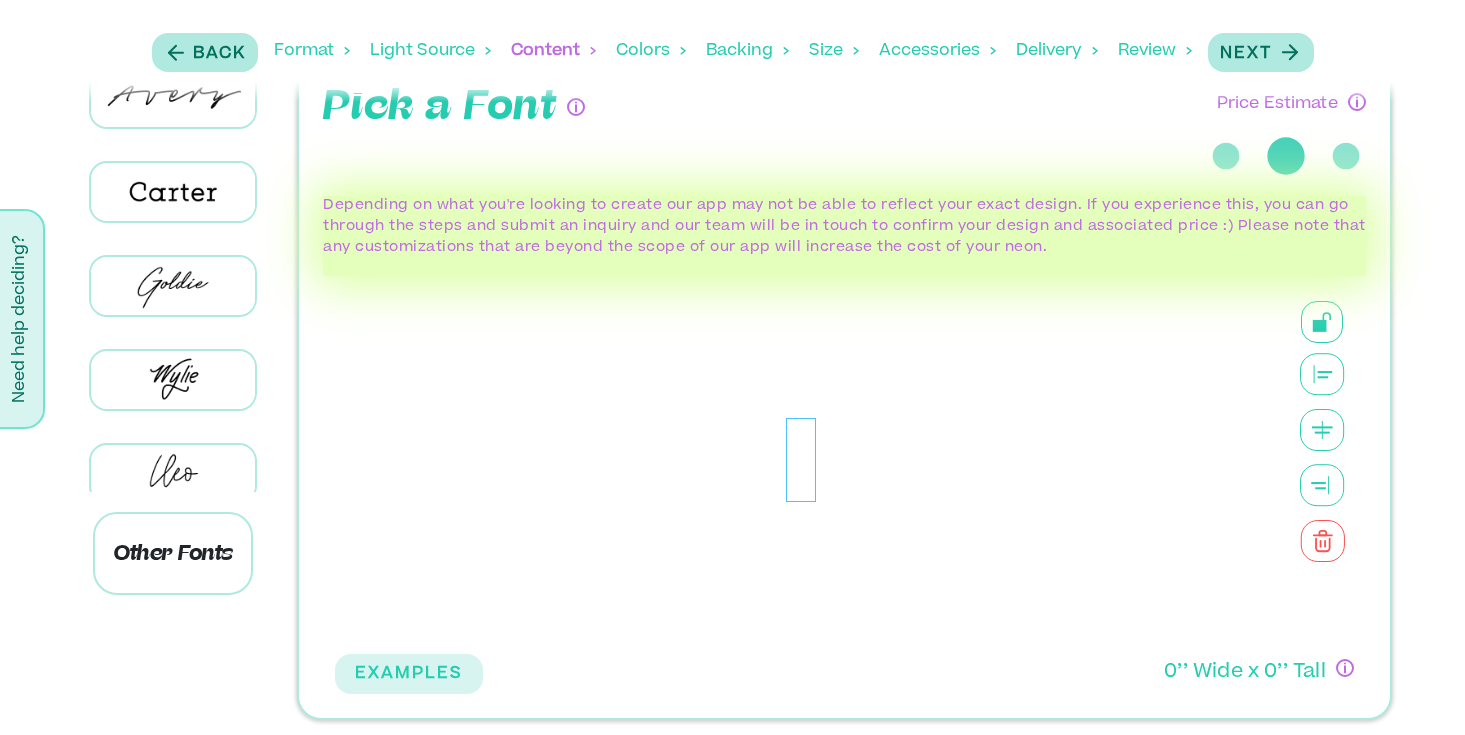 click at bounding box center [801, 460] 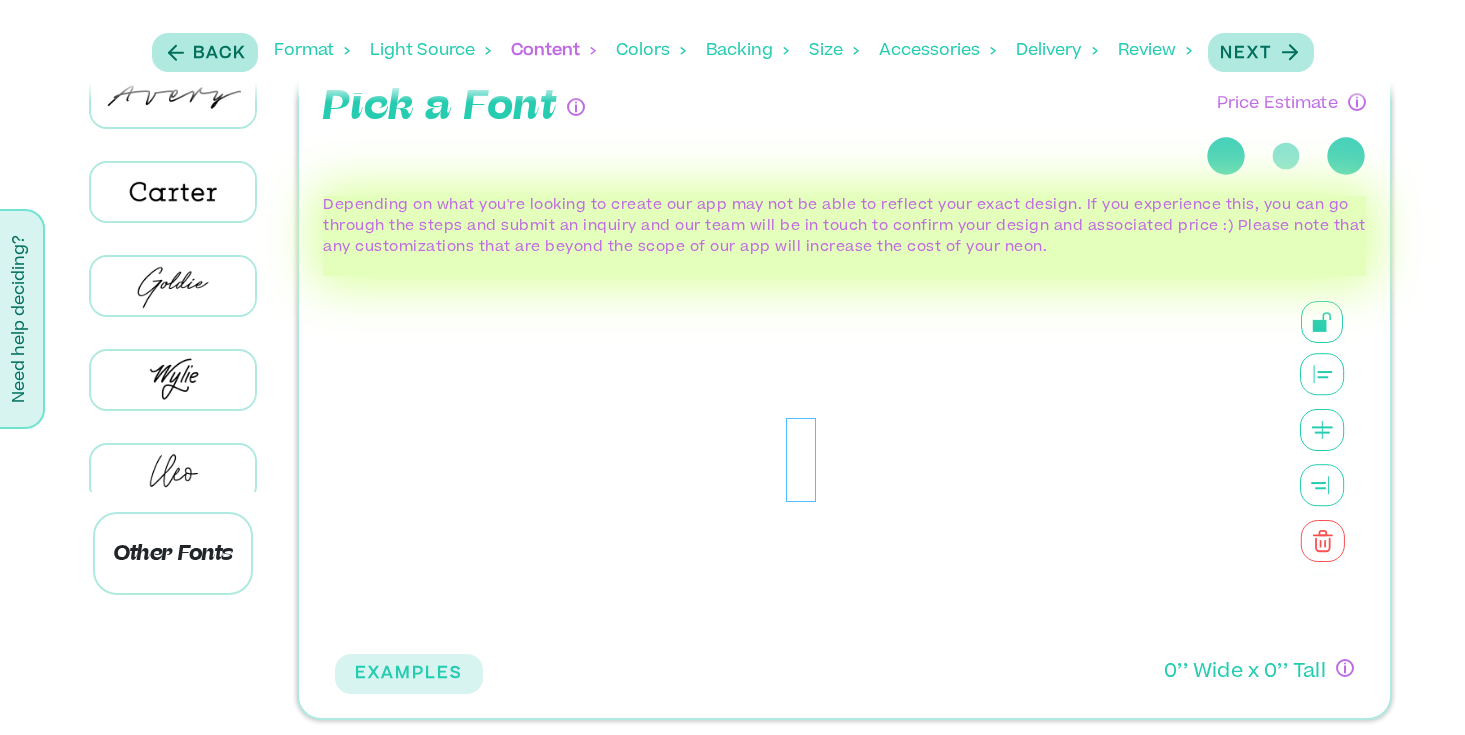 type 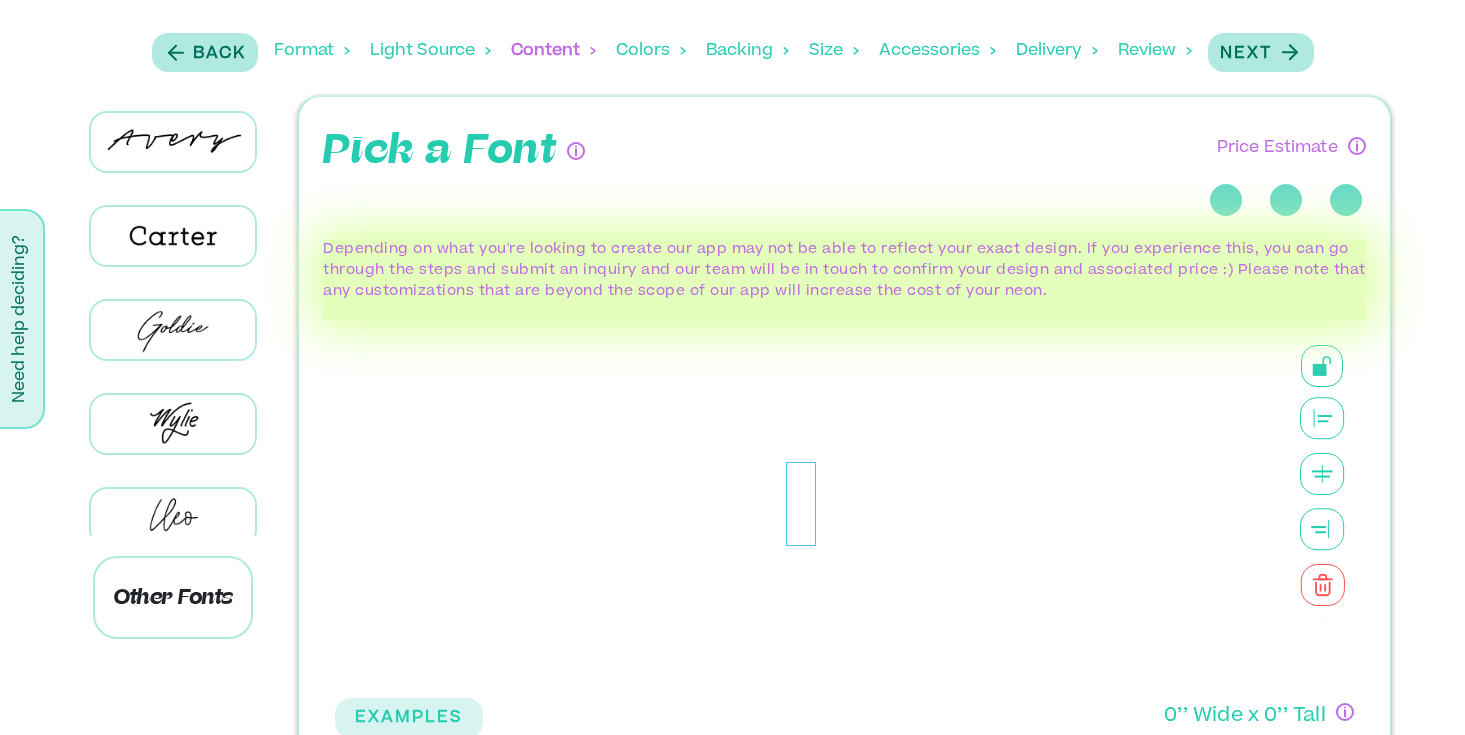 scroll, scrollTop: 51, scrollLeft: 0, axis: vertical 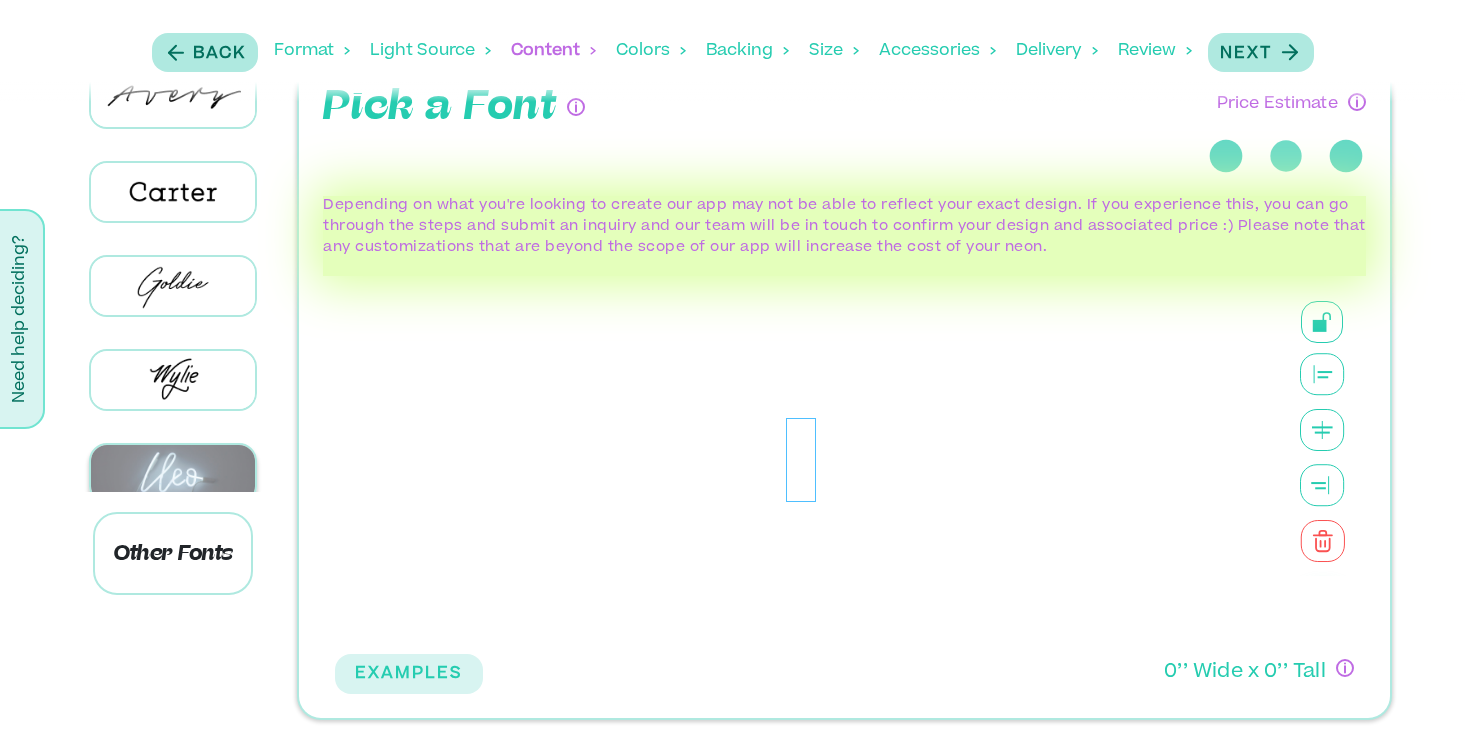 click at bounding box center [173, 473] 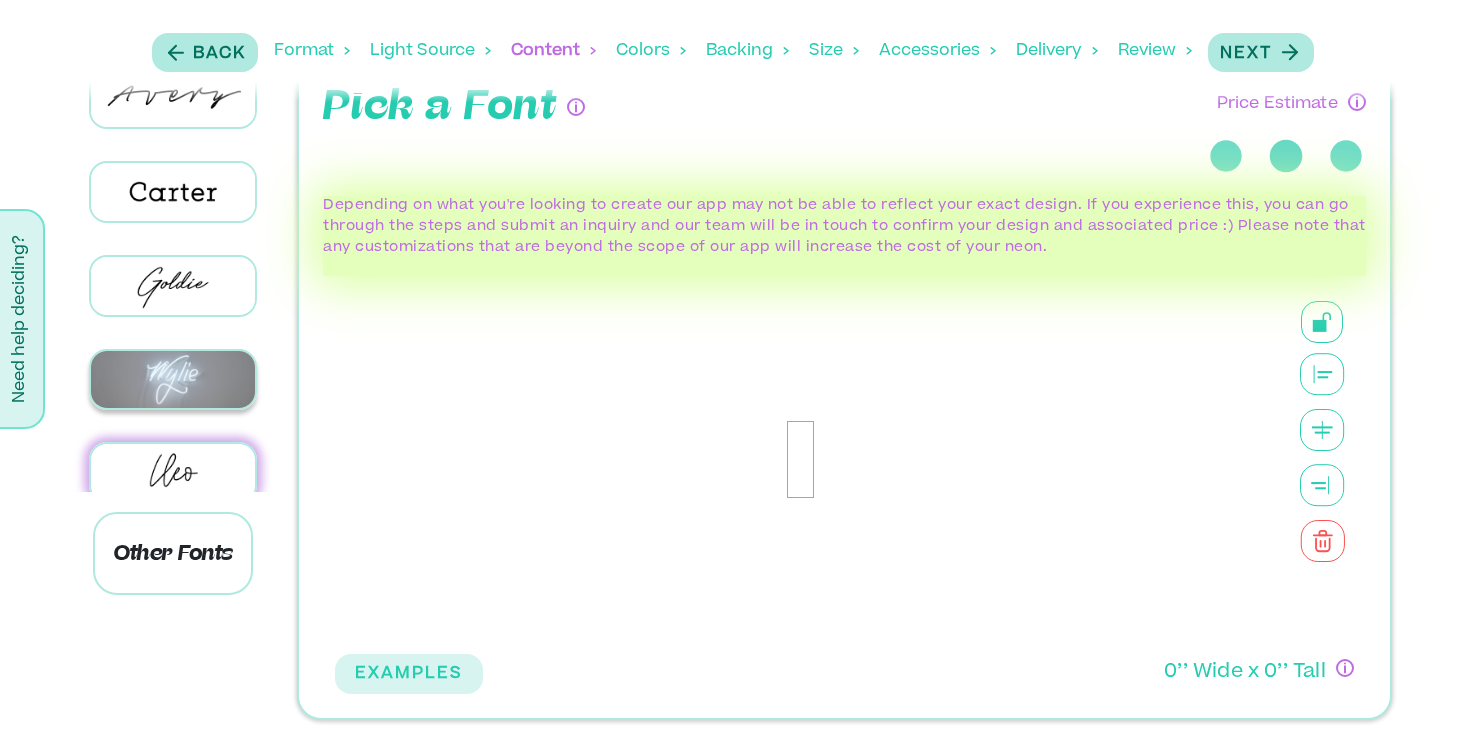 click at bounding box center [173, 379] 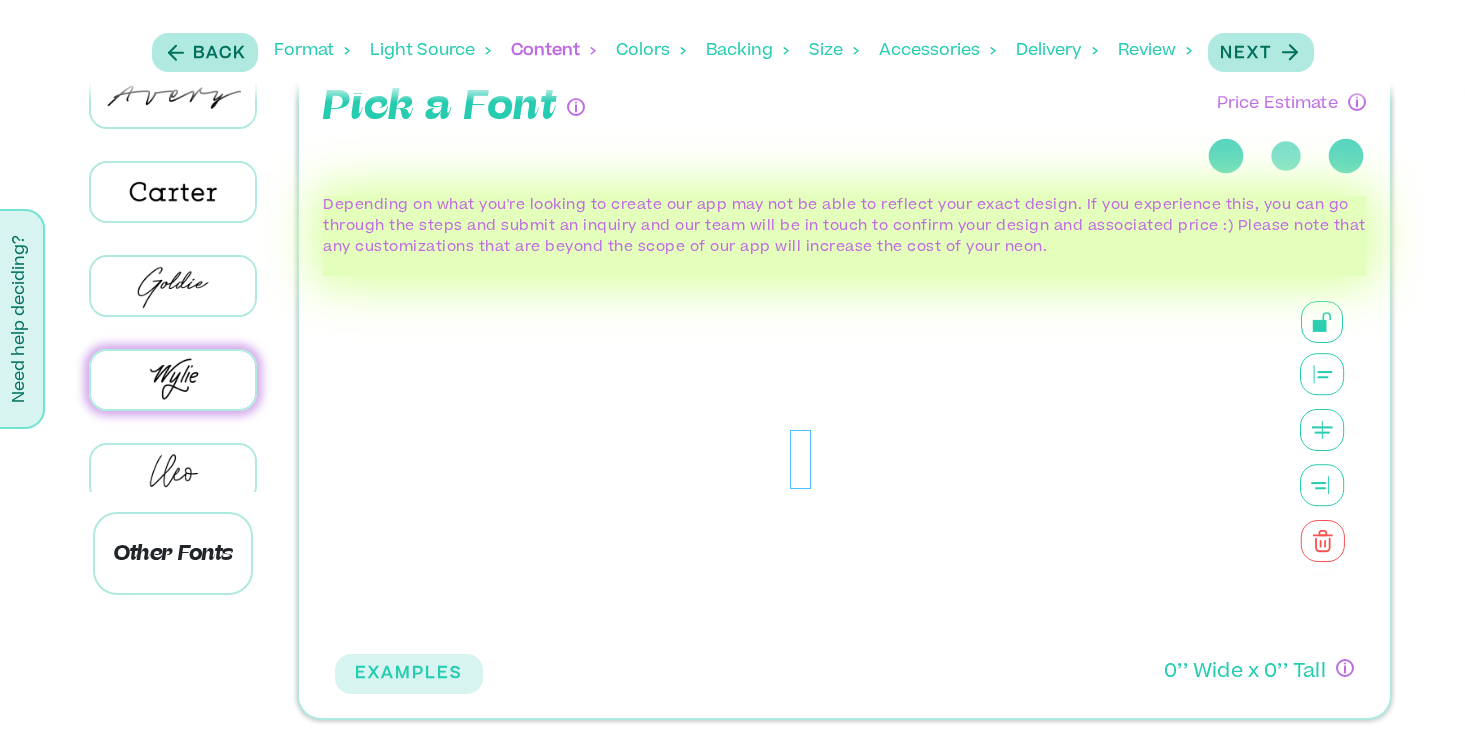 click at bounding box center [800, 459] 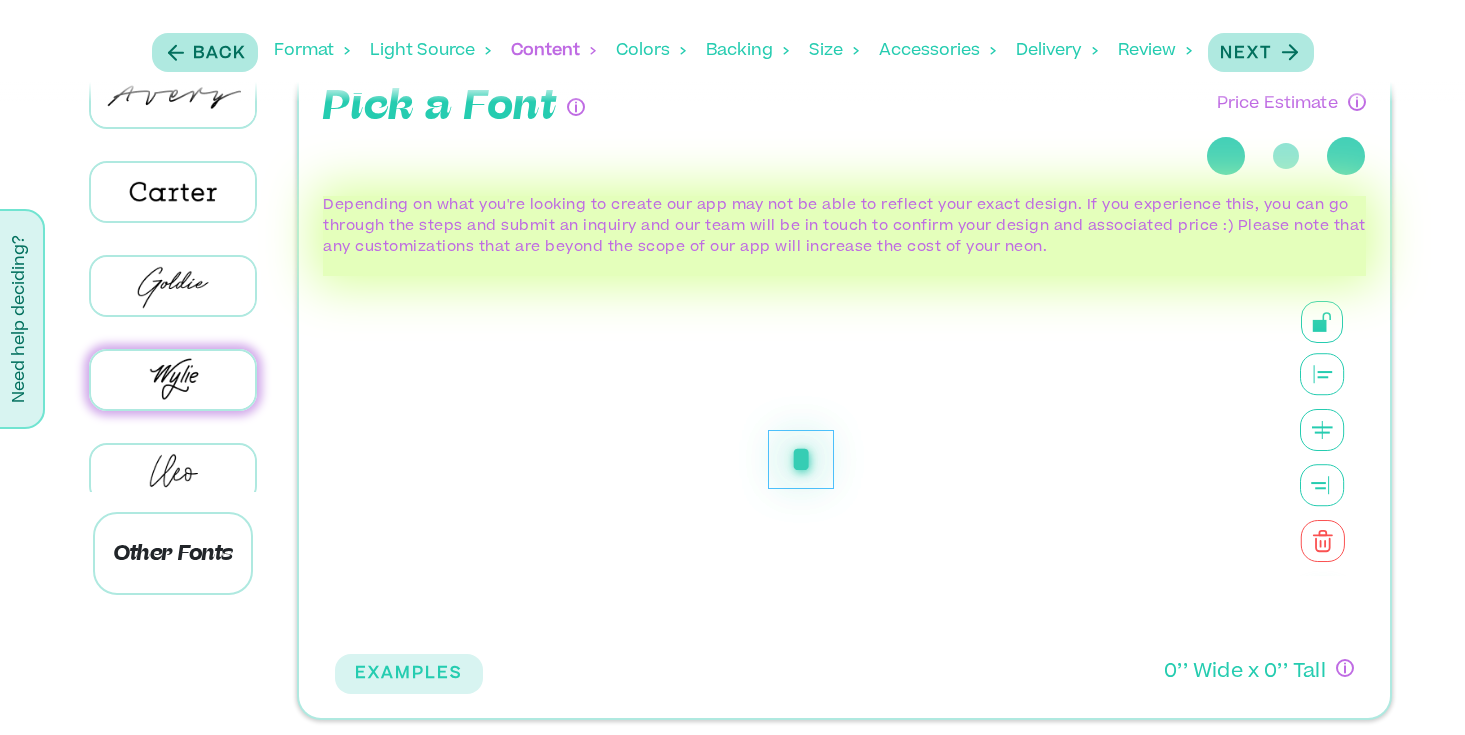 scroll, scrollTop: 7, scrollLeft: 0, axis: vertical 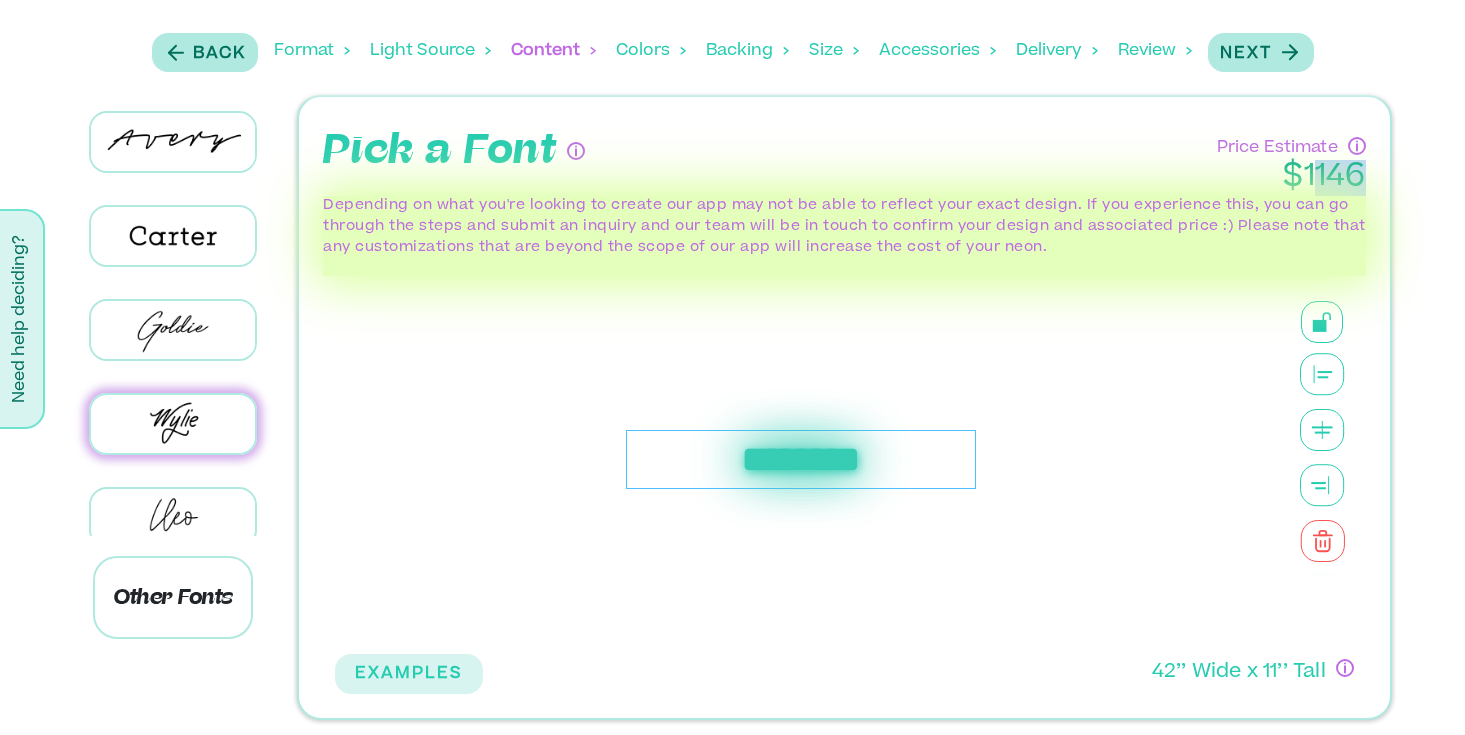 drag, startPoint x: 1316, startPoint y: 175, endPoint x: 1356, endPoint y: 176, distance: 40.012497 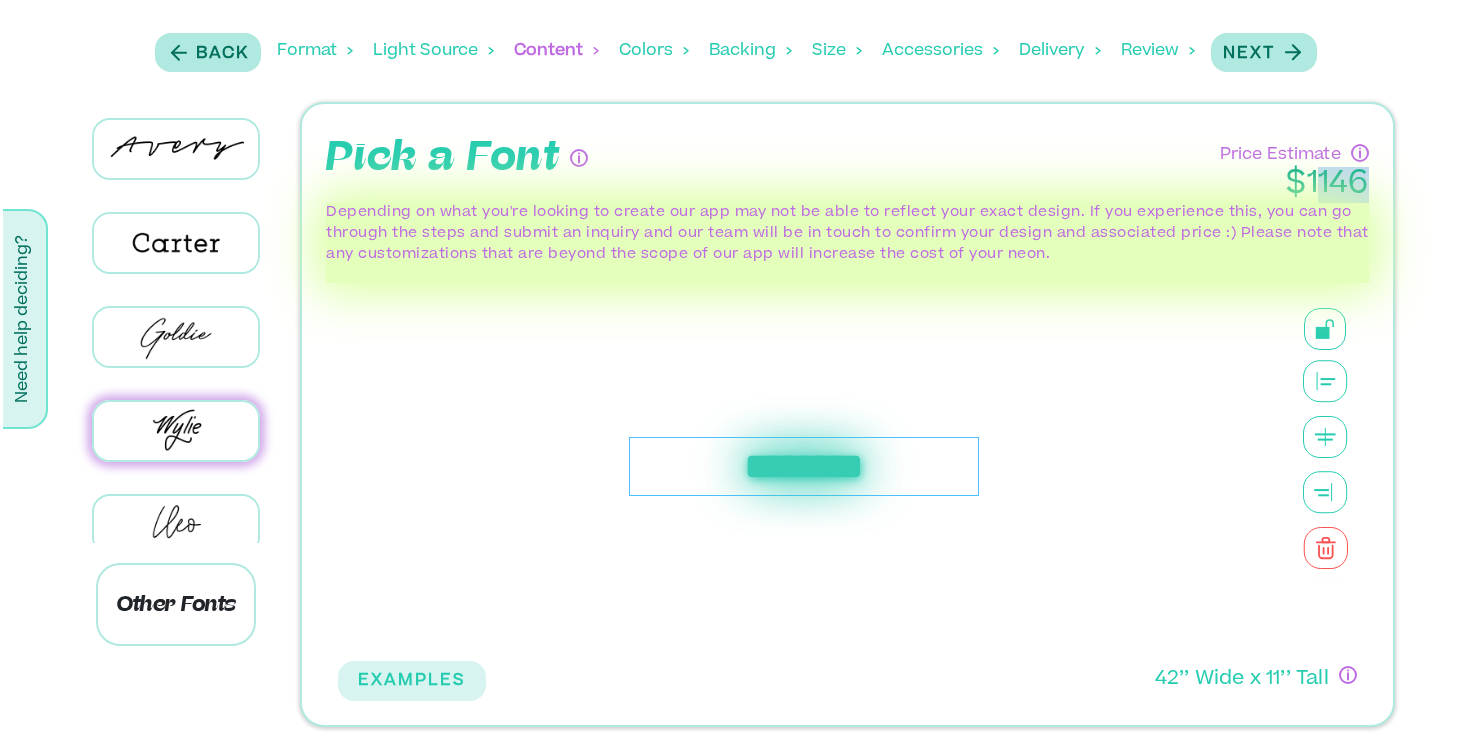 scroll, scrollTop: 7, scrollLeft: 0, axis: vertical 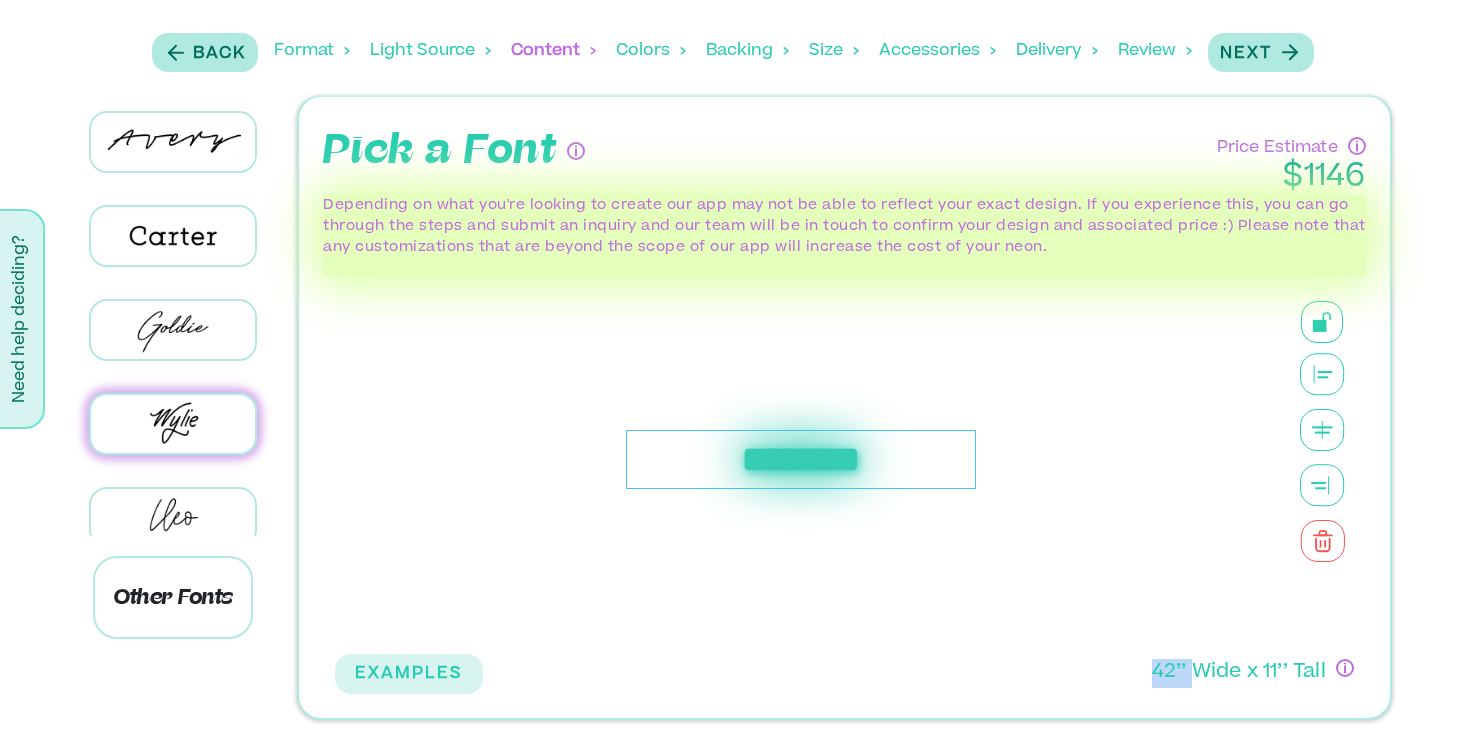 drag, startPoint x: 1144, startPoint y: 675, endPoint x: 1191, endPoint y: 675, distance: 47 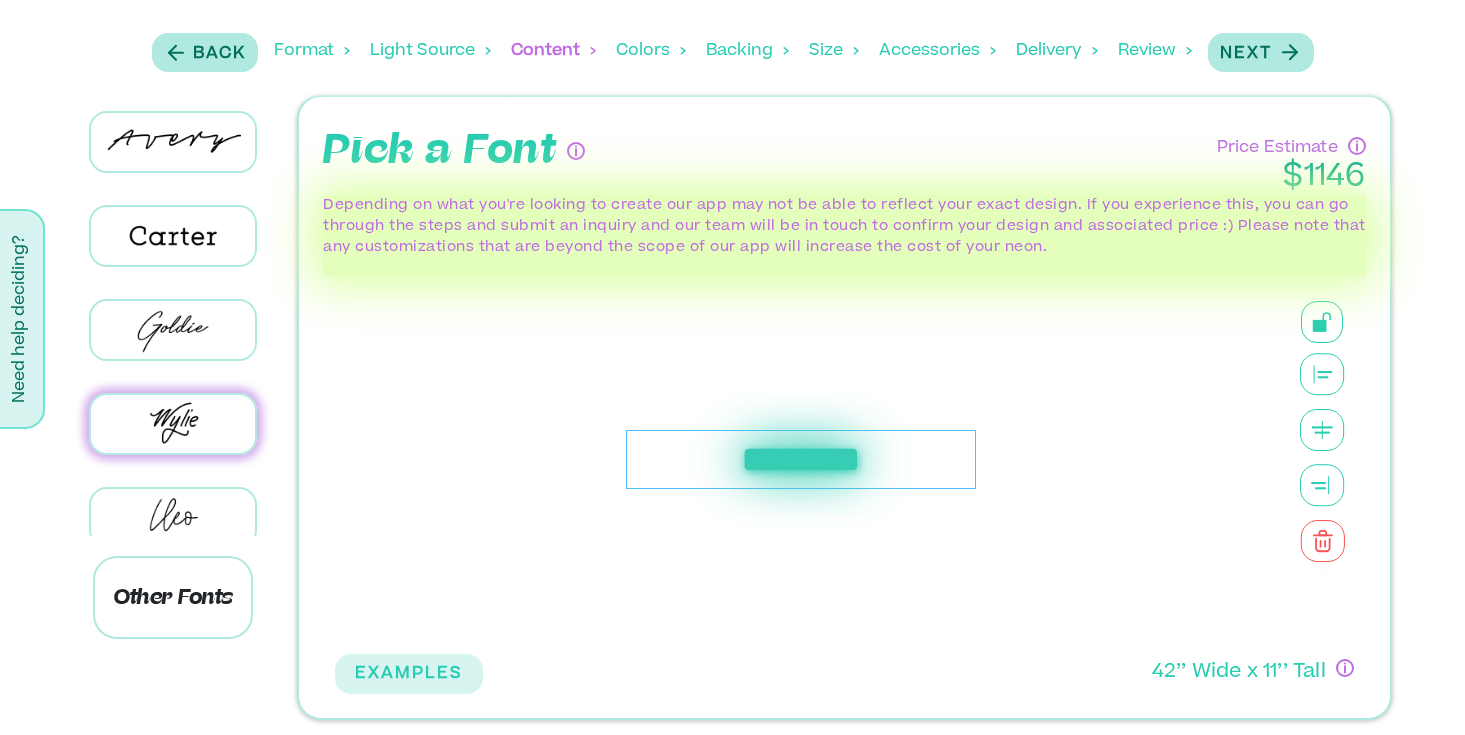 click 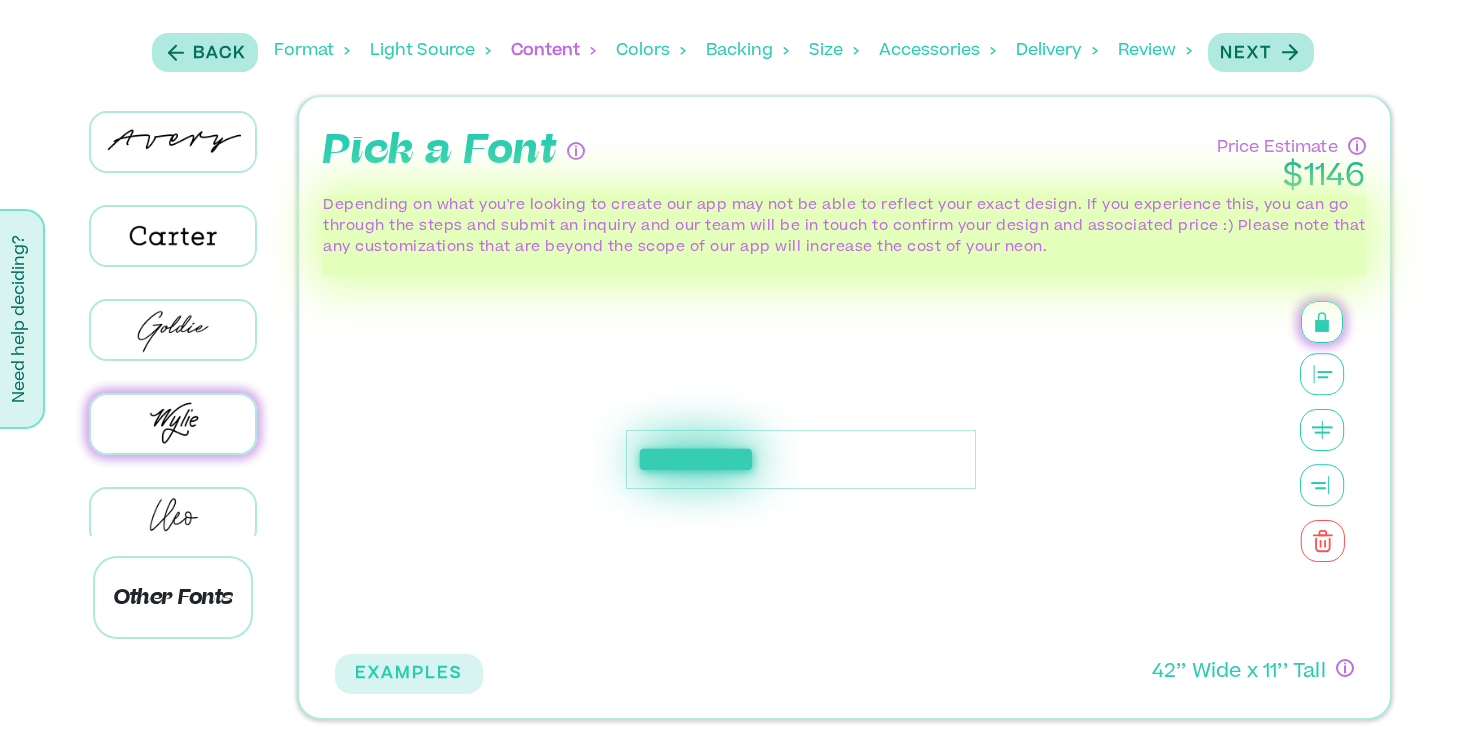 click 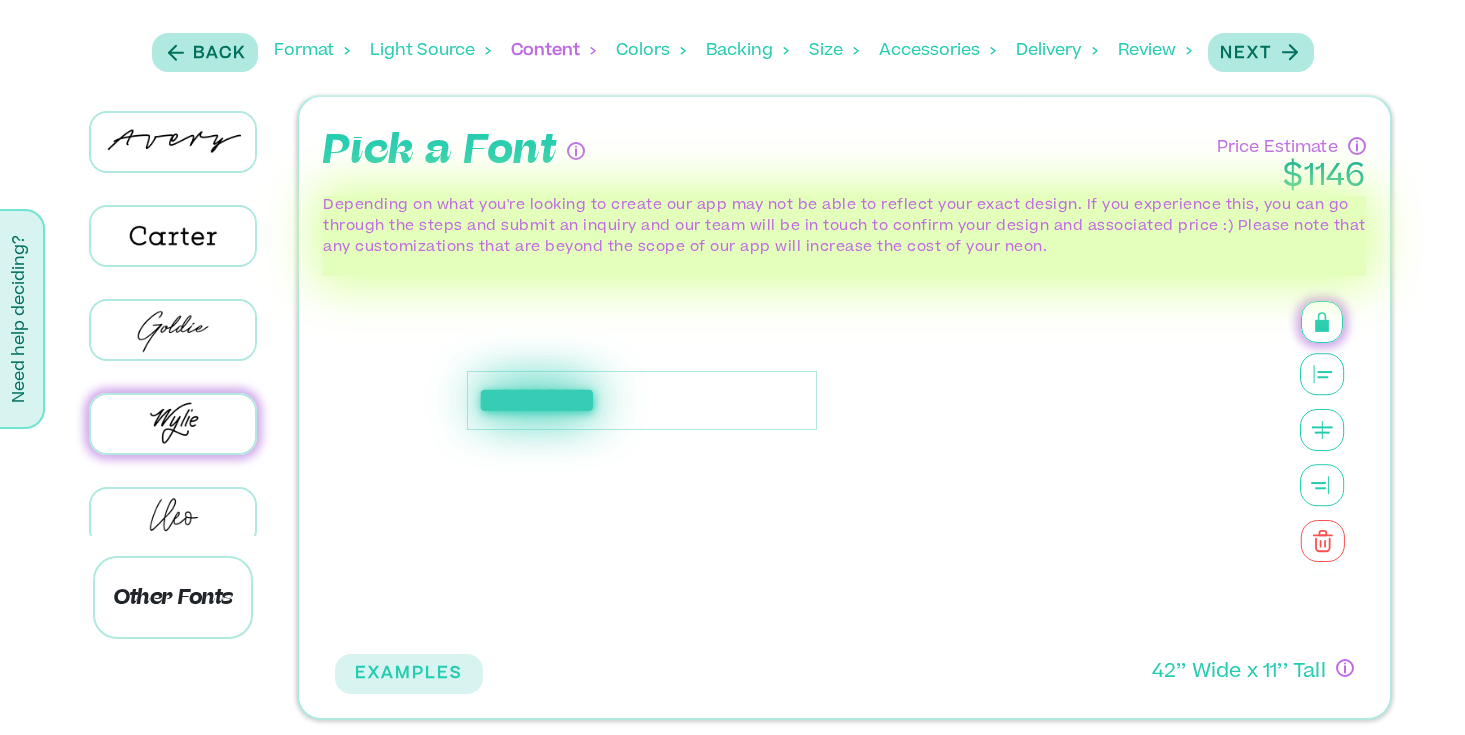 drag, startPoint x: 851, startPoint y: 465, endPoint x: 719, endPoint y: 412, distance: 142.24275 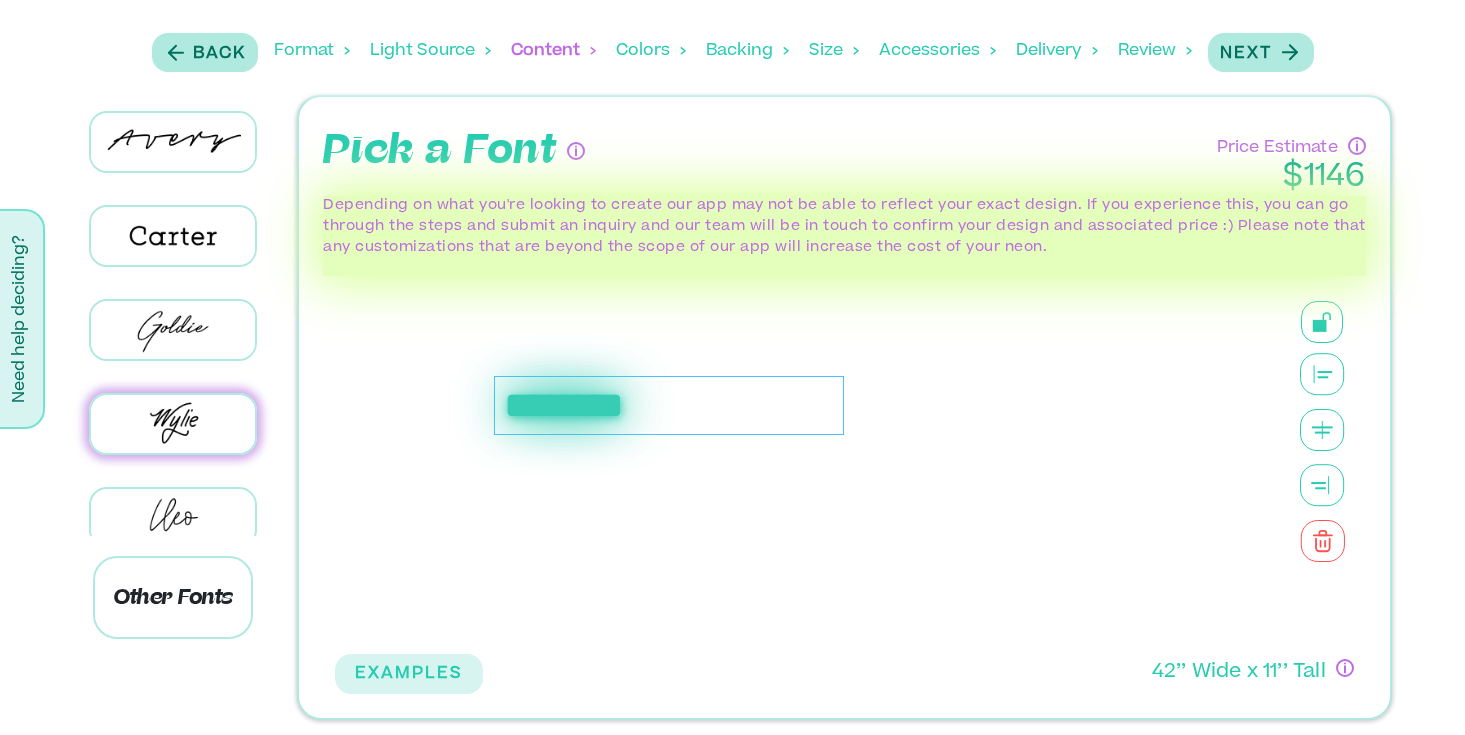 click on "********" at bounding box center [801, 460] 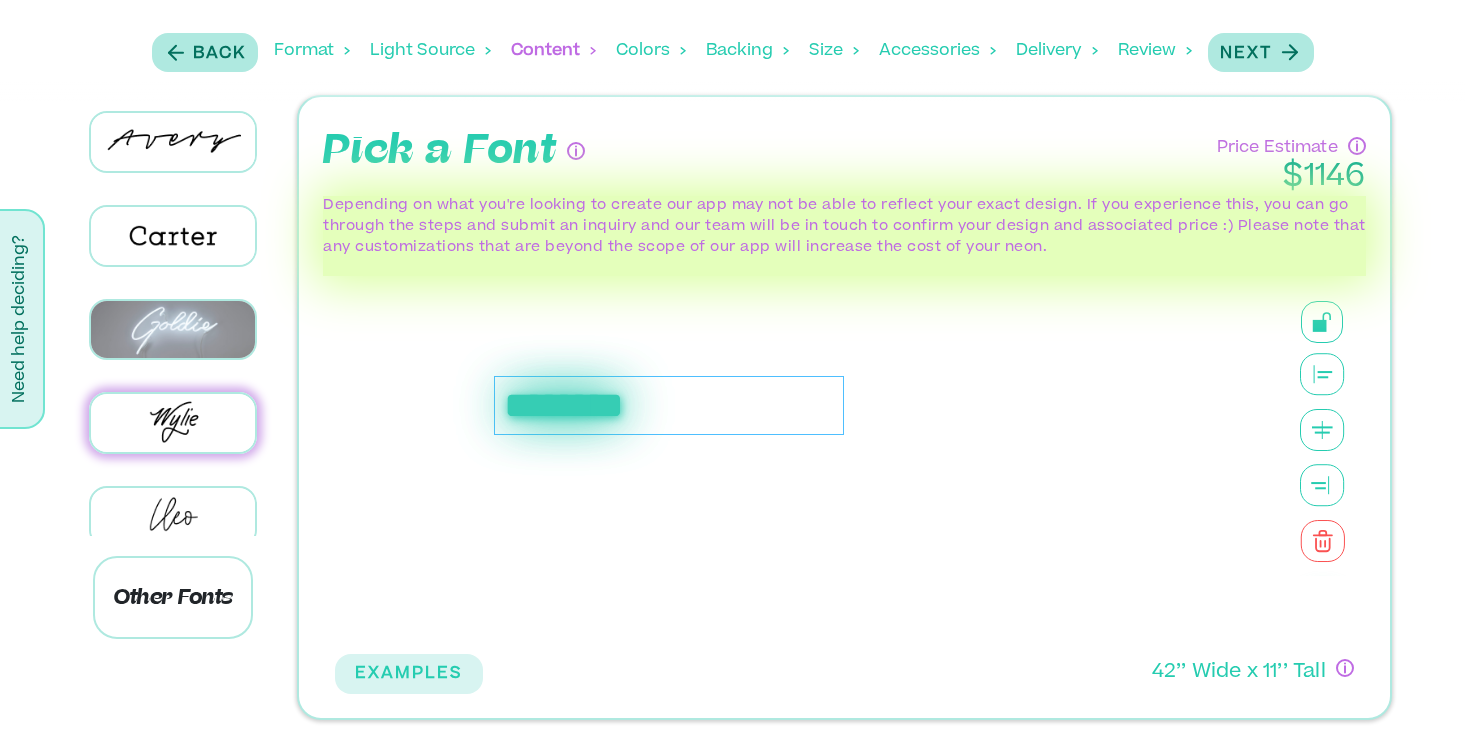 click at bounding box center [173, 329] 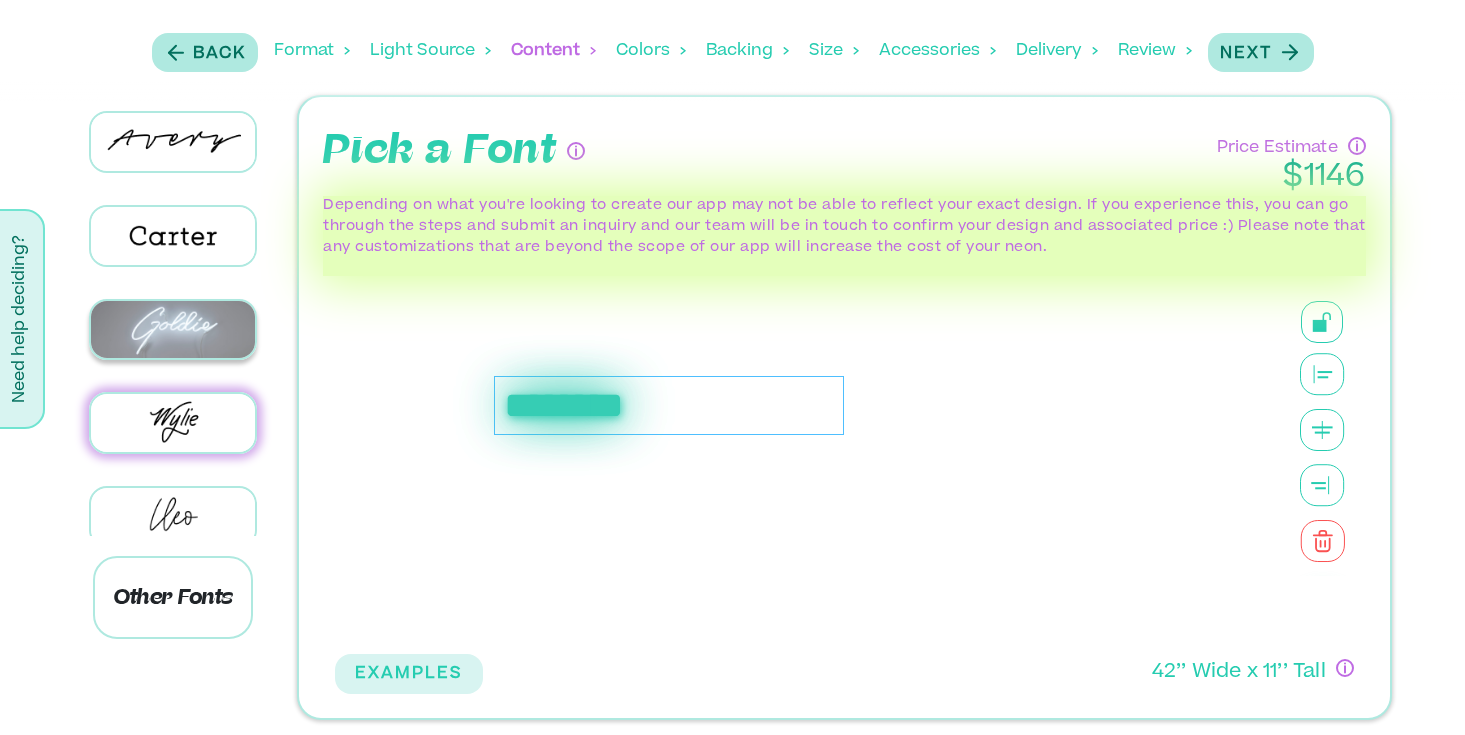 click at bounding box center [173, 329] 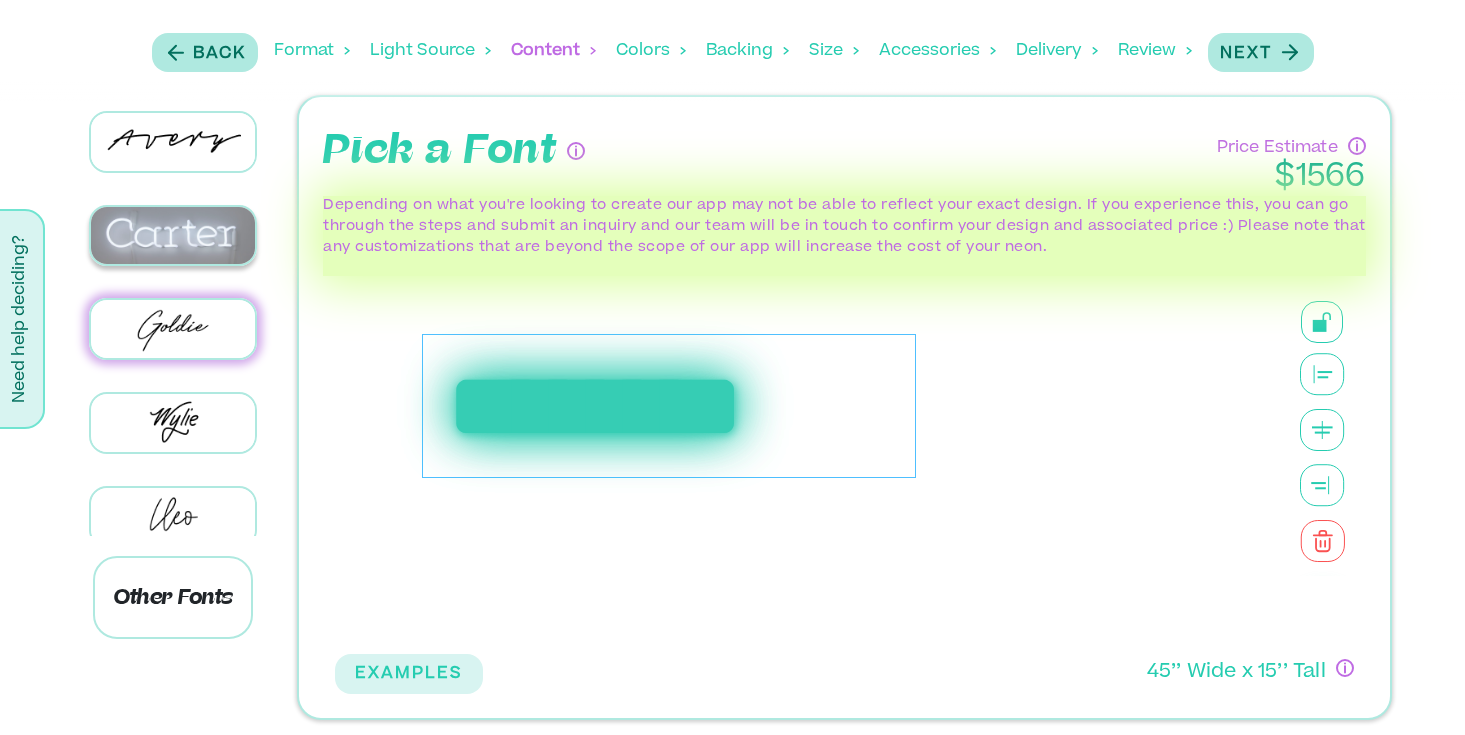 click at bounding box center [173, 235] 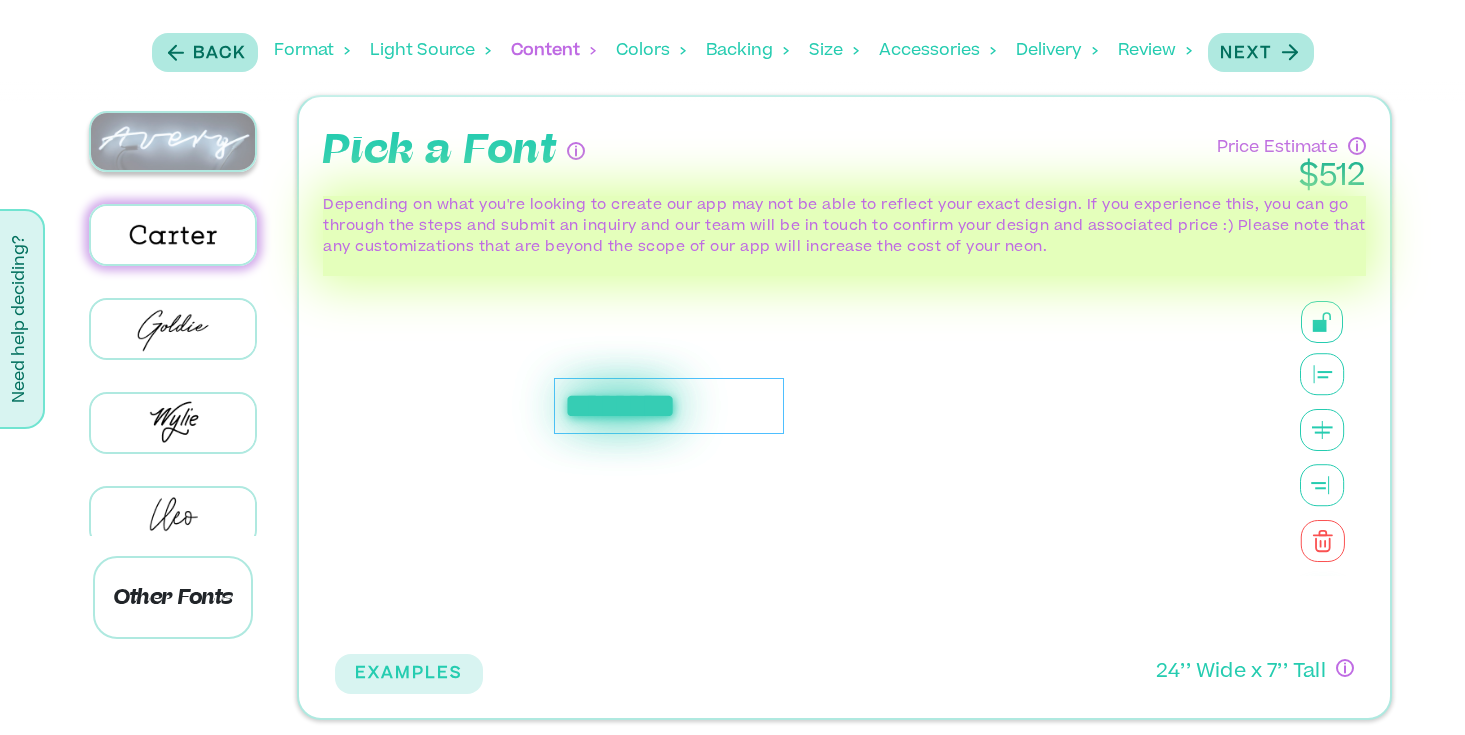 click at bounding box center [173, 141] 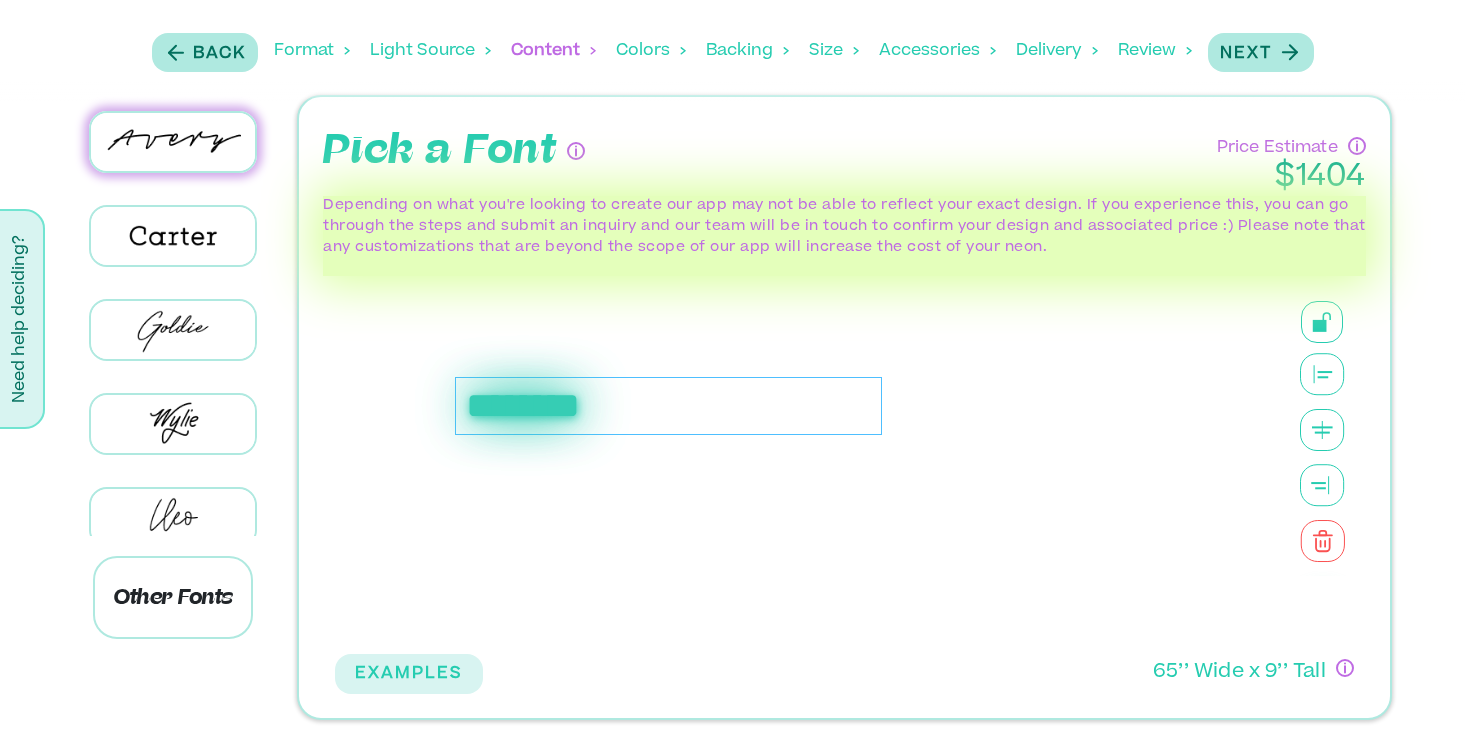 click on "********" at bounding box center [801, 460] 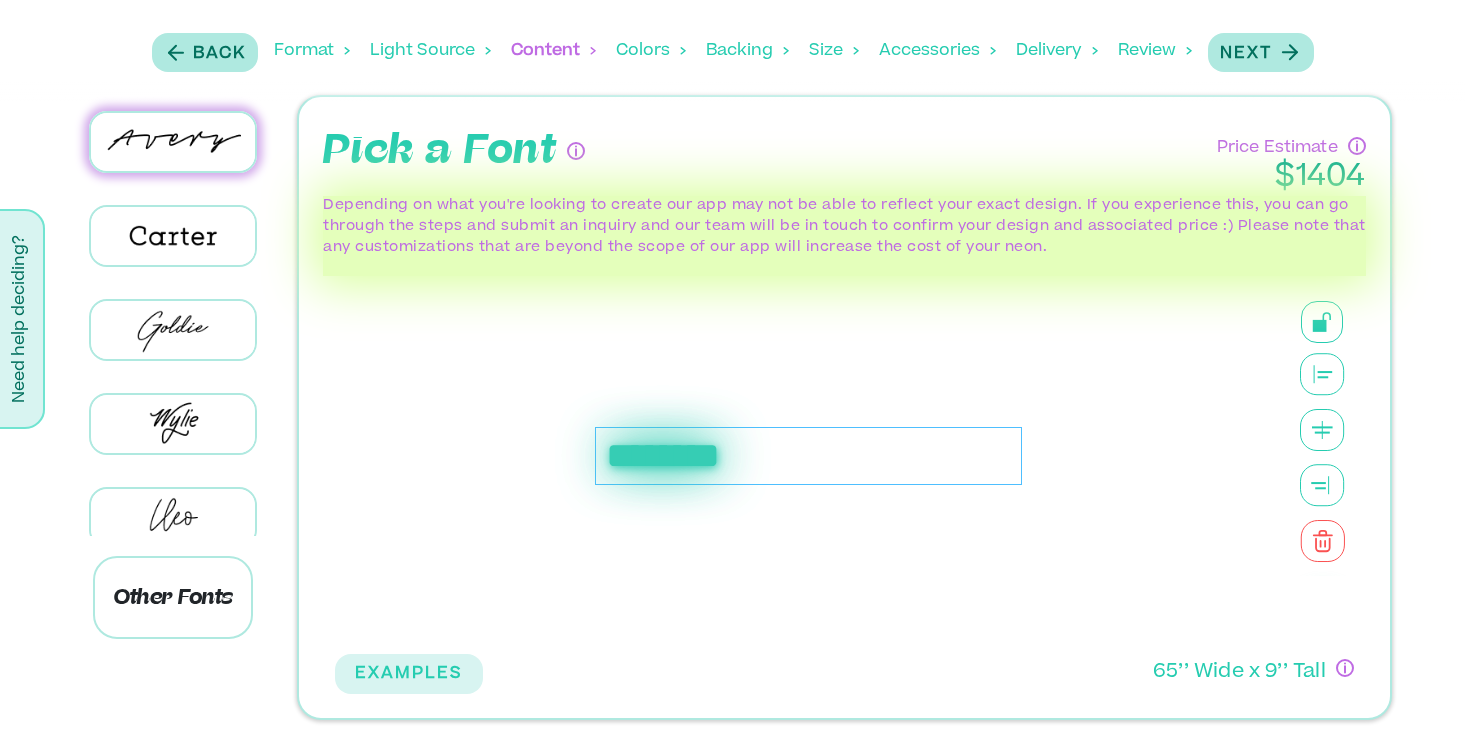 drag, startPoint x: 798, startPoint y: 427, endPoint x: 938, endPoint y: 477, distance: 148.66069 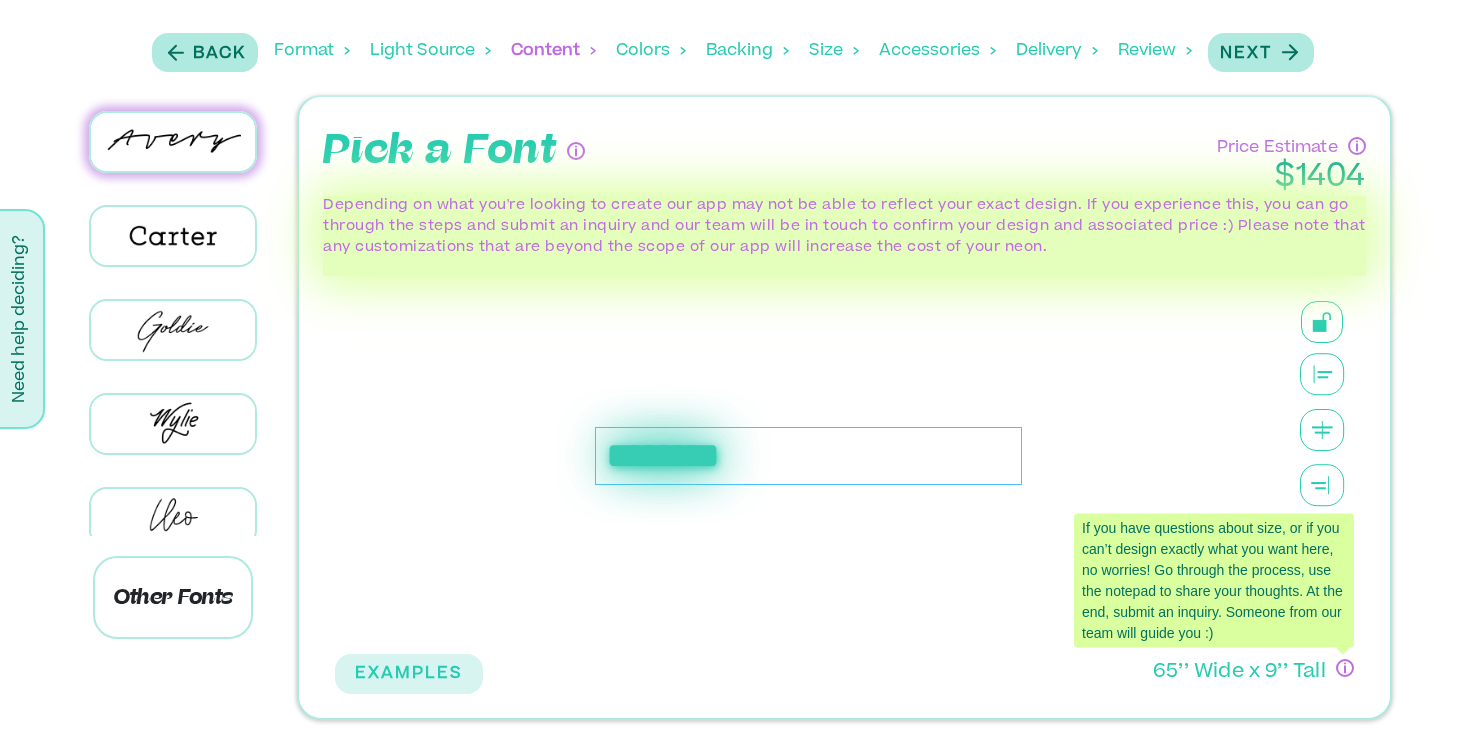 click 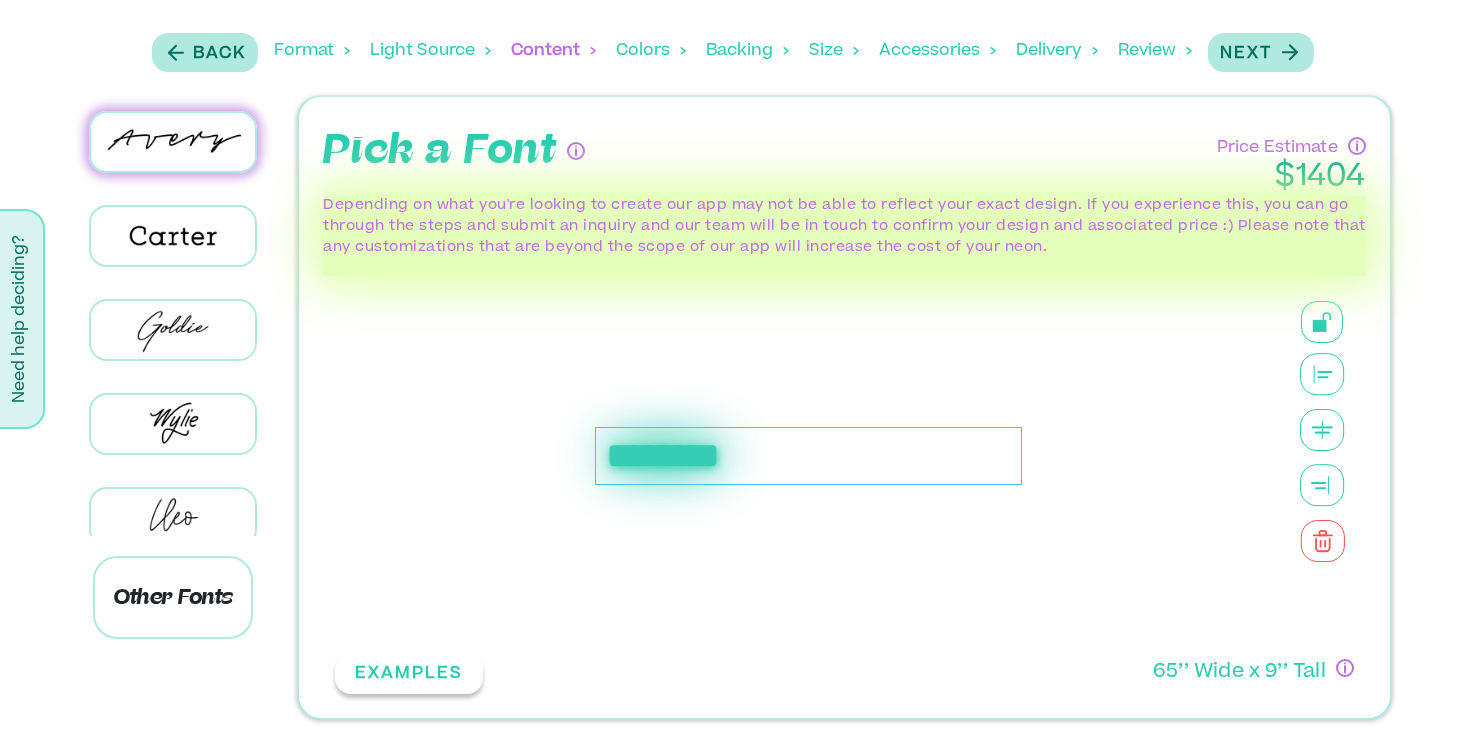 click on "EXAMPLES" at bounding box center [409, 674] 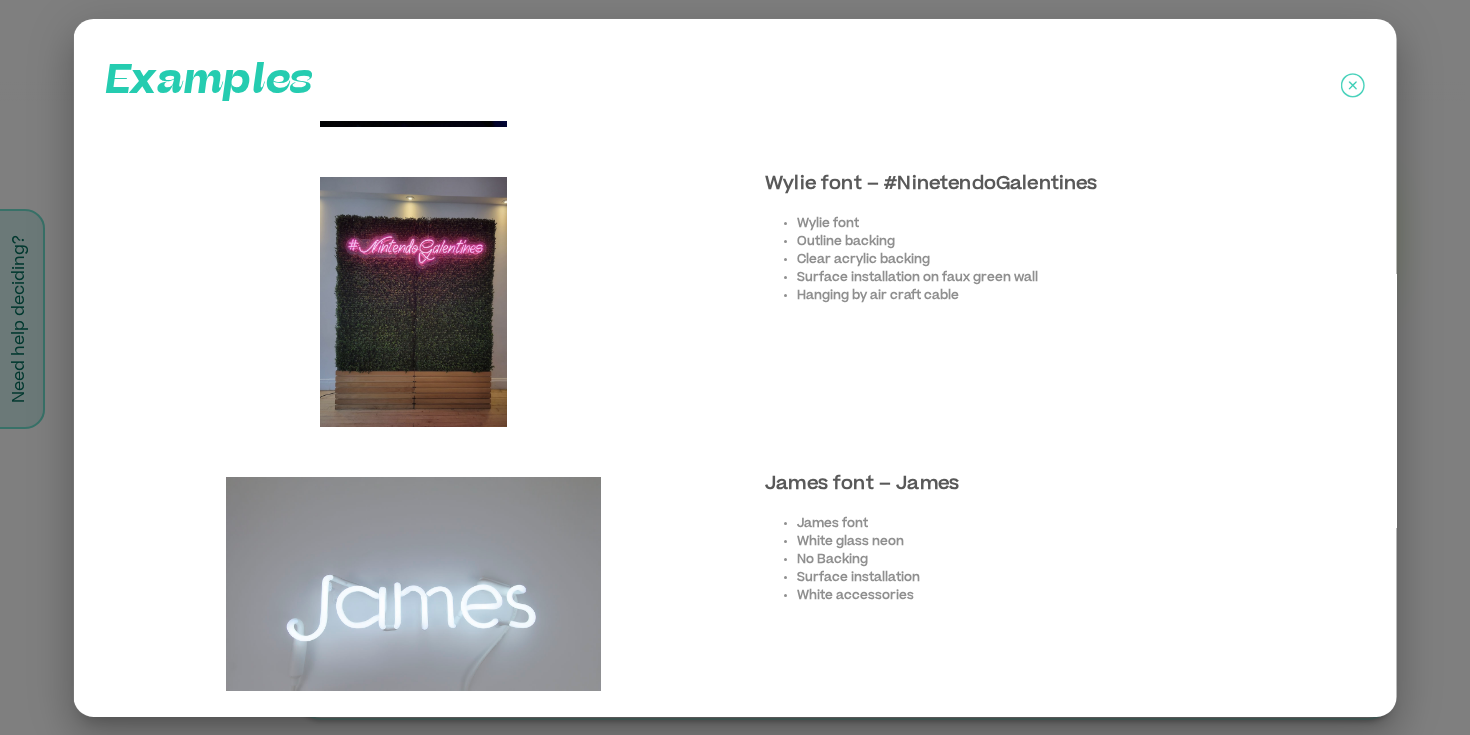 scroll, scrollTop: 4229, scrollLeft: 0, axis: vertical 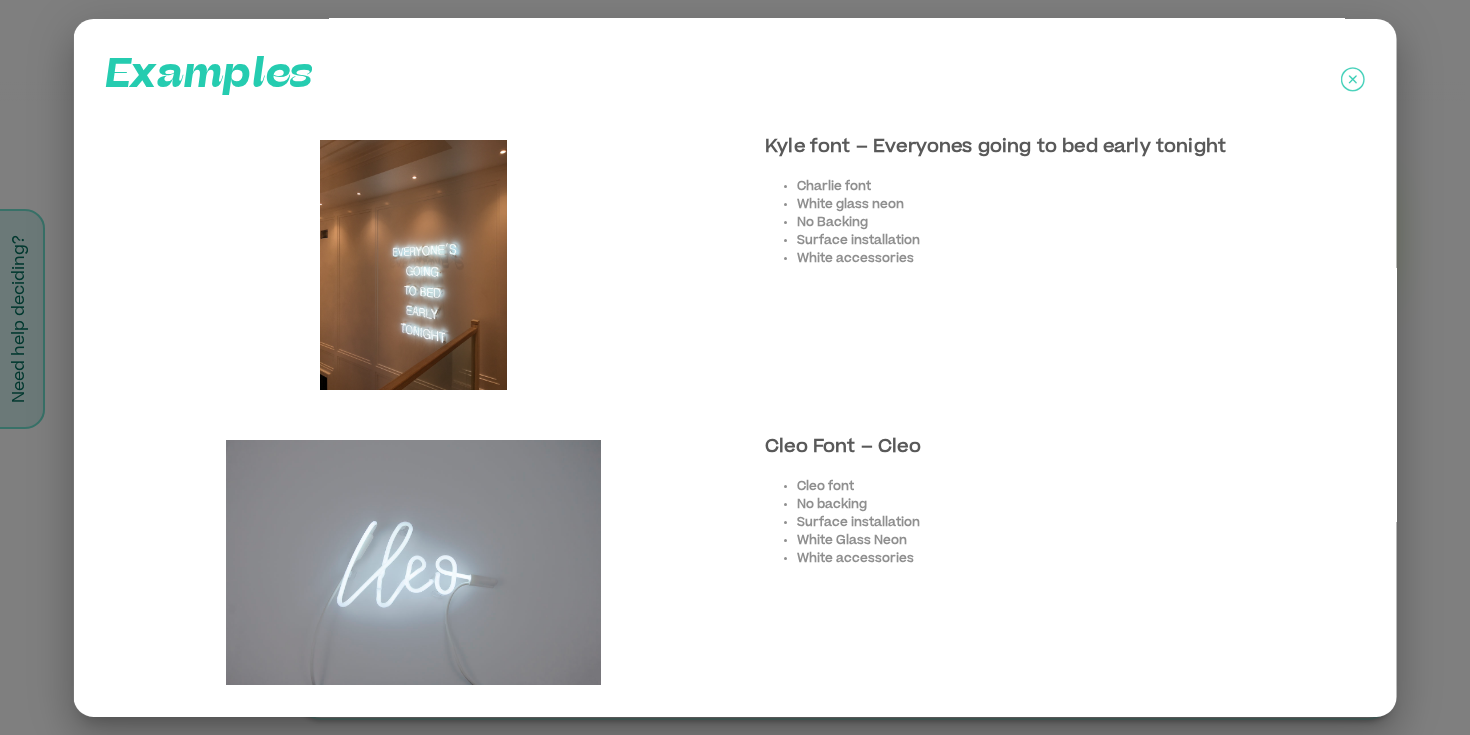 click 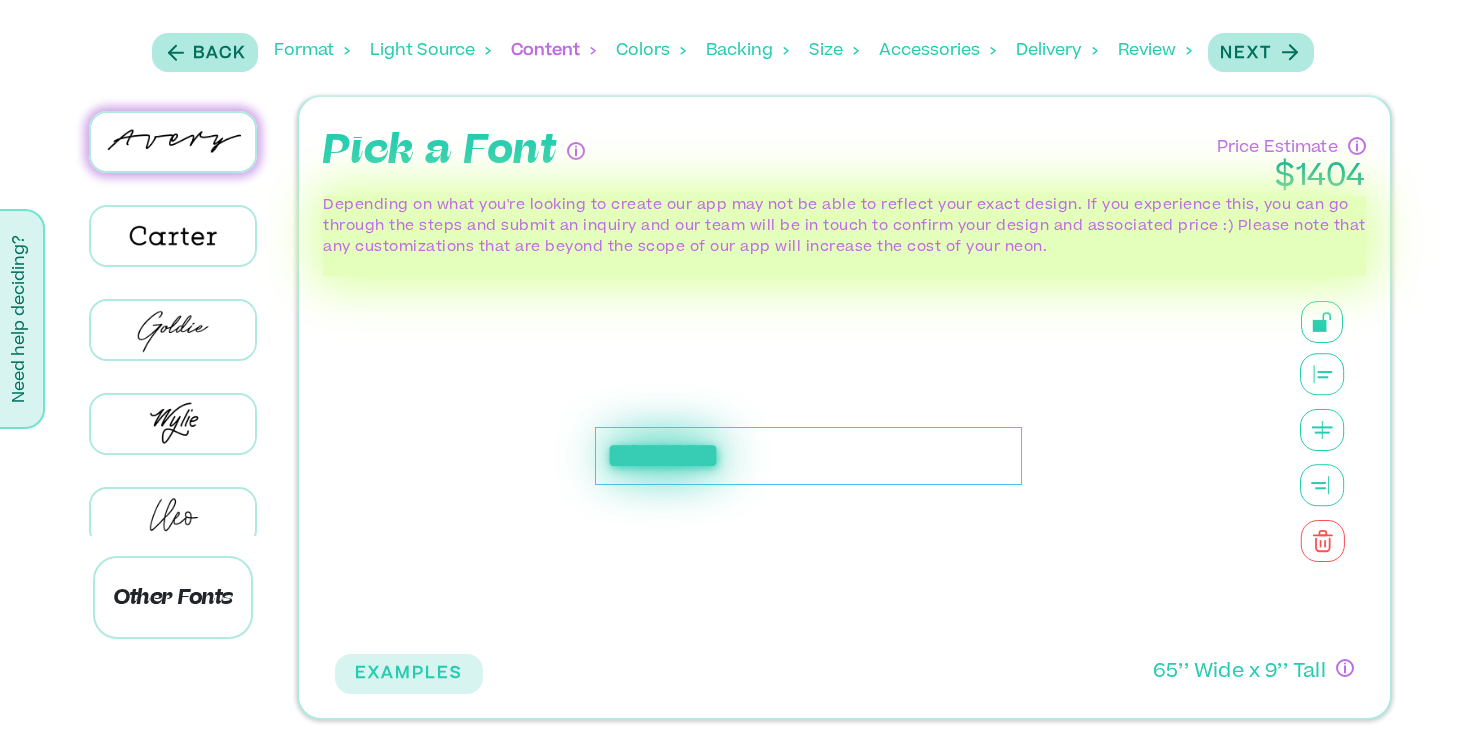 scroll, scrollTop: 0, scrollLeft: 0, axis: both 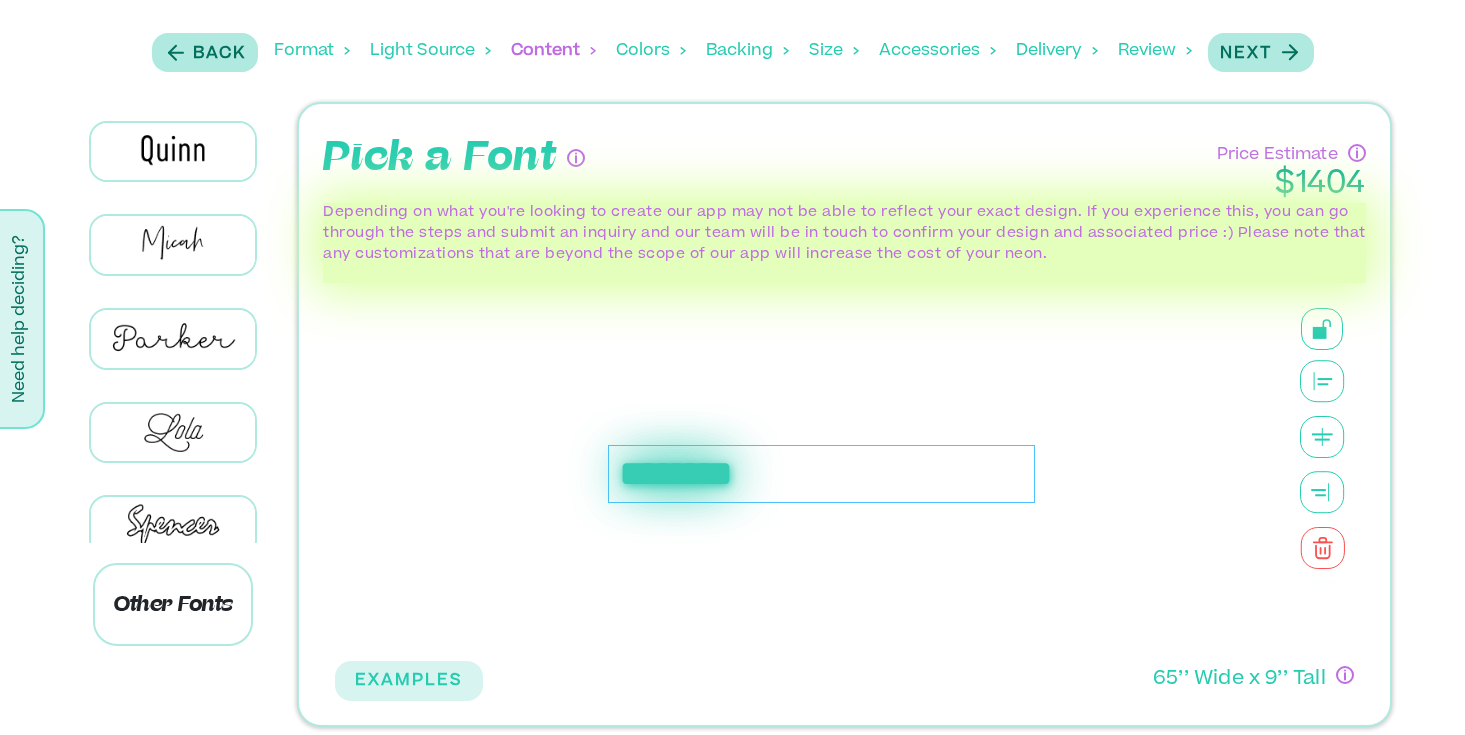 drag, startPoint x: 902, startPoint y: 451, endPoint x: 915, endPoint y: 462, distance: 17.029387 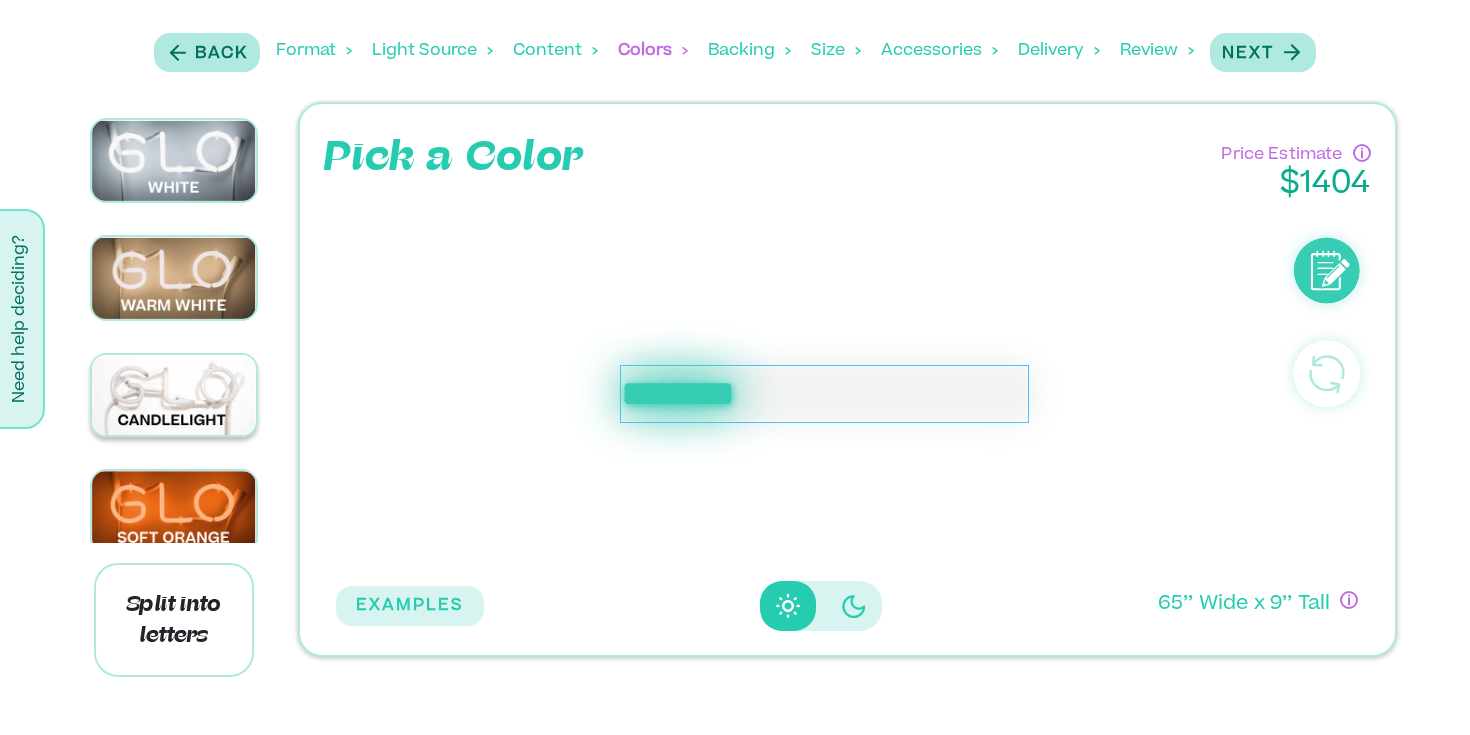 click at bounding box center [174, 395] 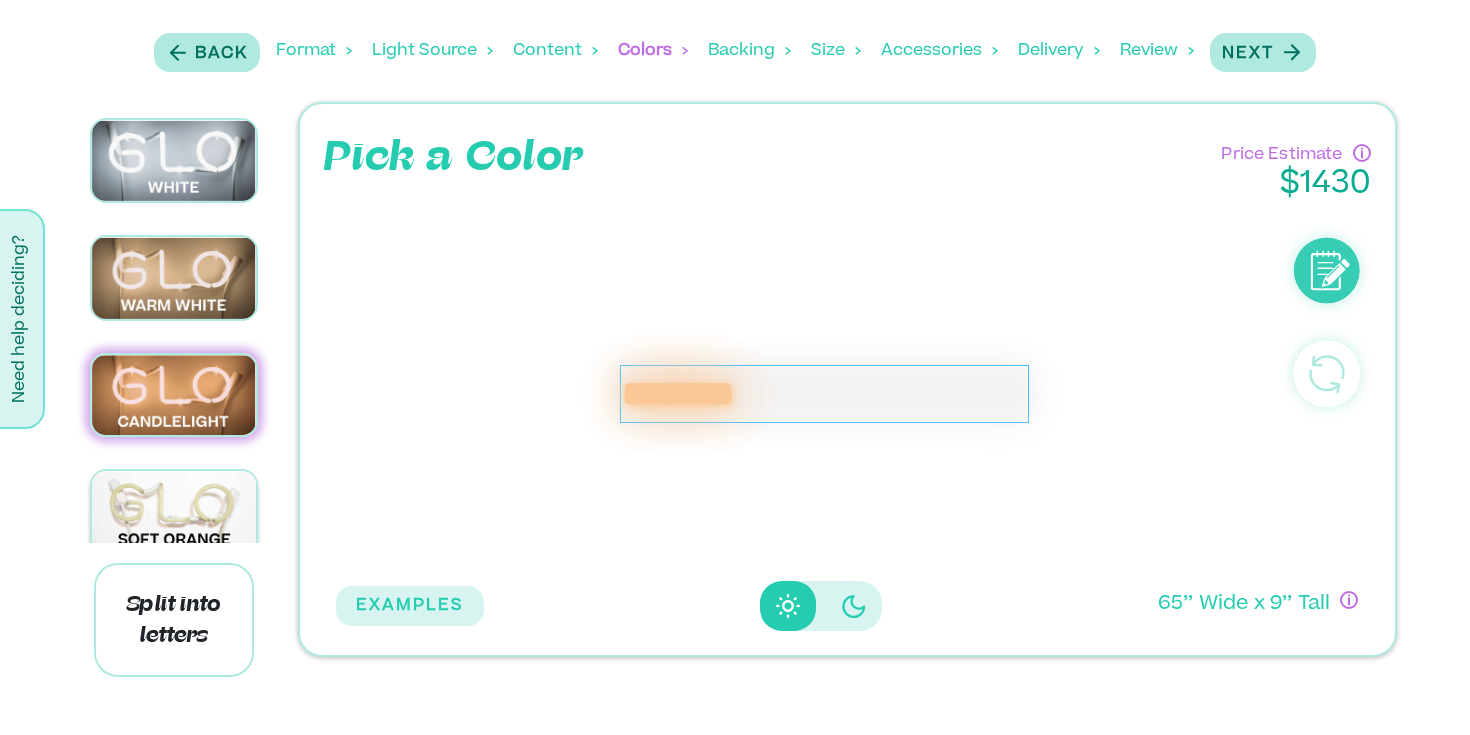click at bounding box center (174, 512) 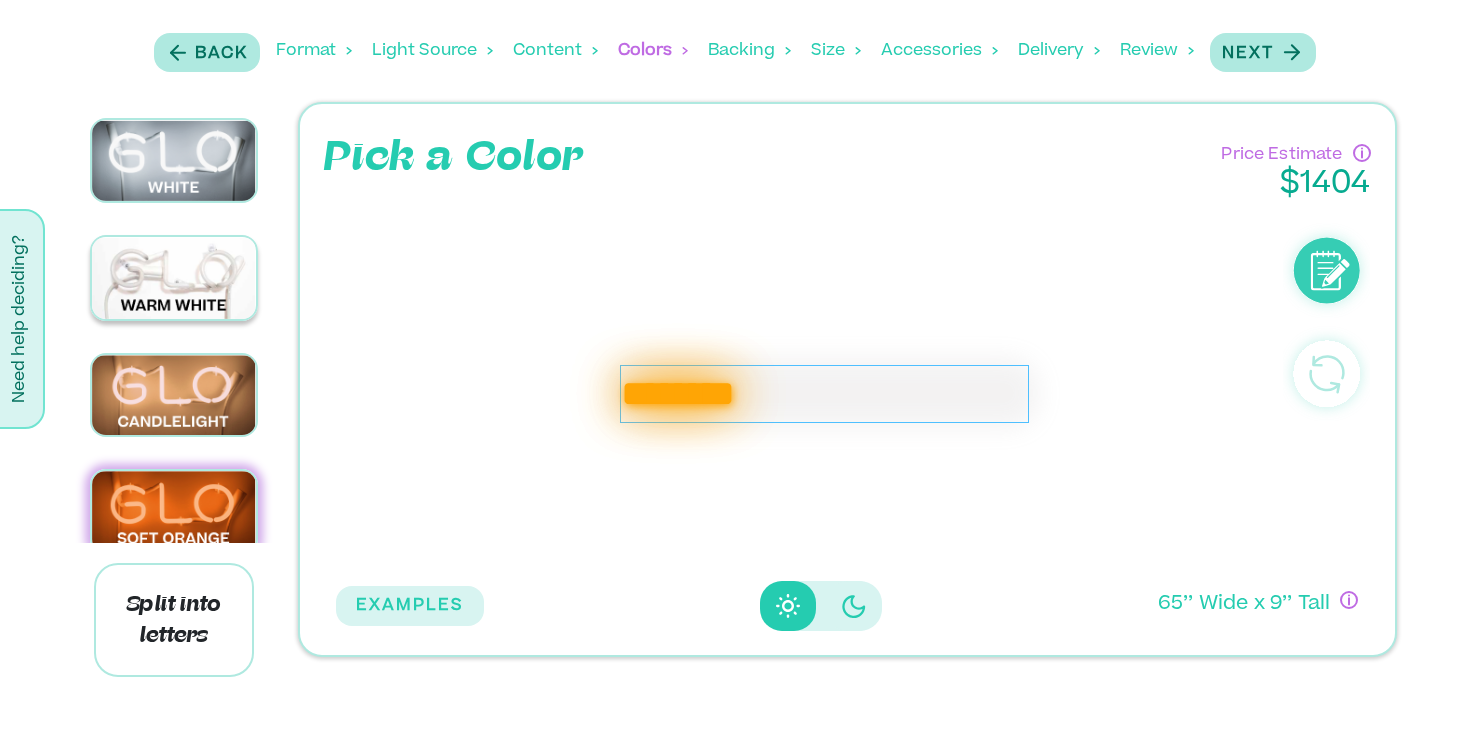 click at bounding box center [174, 277] 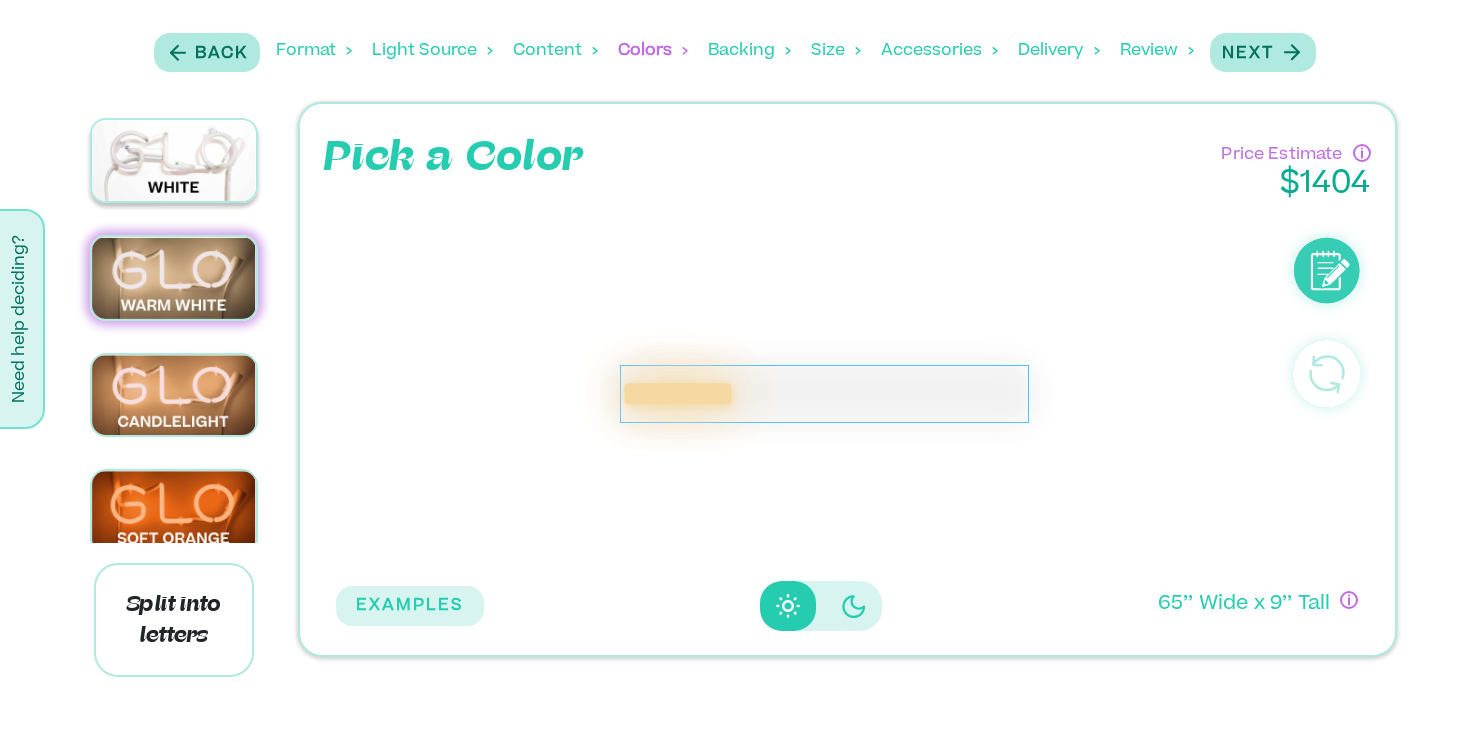 click at bounding box center (174, 160) 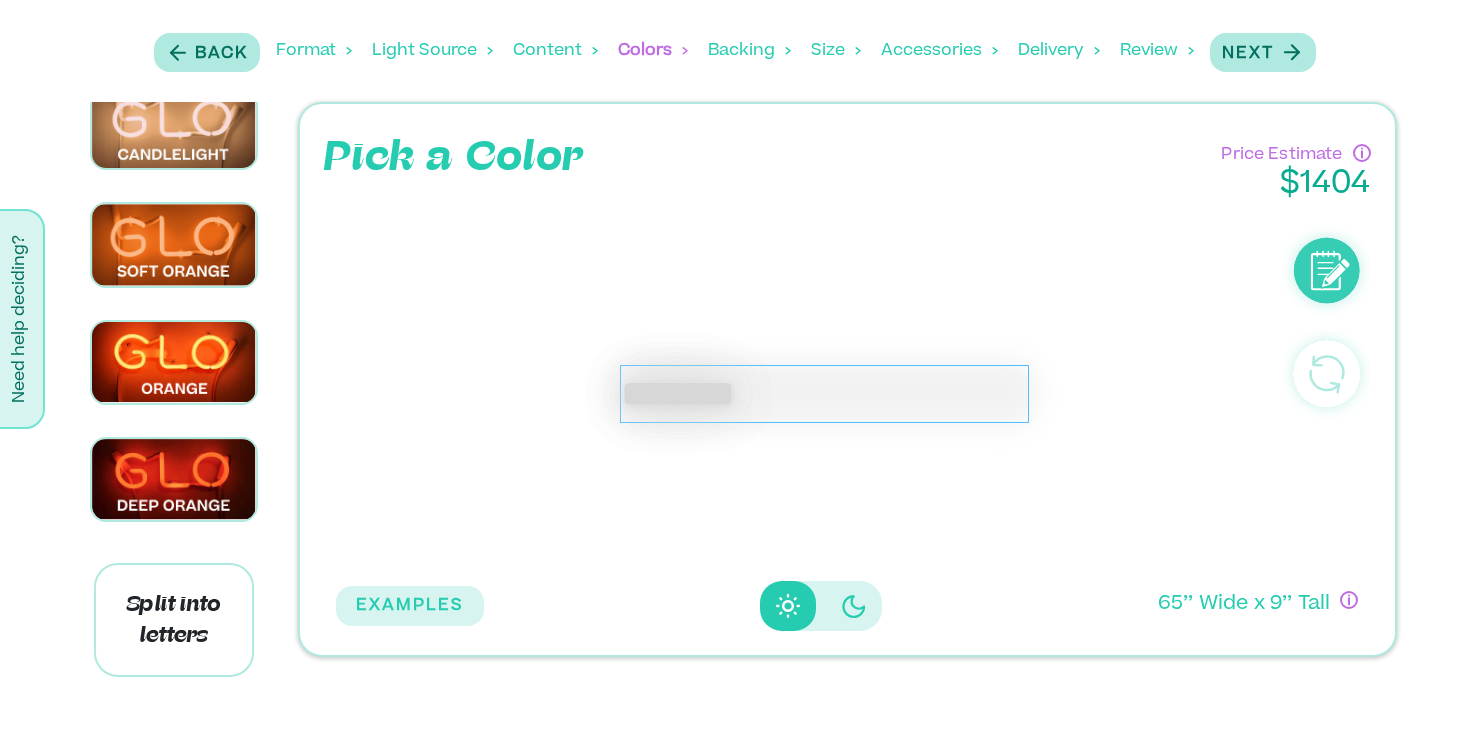 scroll, scrollTop: 327, scrollLeft: 0, axis: vertical 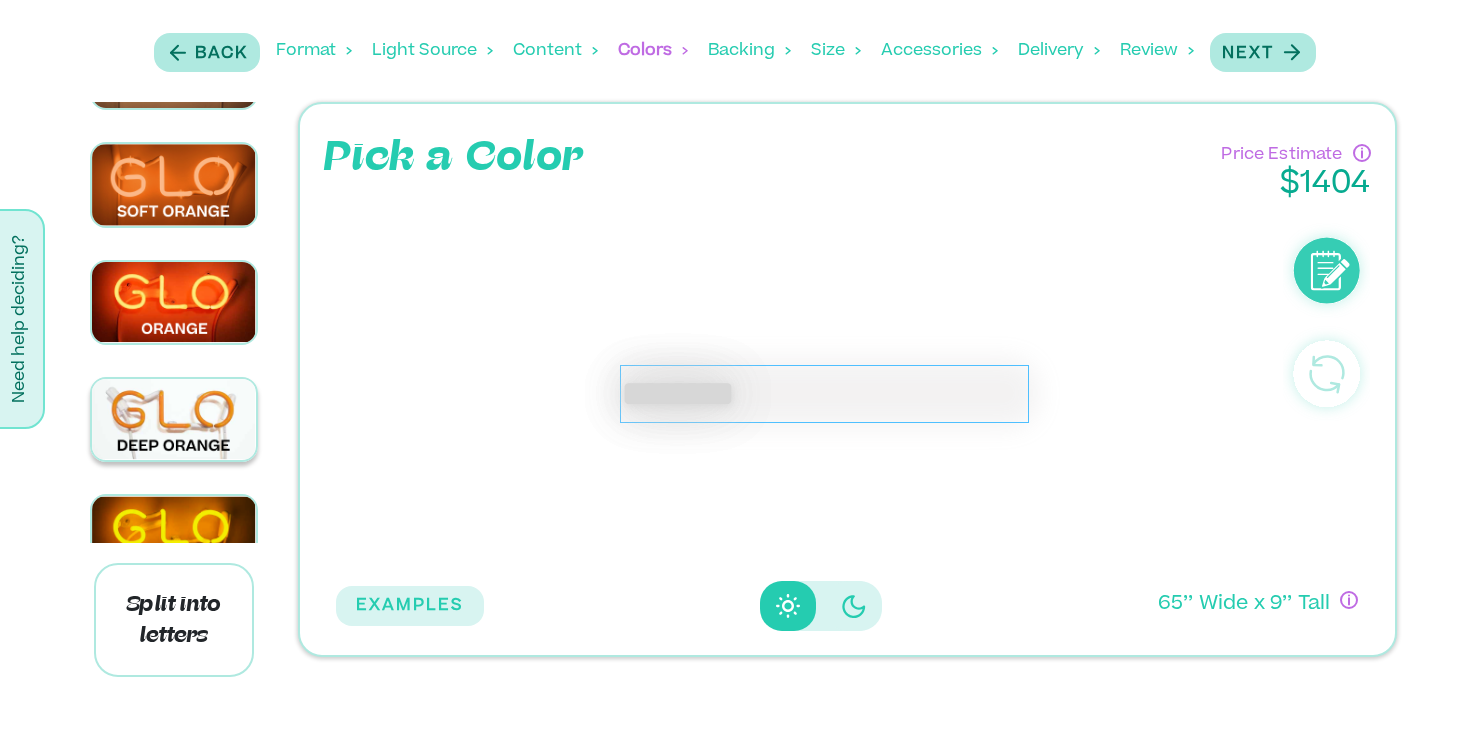click at bounding box center [174, 419] 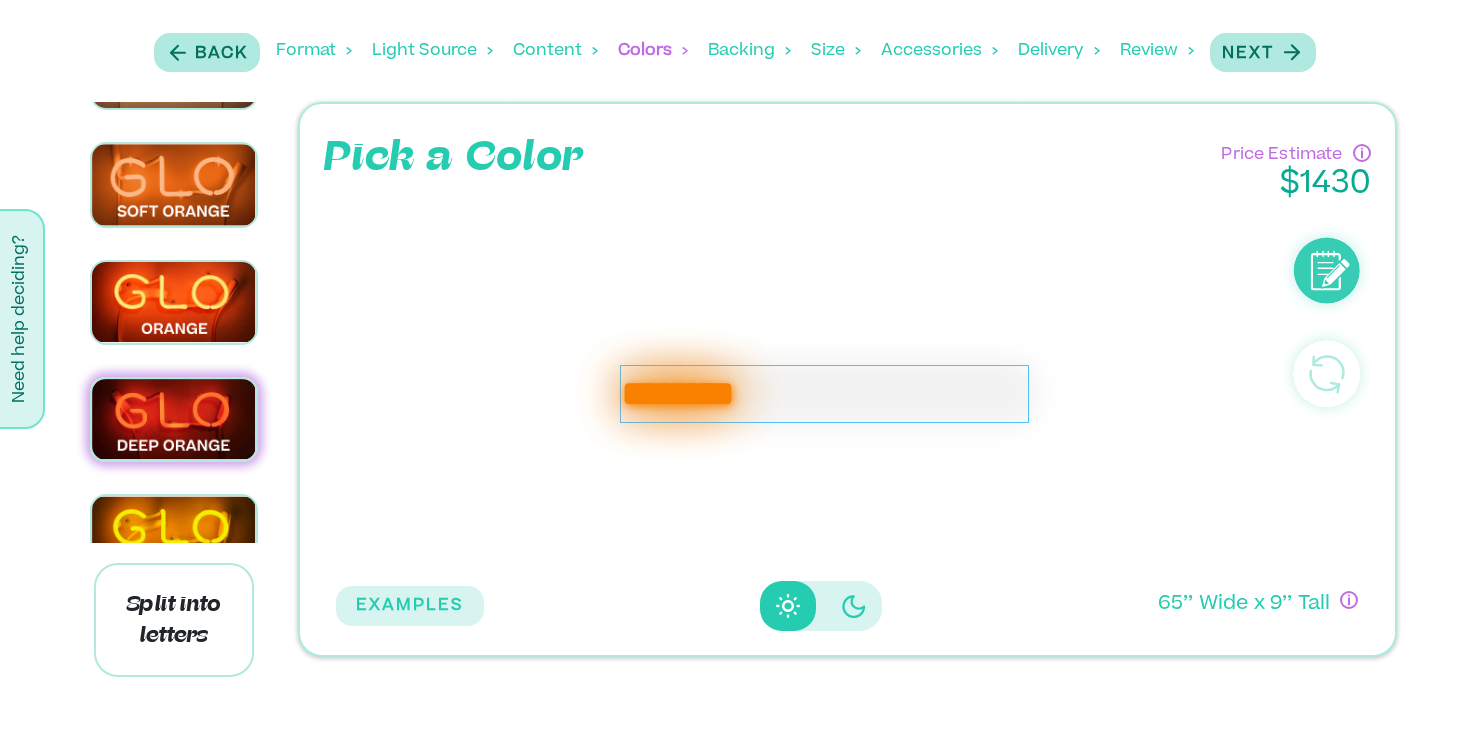 click at bounding box center [174, 536] 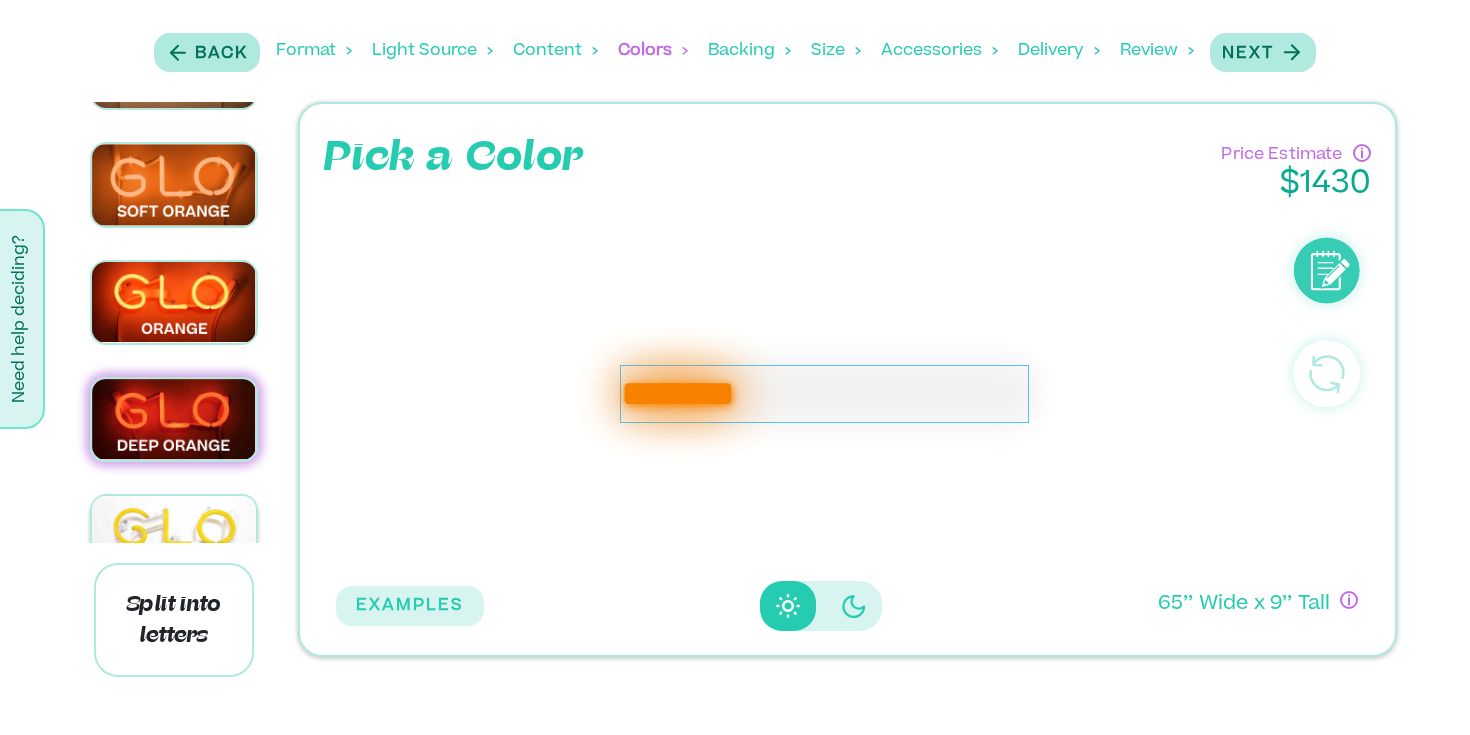 click at bounding box center [174, 536] 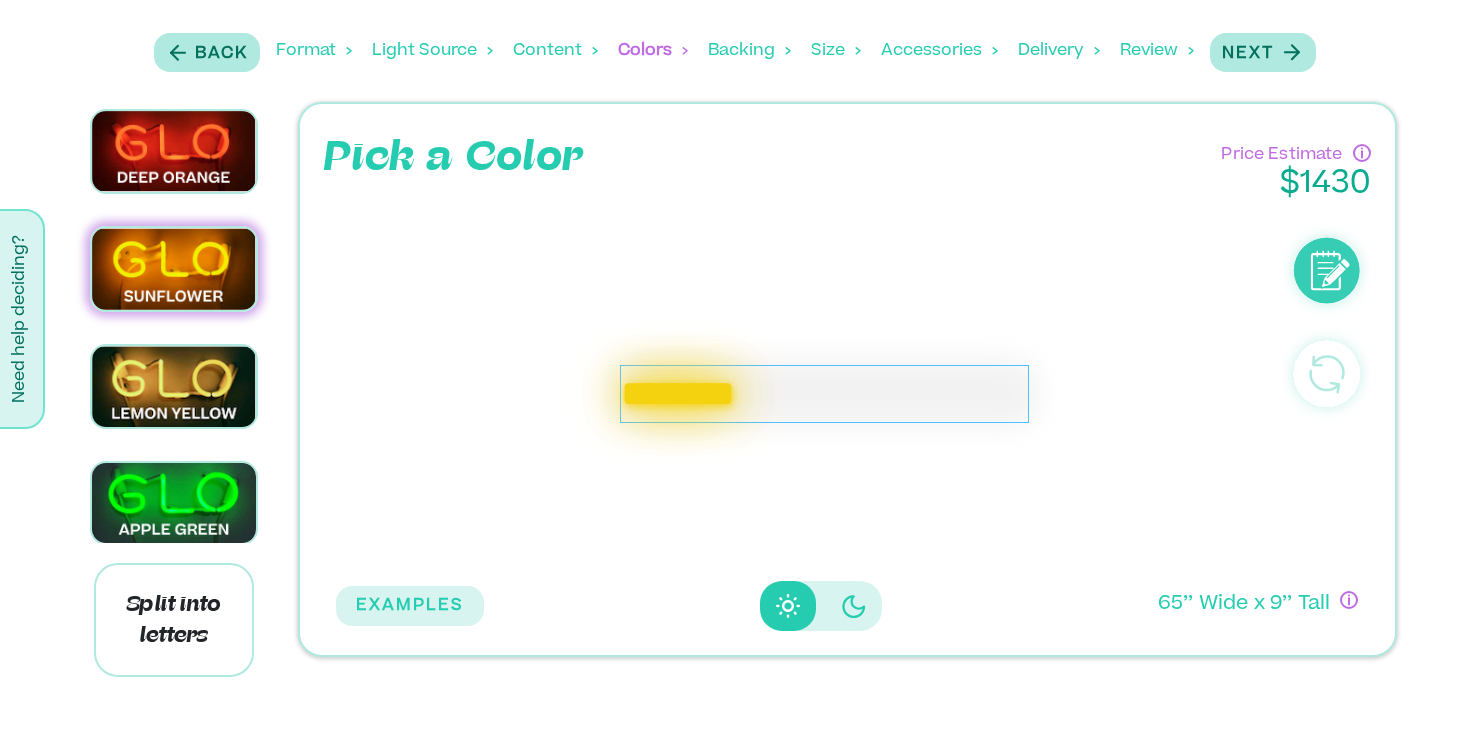 scroll, scrollTop: 625, scrollLeft: 0, axis: vertical 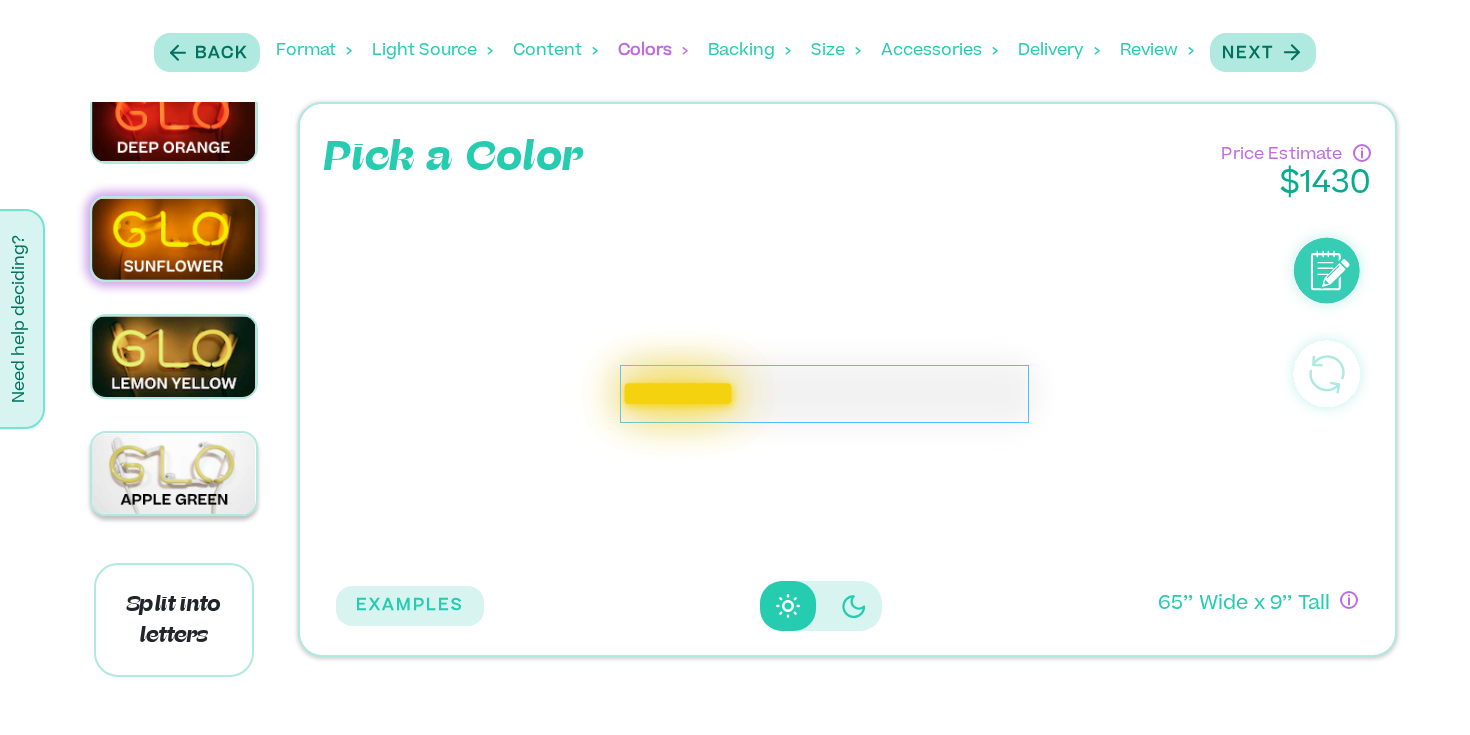 click at bounding box center (174, 473) 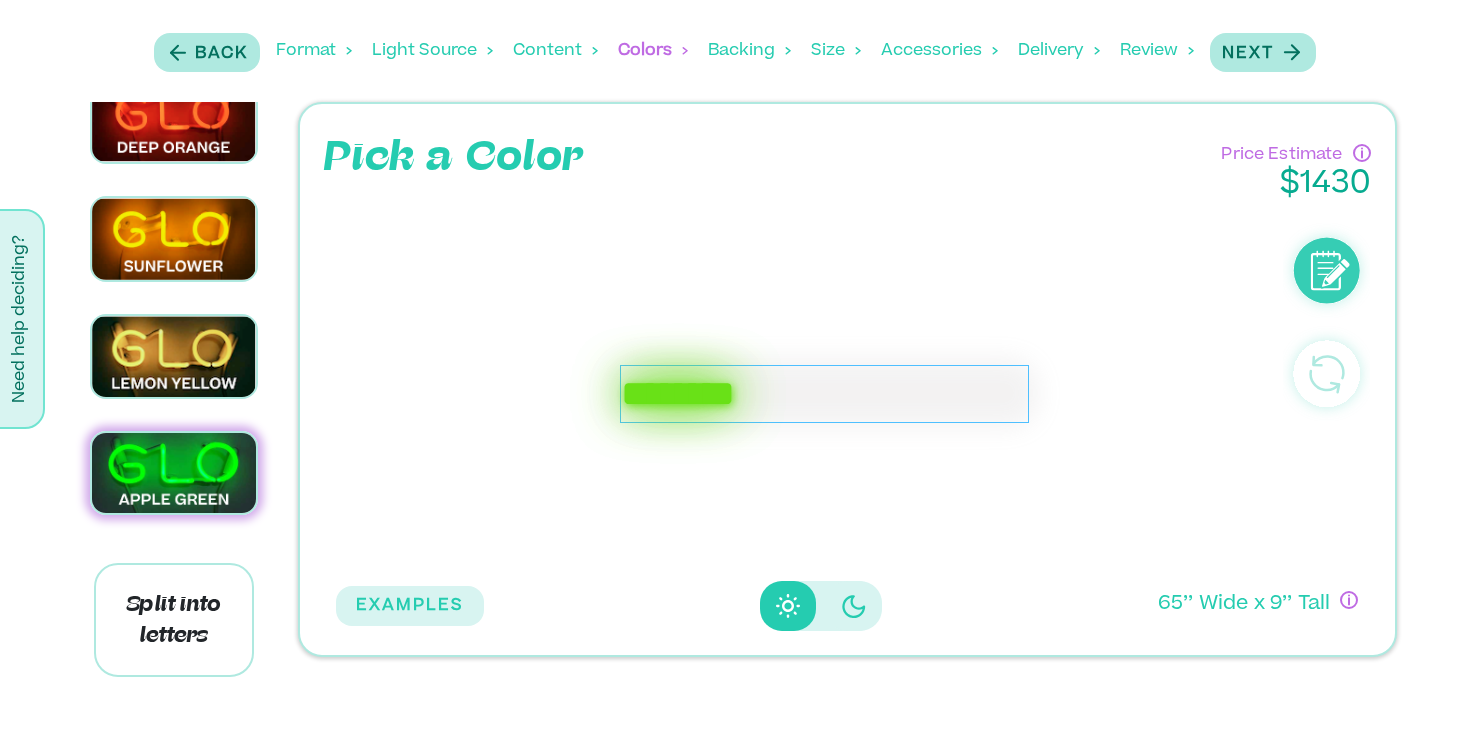 click on "Backing" at bounding box center [749, 51] 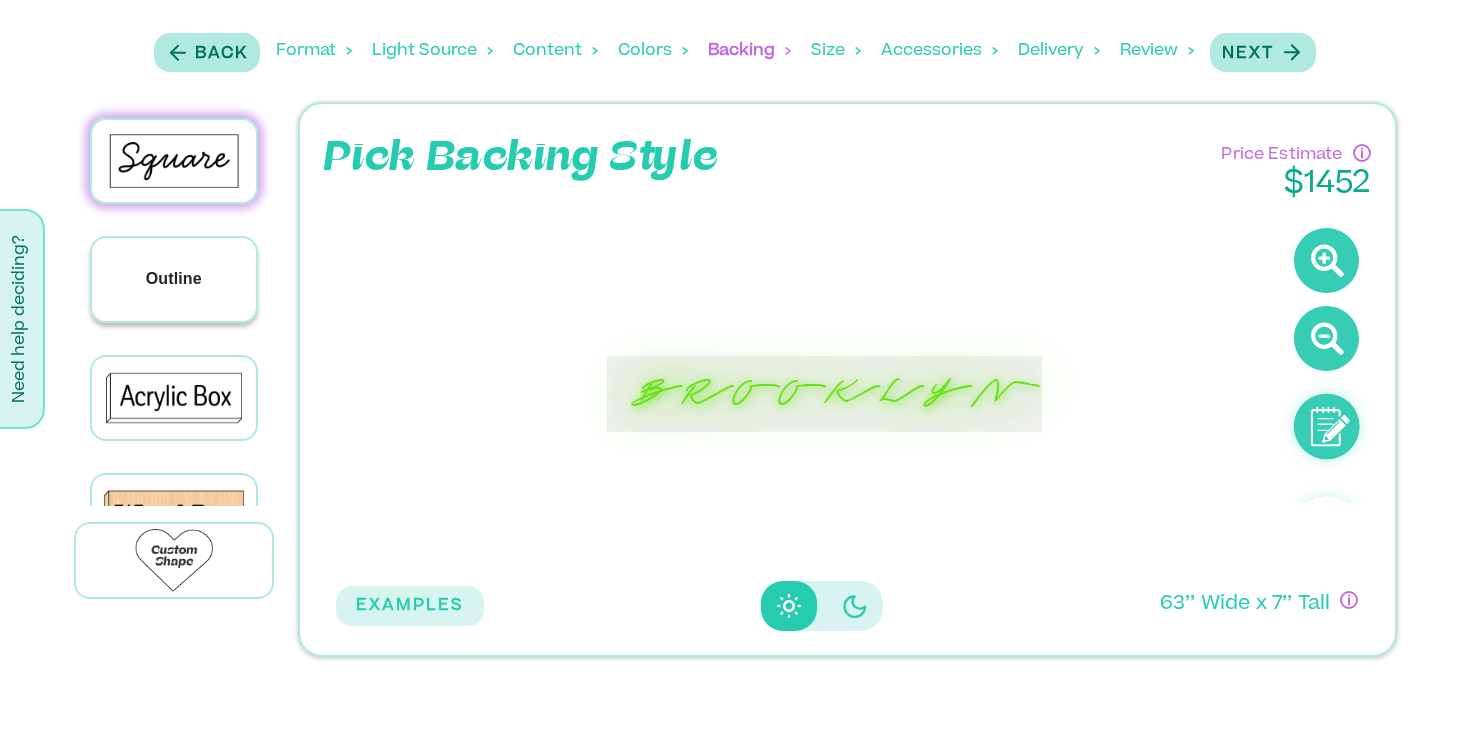 click on "Outline" at bounding box center (174, 279) 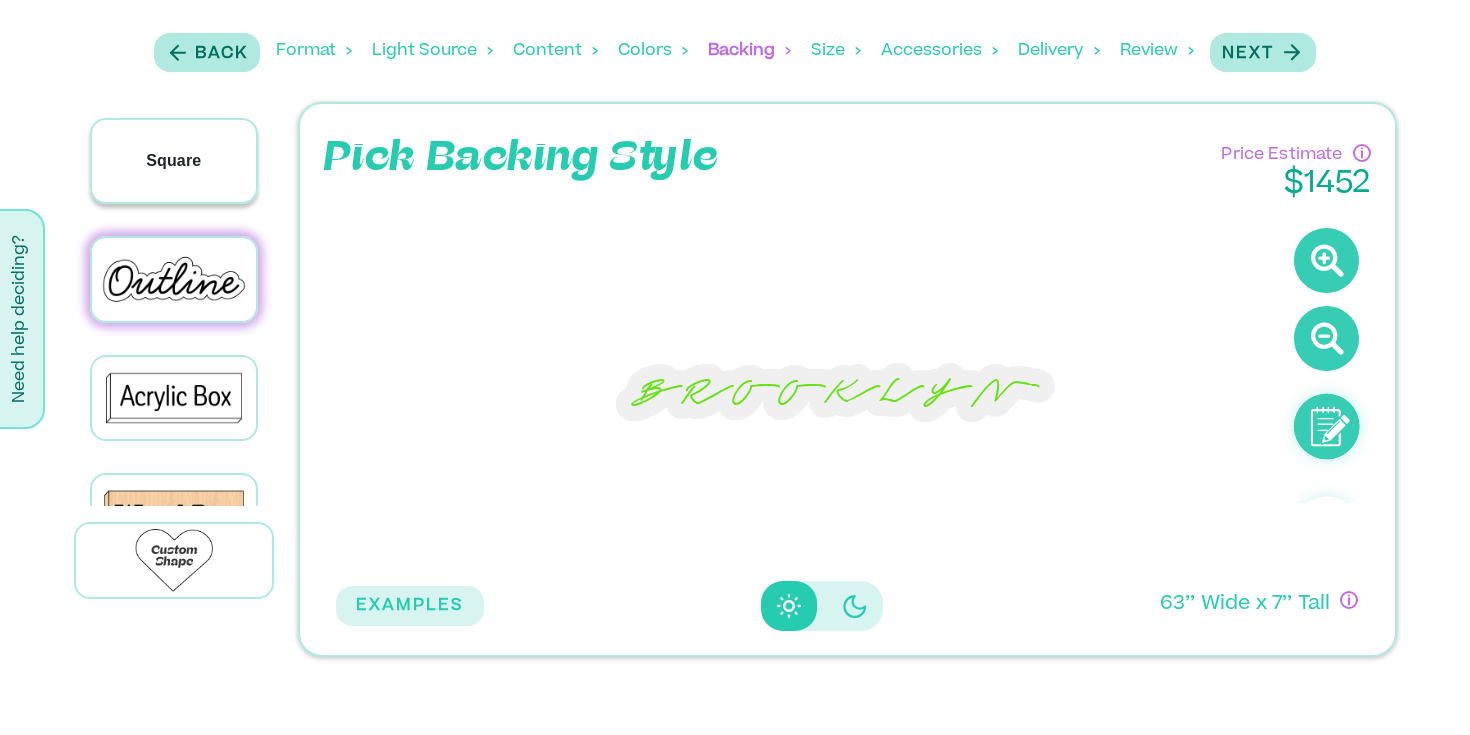 click on "Square" at bounding box center [173, 161] 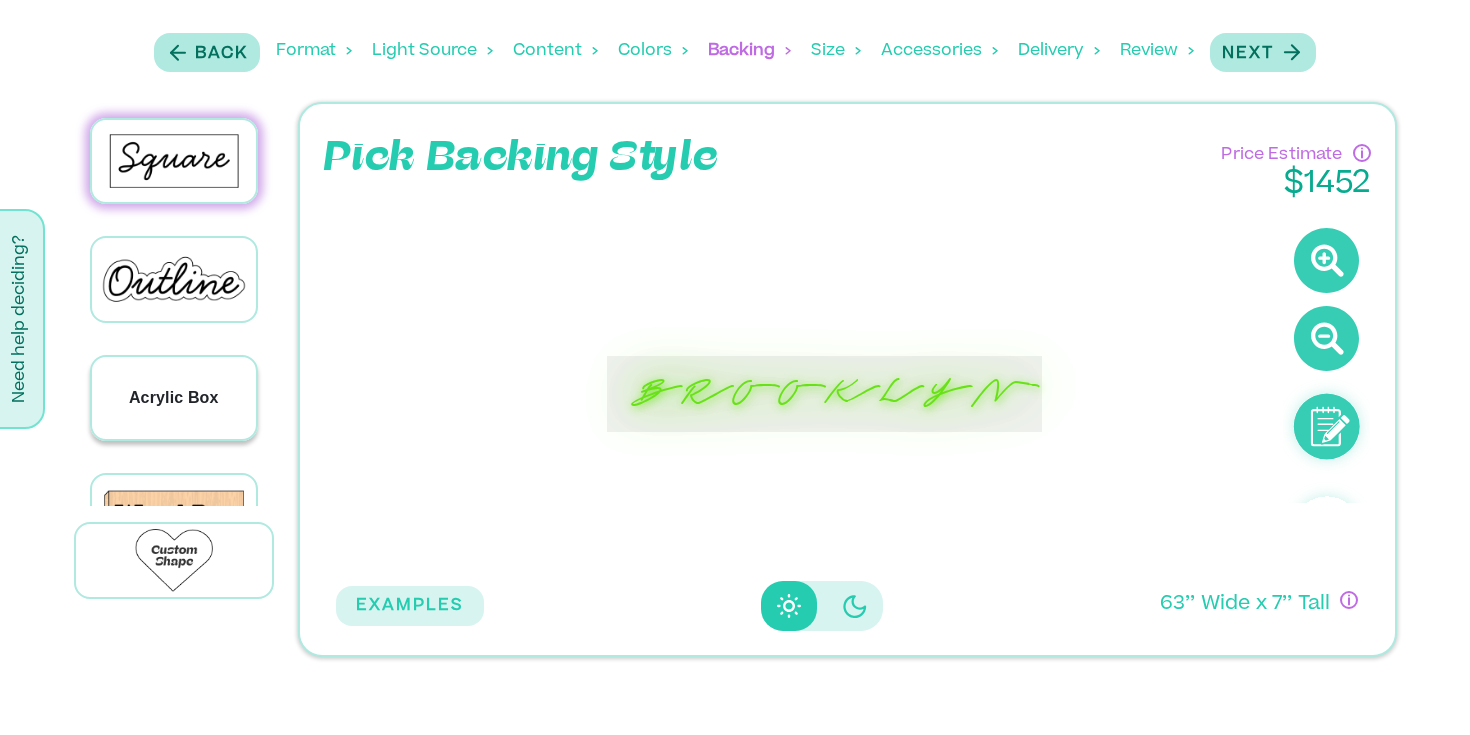 click on "Acrylic Box" at bounding box center (174, 398) 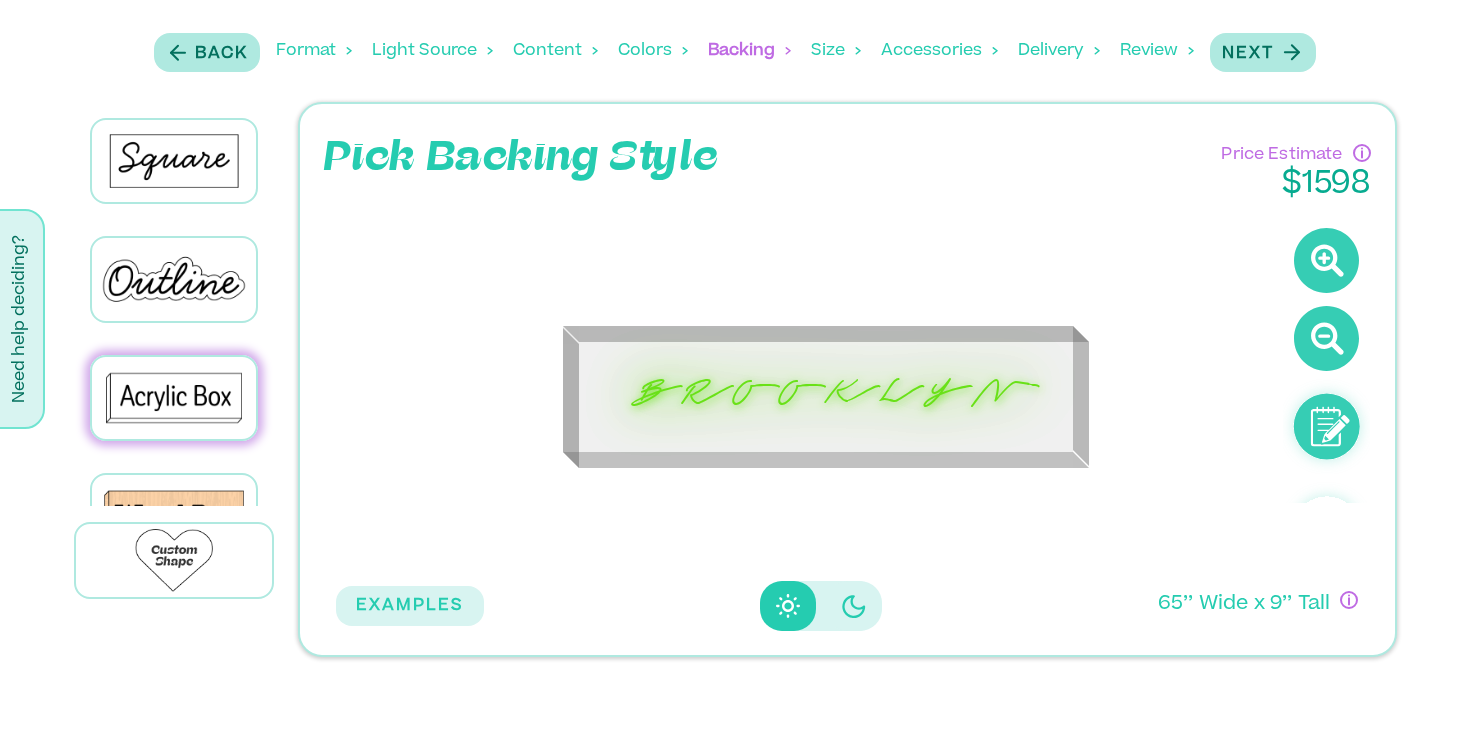 click at bounding box center [174, 516] 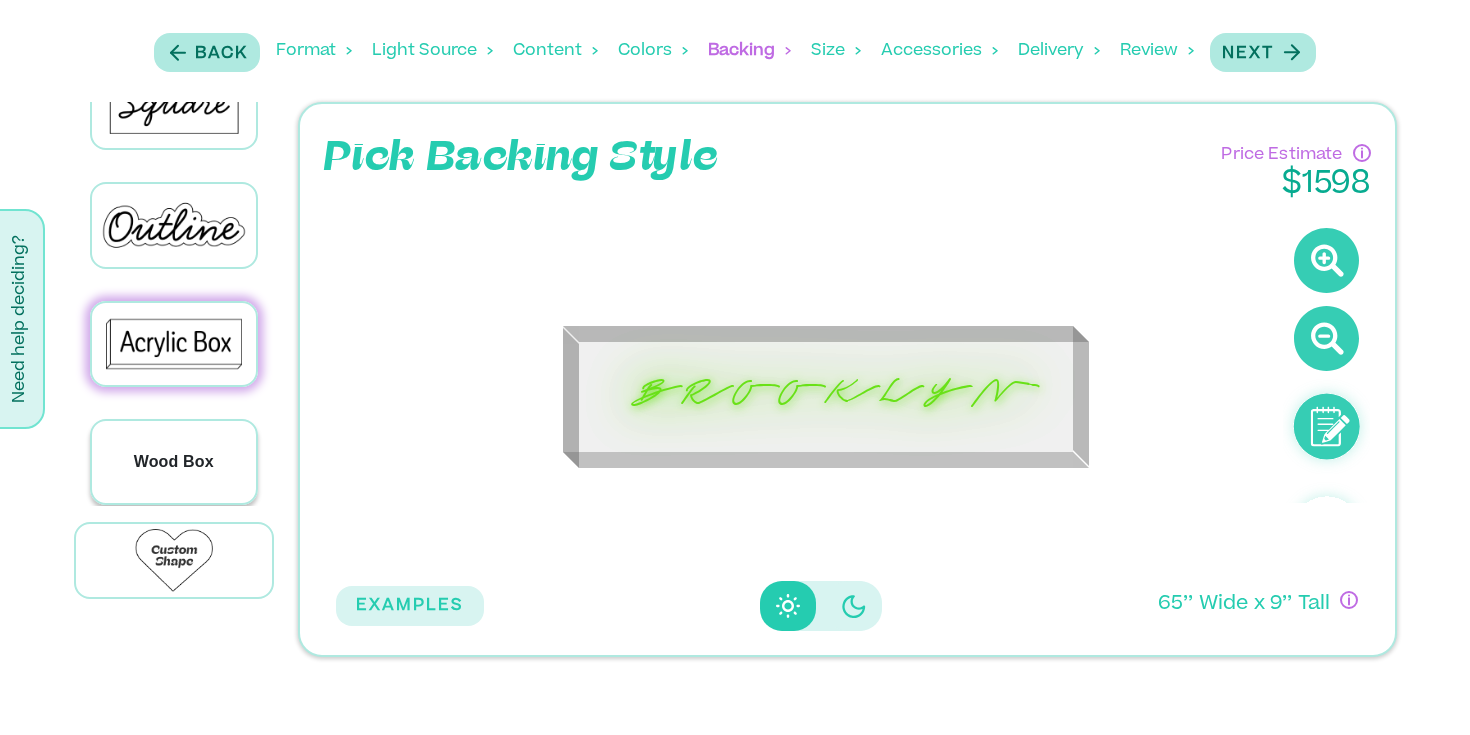 scroll, scrollTop: 96, scrollLeft: 0, axis: vertical 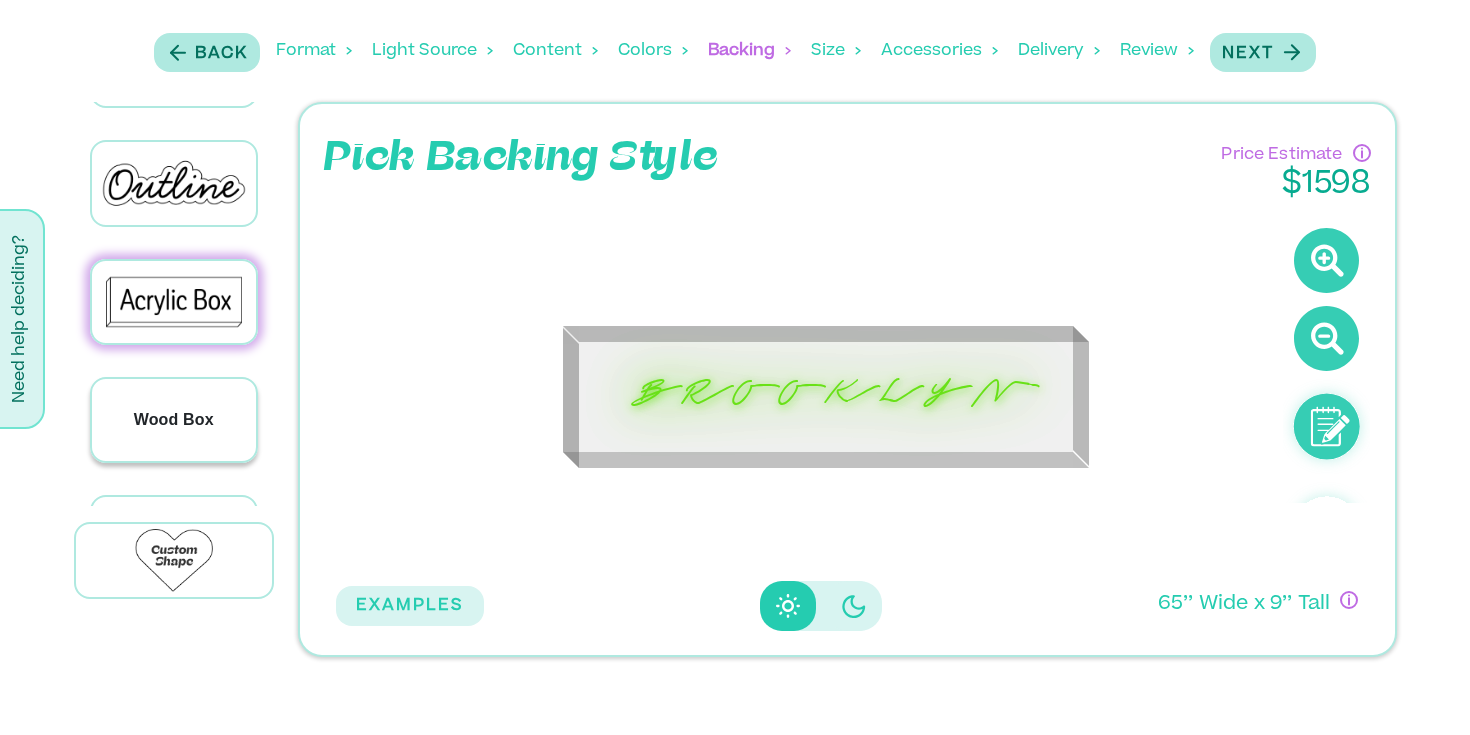 click on "Wood Box" at bounding box center (174, 420) 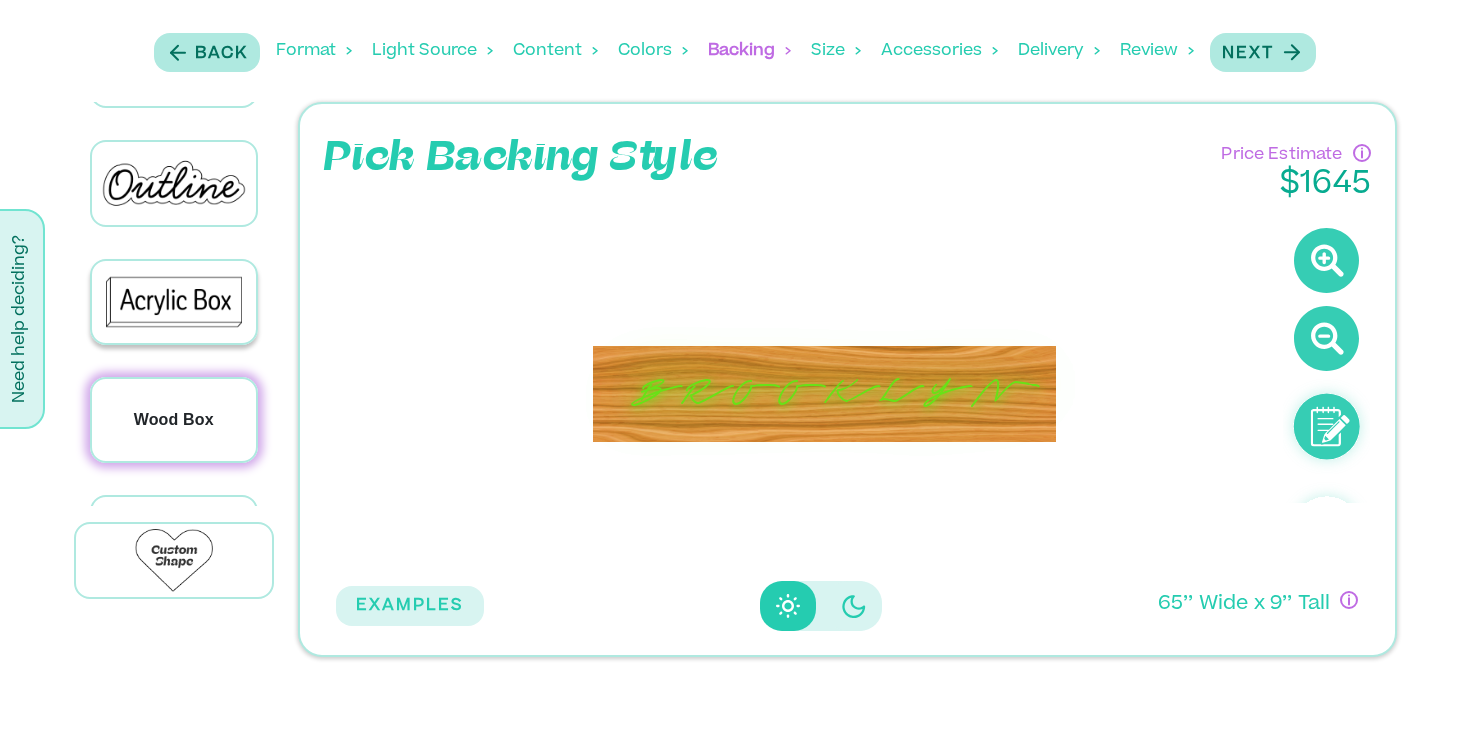 scroll, scrollTop: 247, scrollLeft: 0, axis: vertical 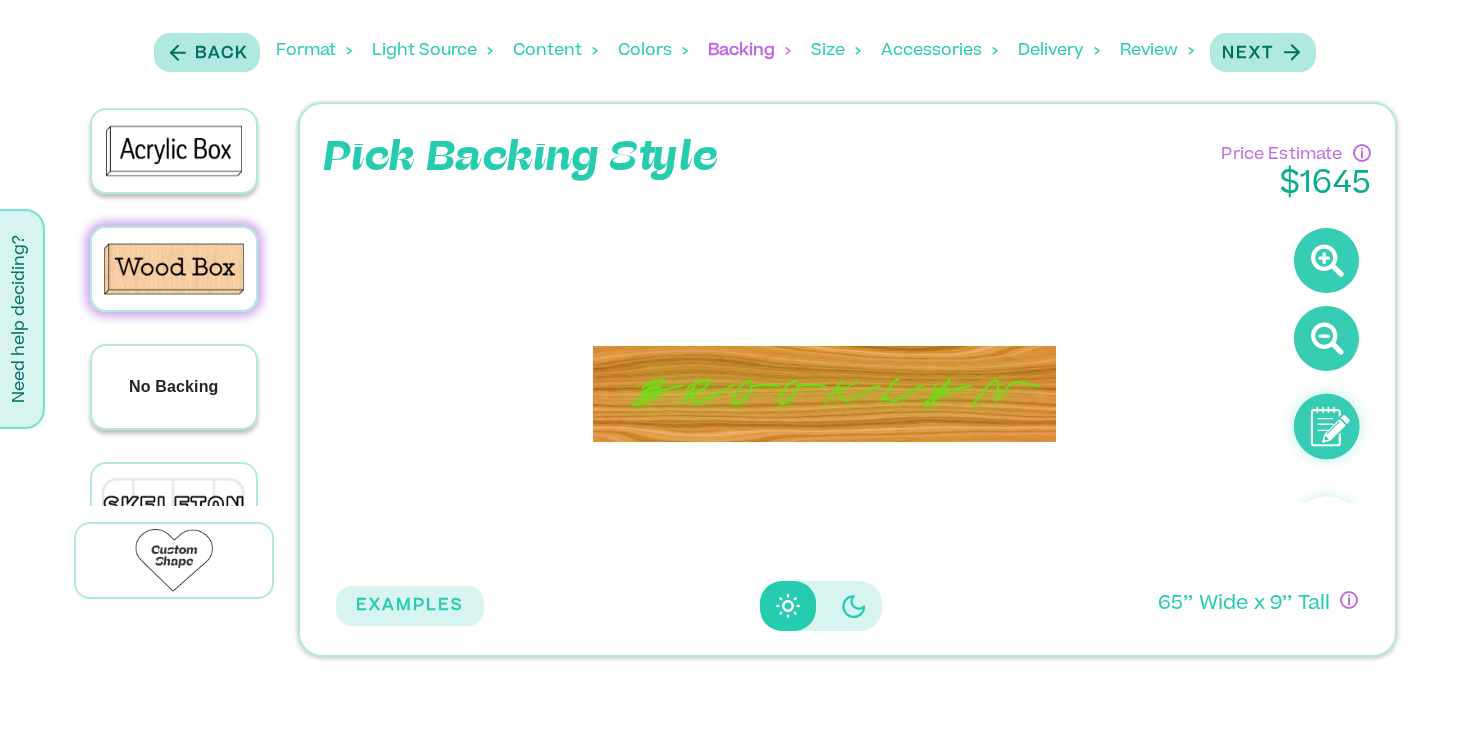 click on "No Backing" at bounding box center (174, 387) 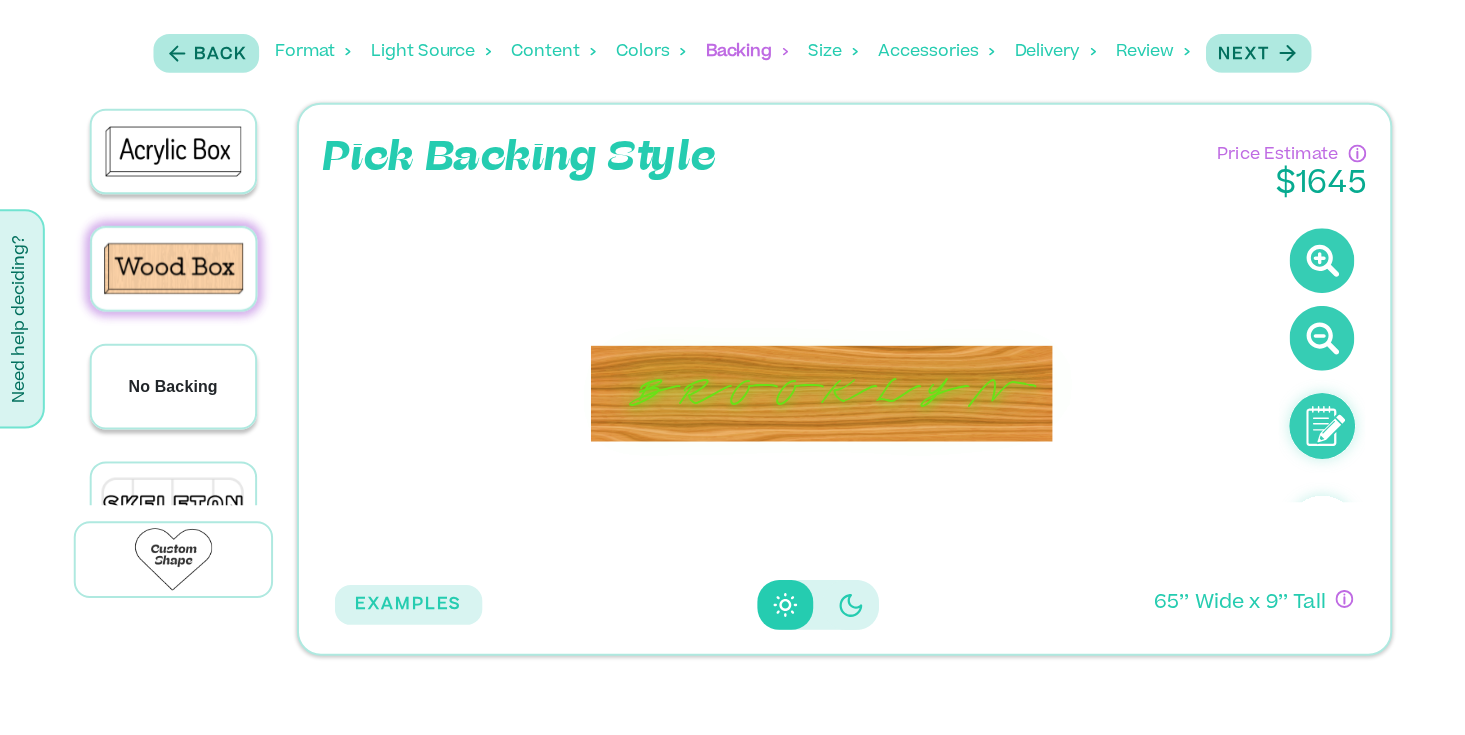 scroll, scrollTop: 246, scrollLeft: 0, axis: vertical 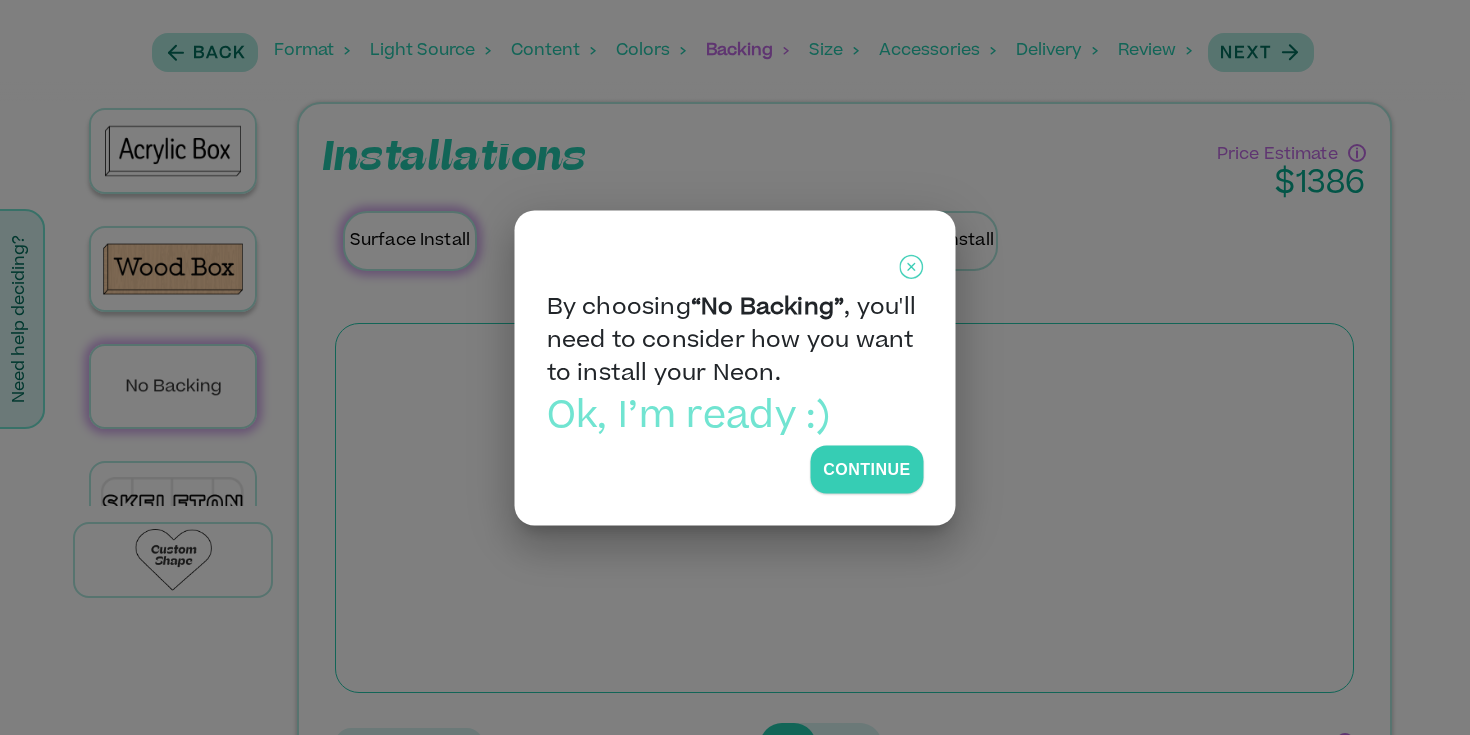 click 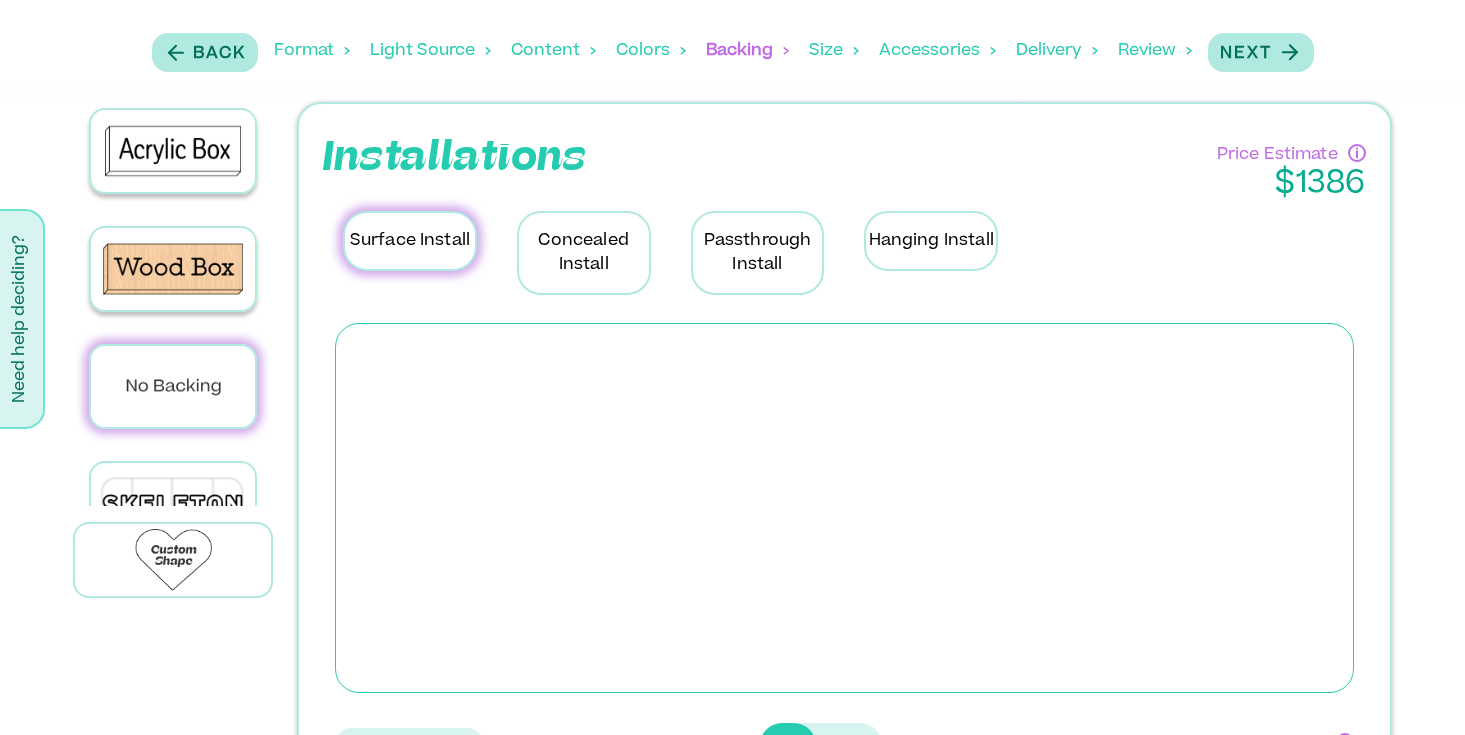 click on "Concealed Install" at bounding box center (584, 253) 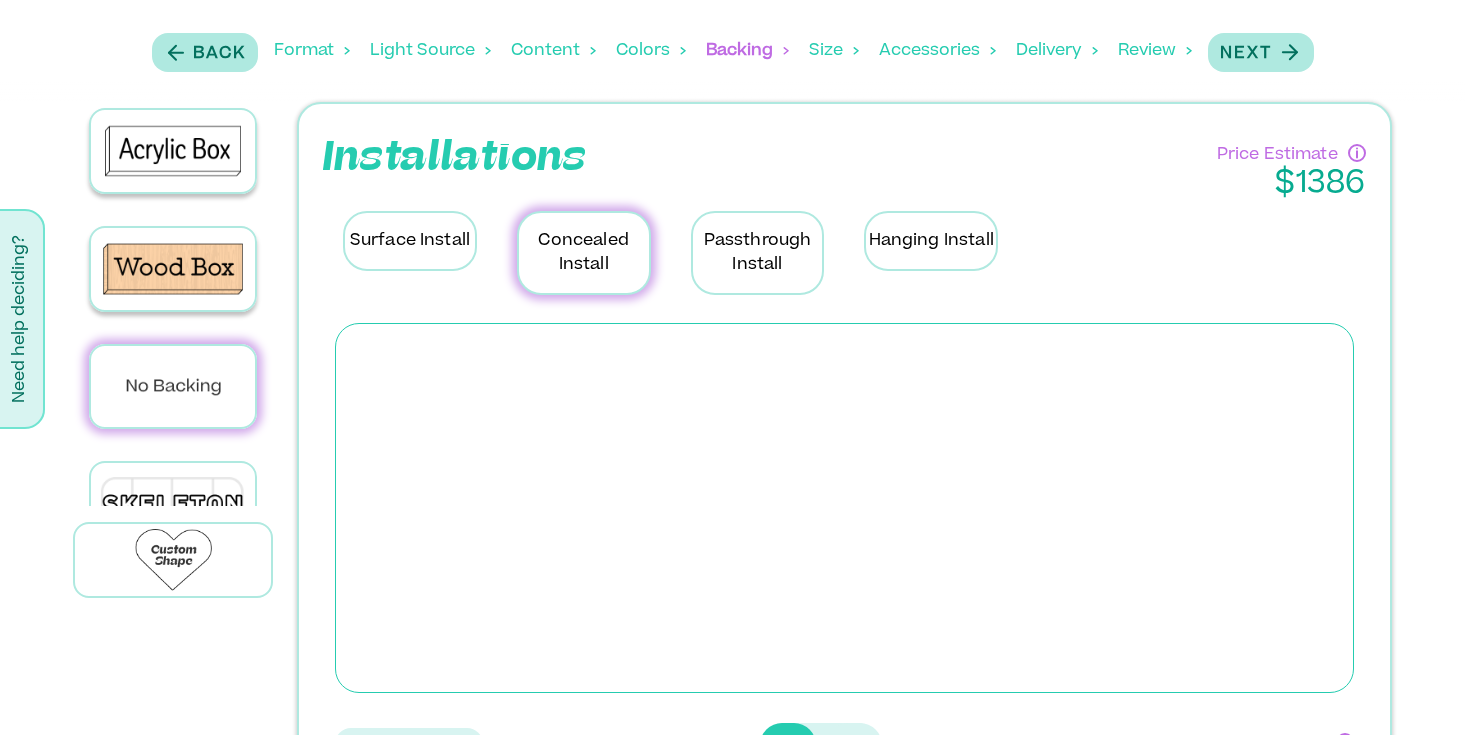click on "Surface Install" at bounding box center (410, 241) 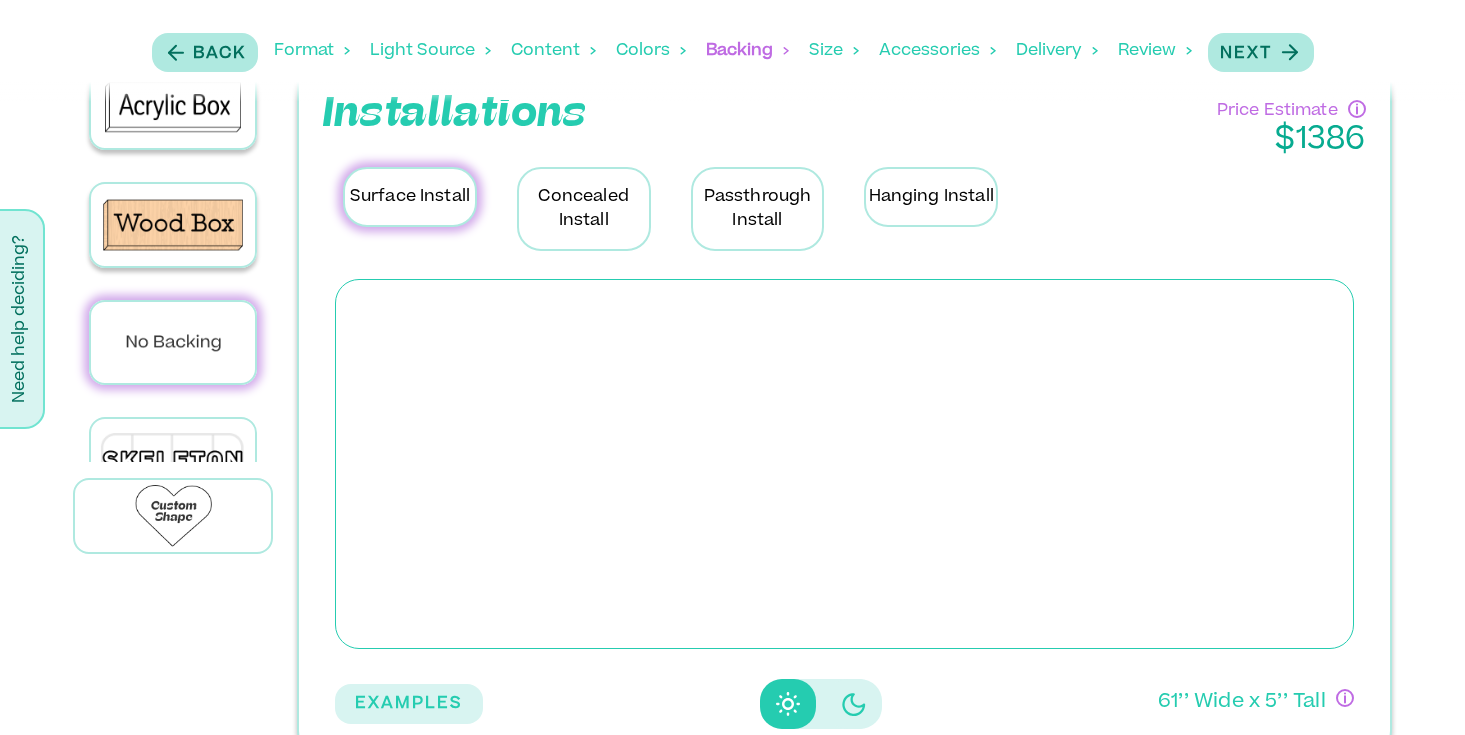 scroll, scrollTop: 43, scrollLeft: 0, axis: vertical 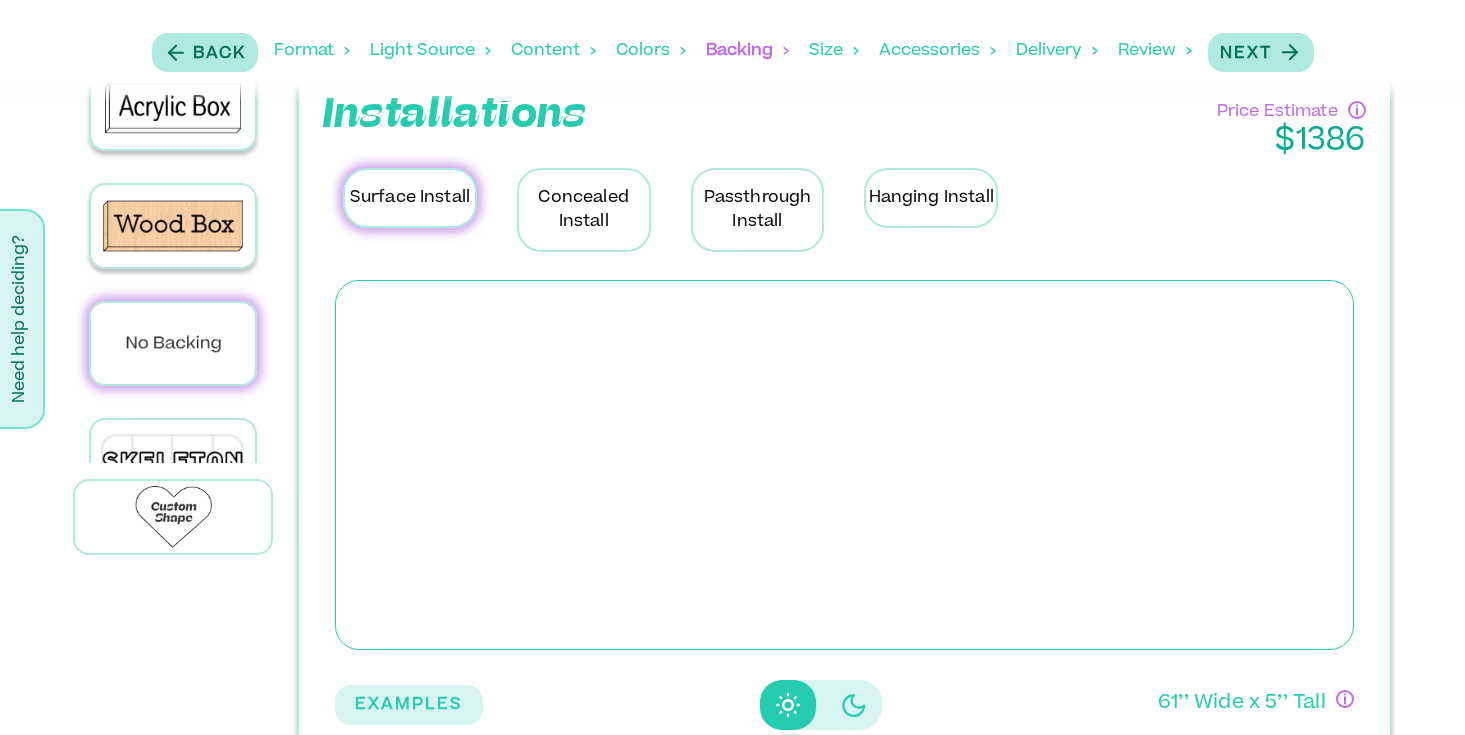 click on "Hanging Install" at bounding box center [931, 198] 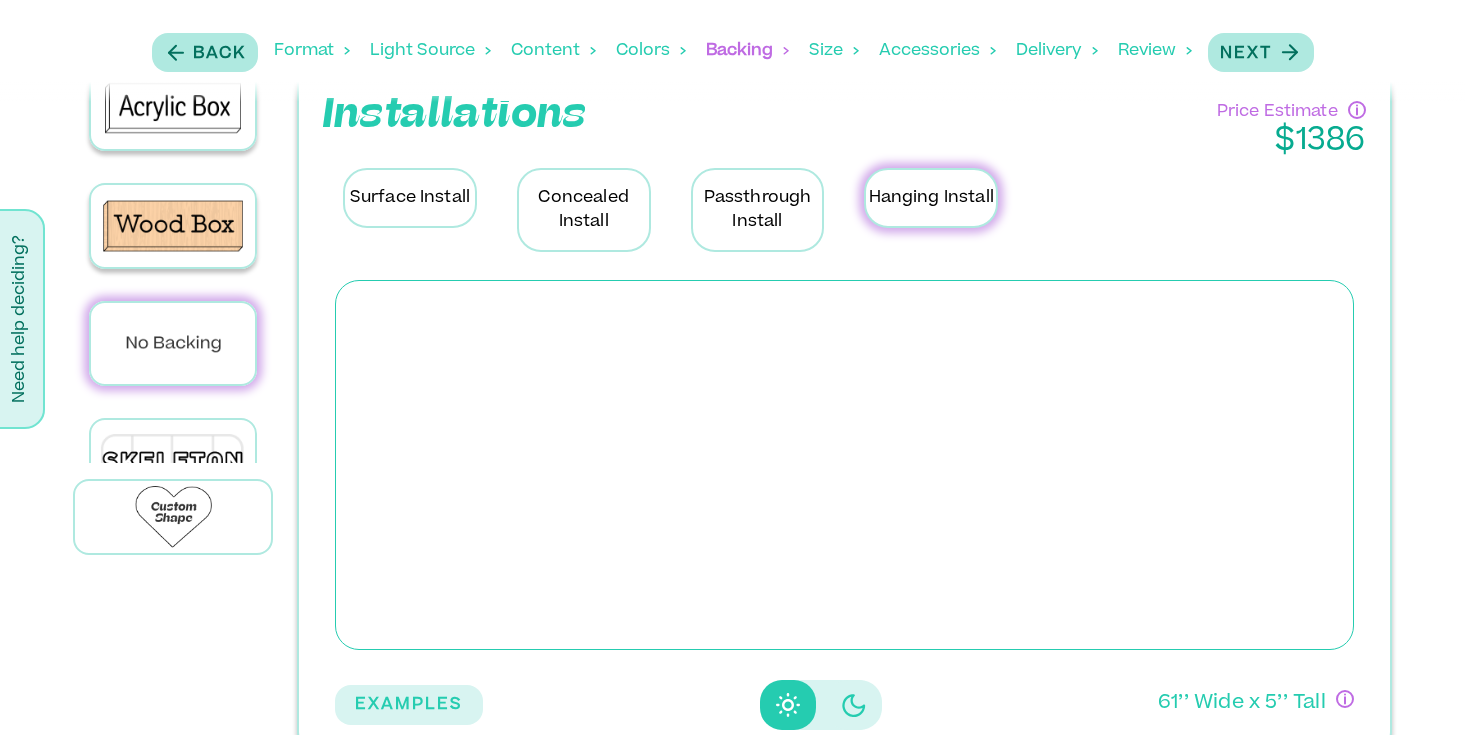 click on "Size" at bounding box center [834, 51] 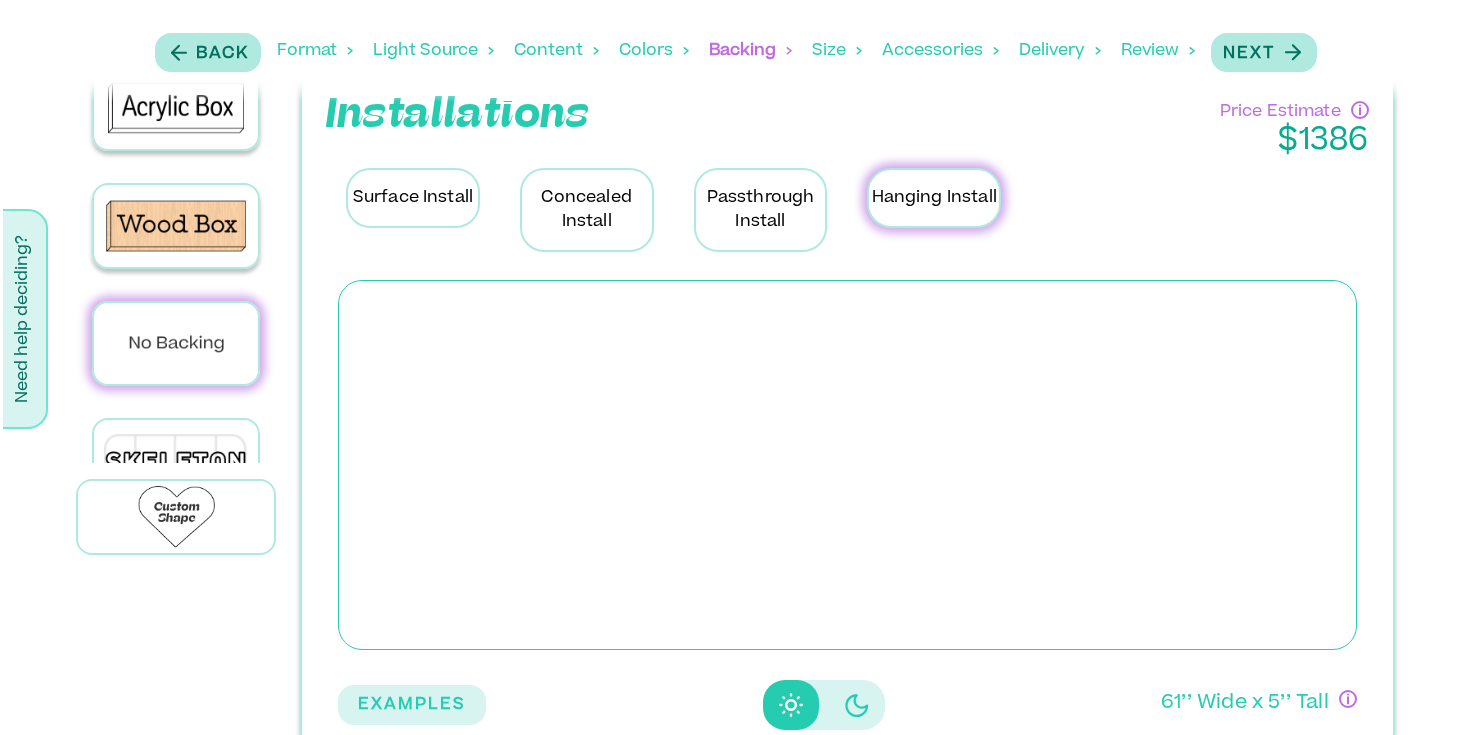 scroll, scrollTop: 0, scrollLeft: 0, axis: both 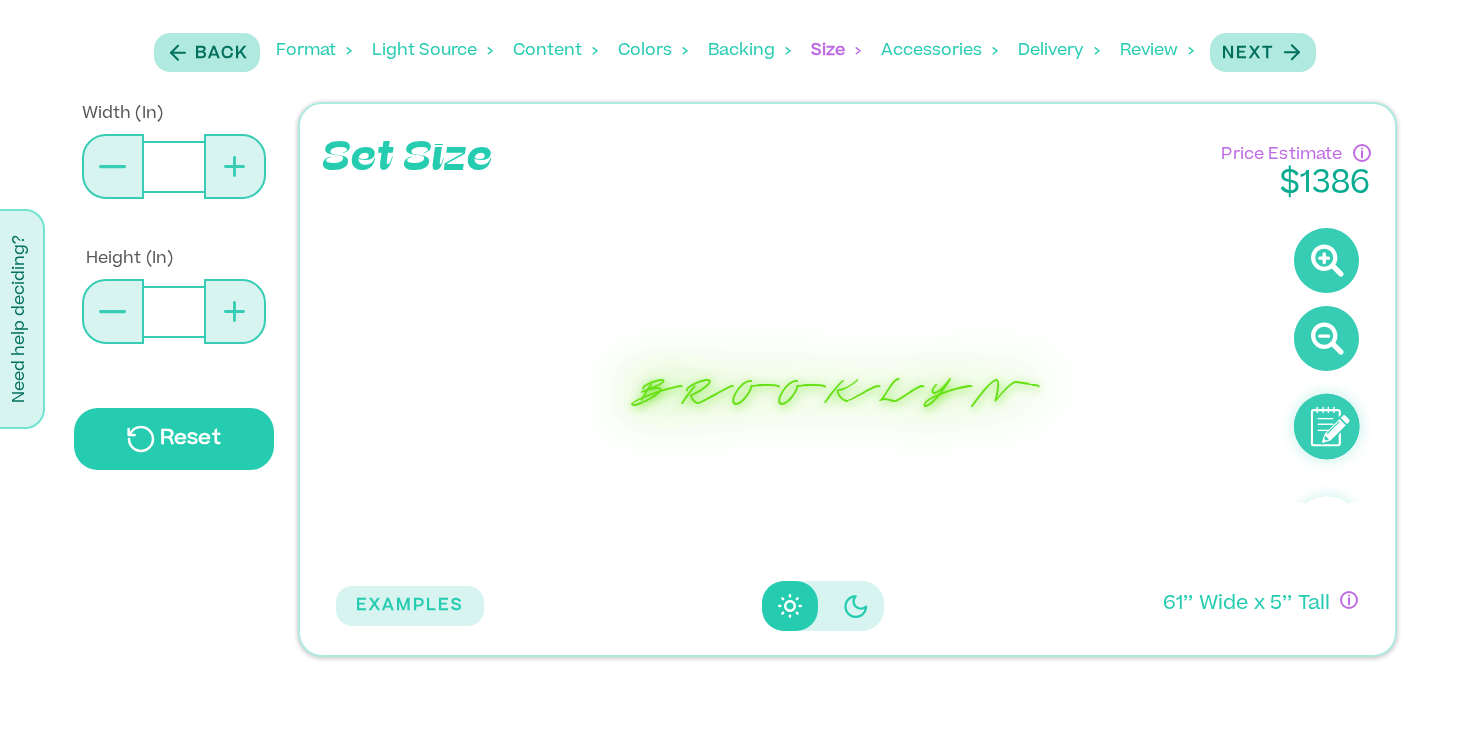 click 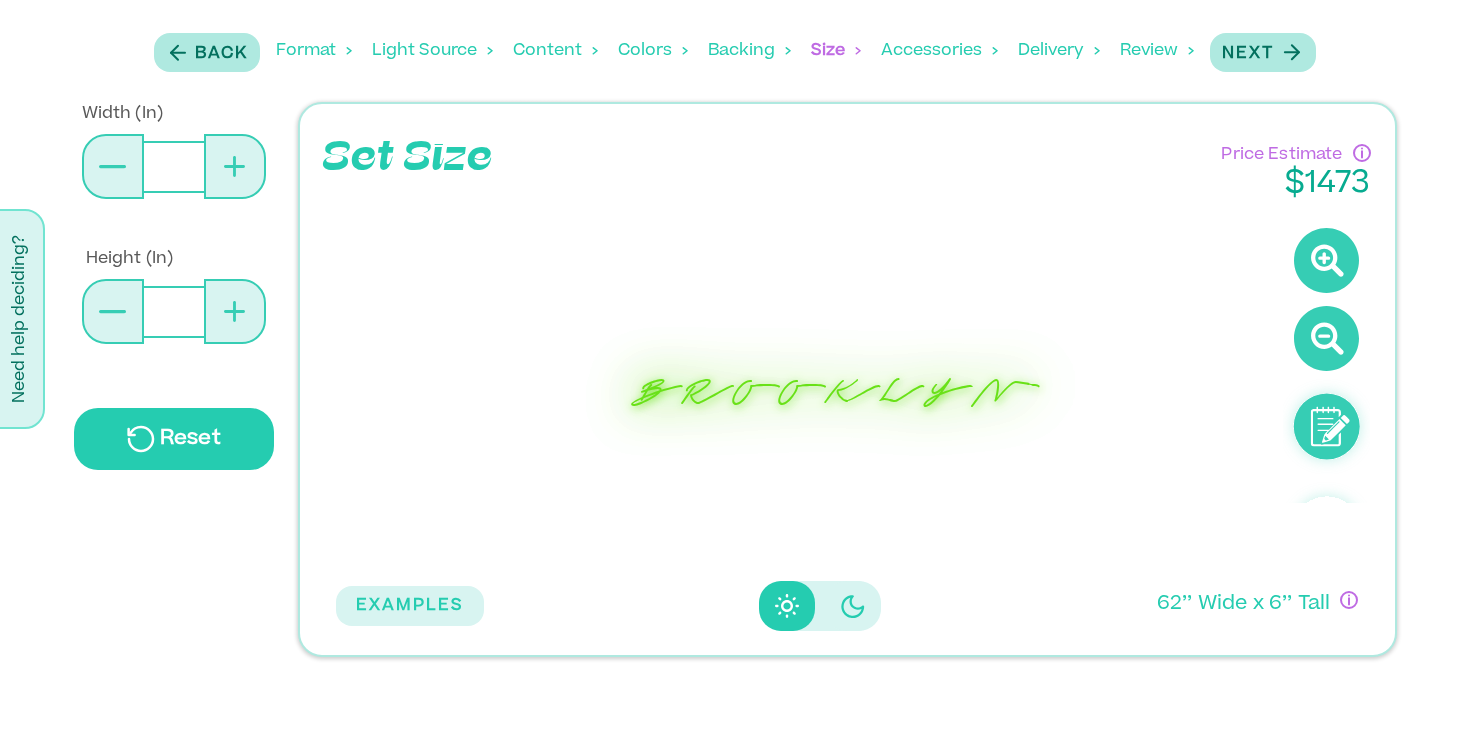 click 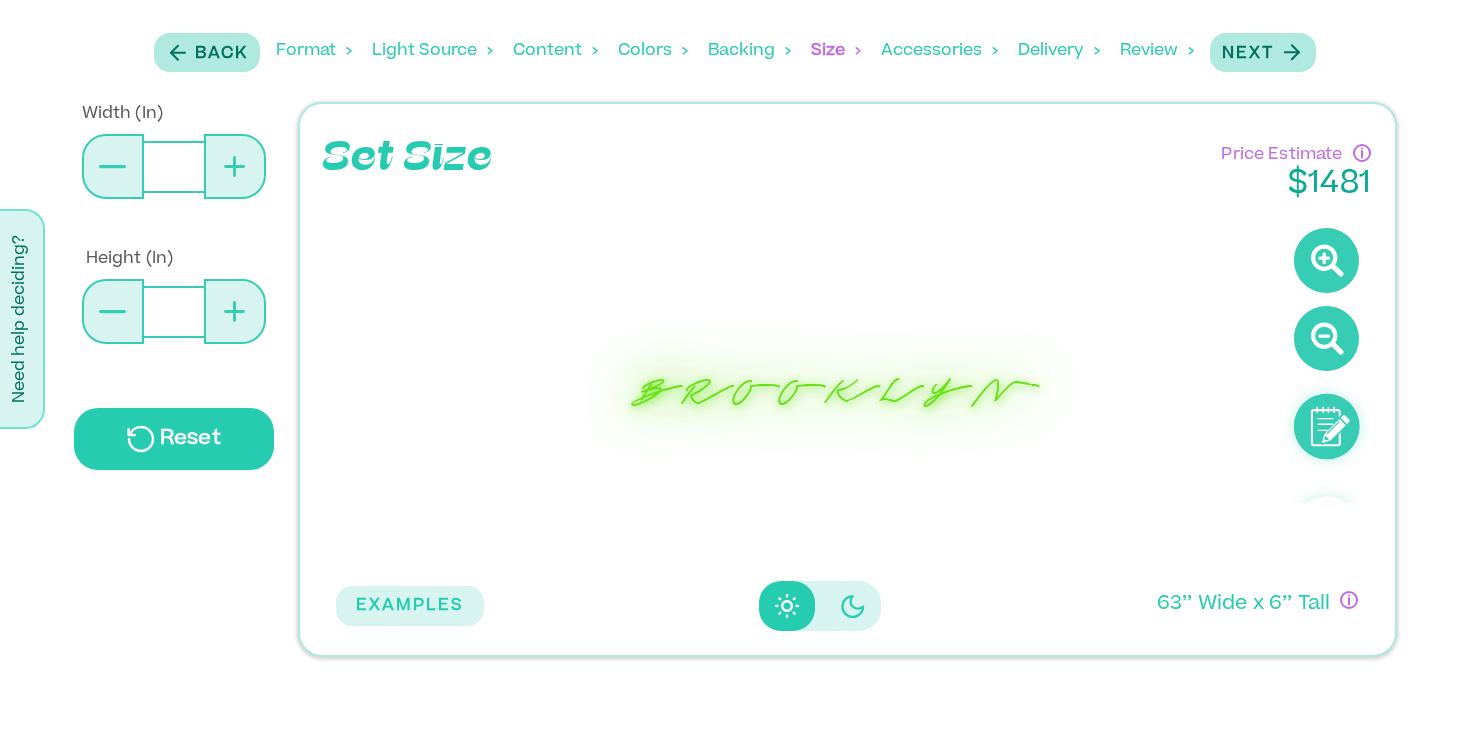 click 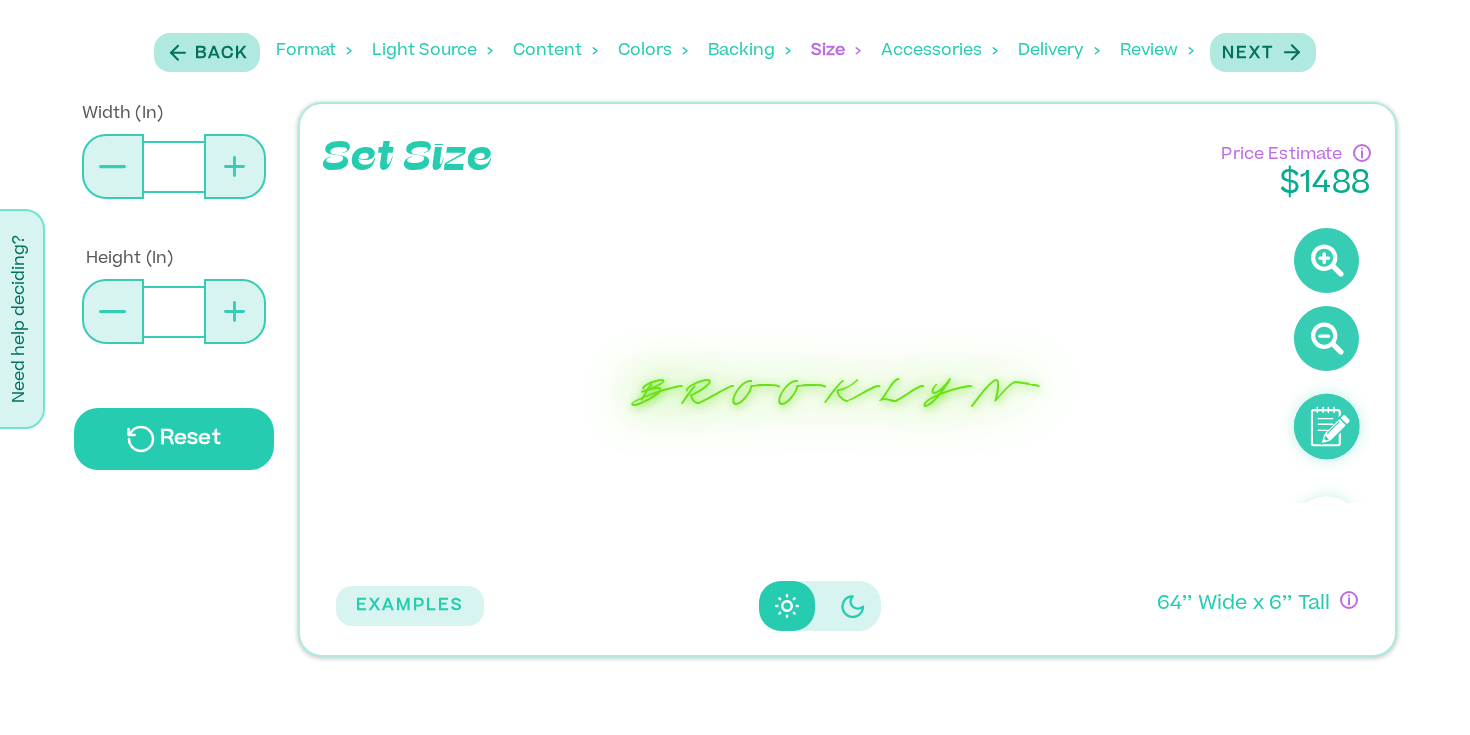 click 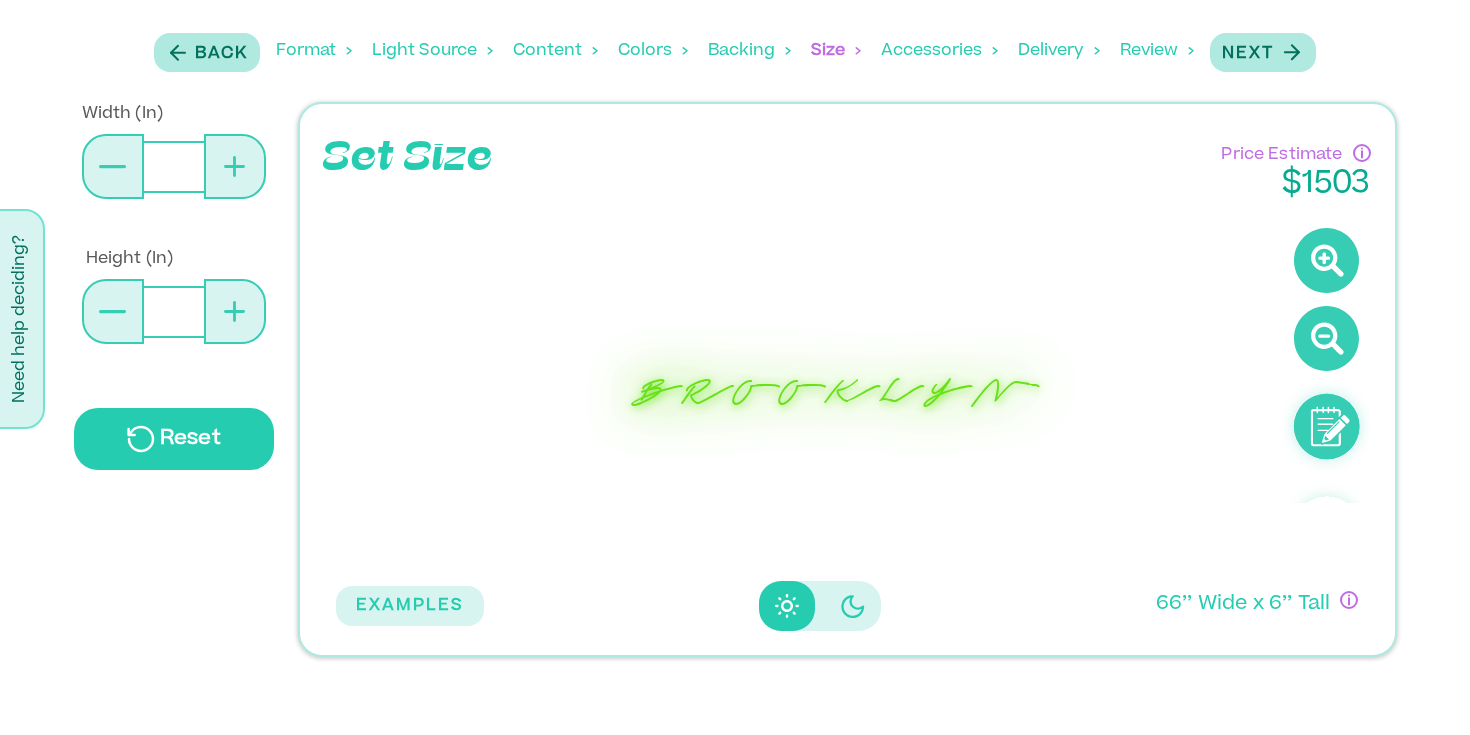 click 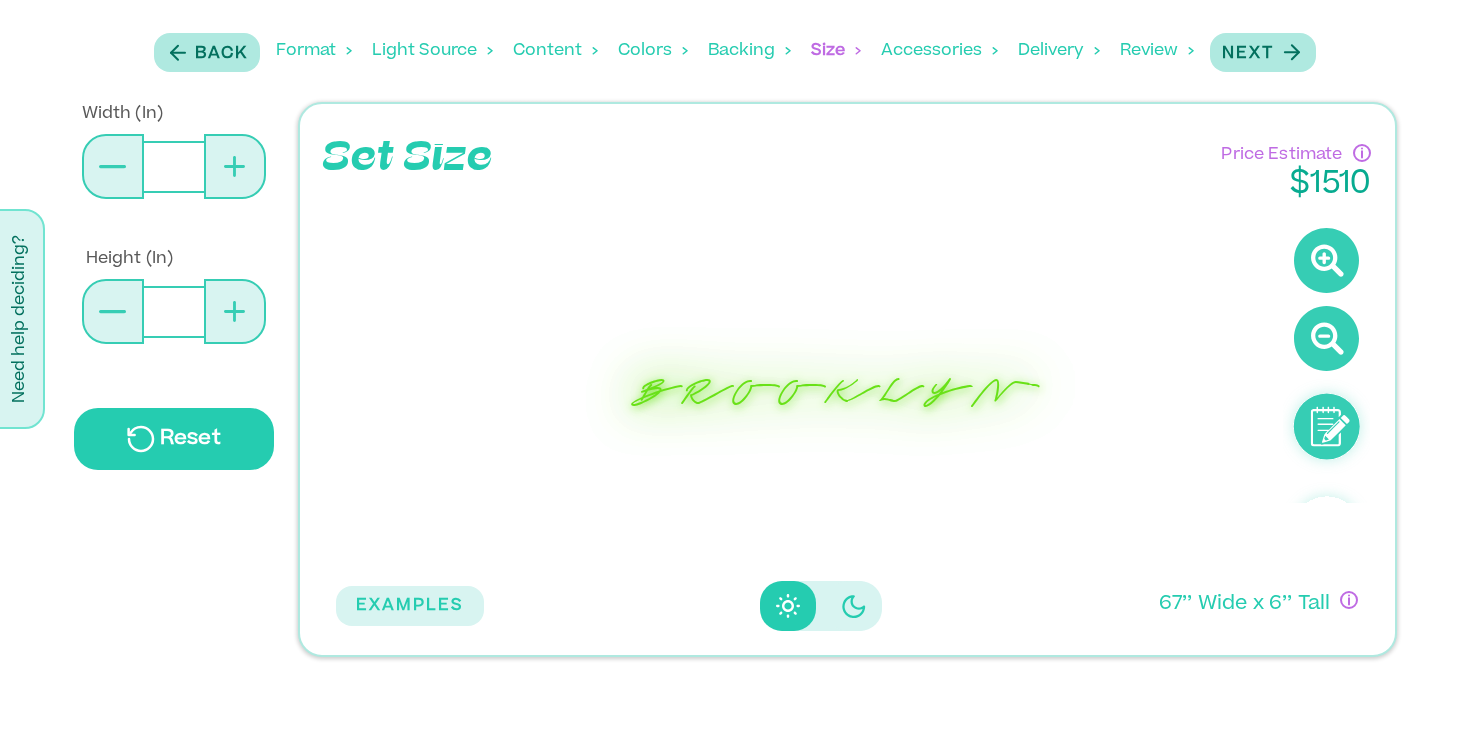 click 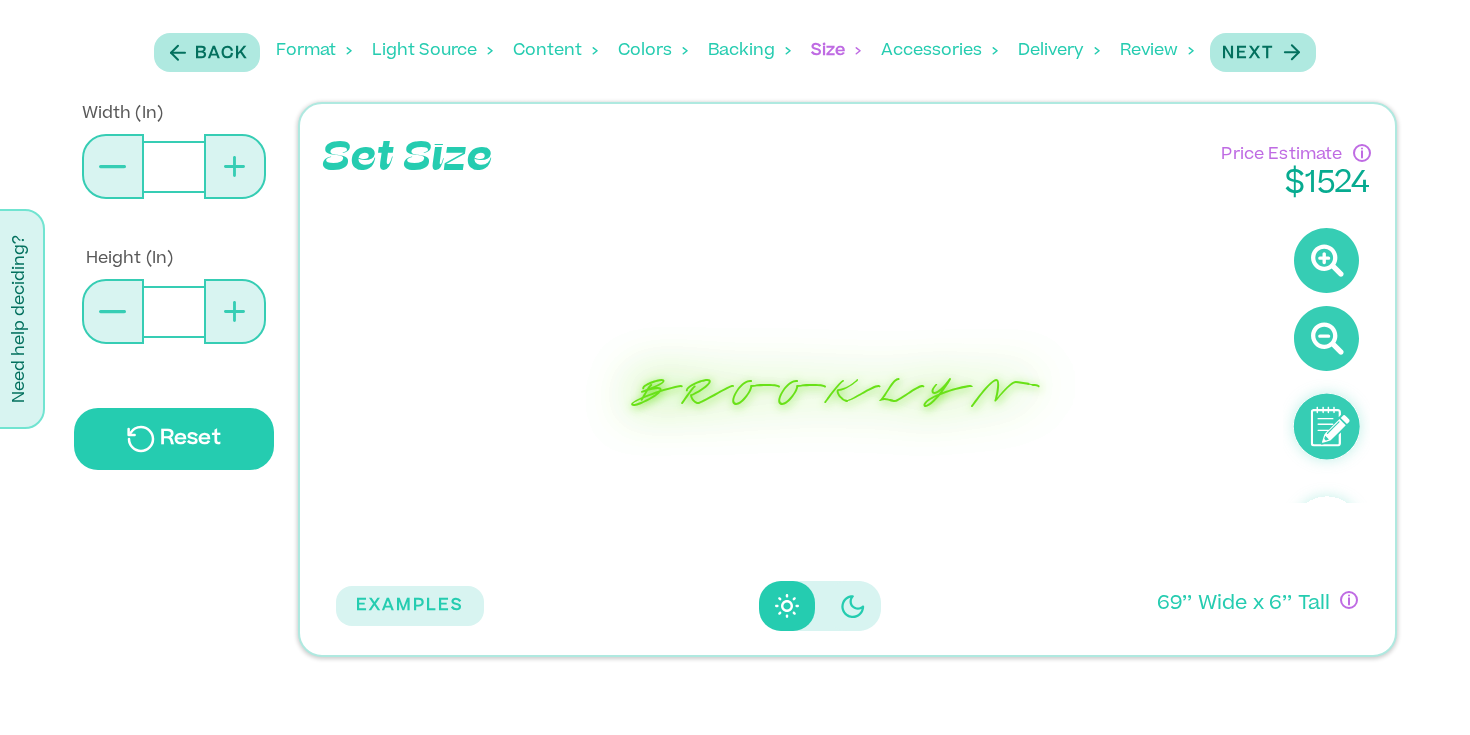 click 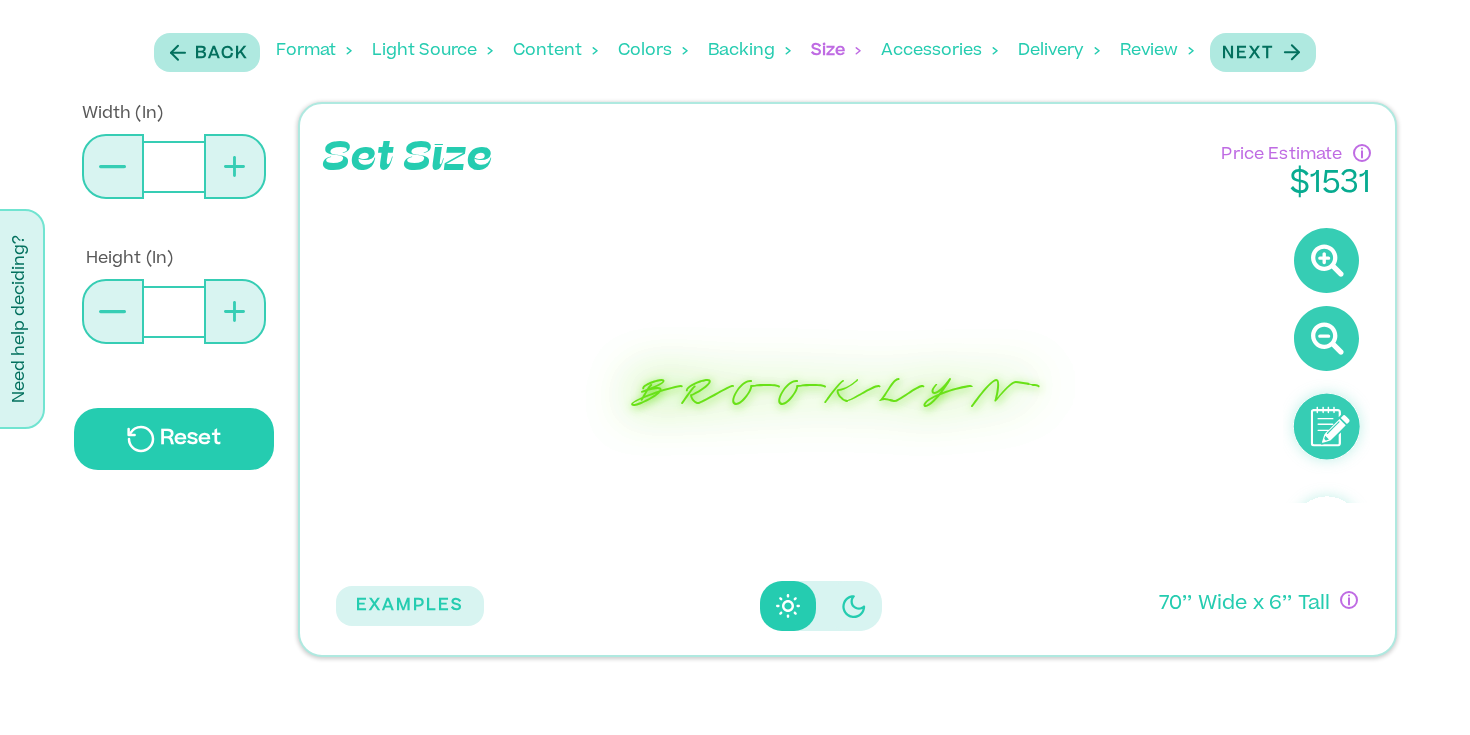 click 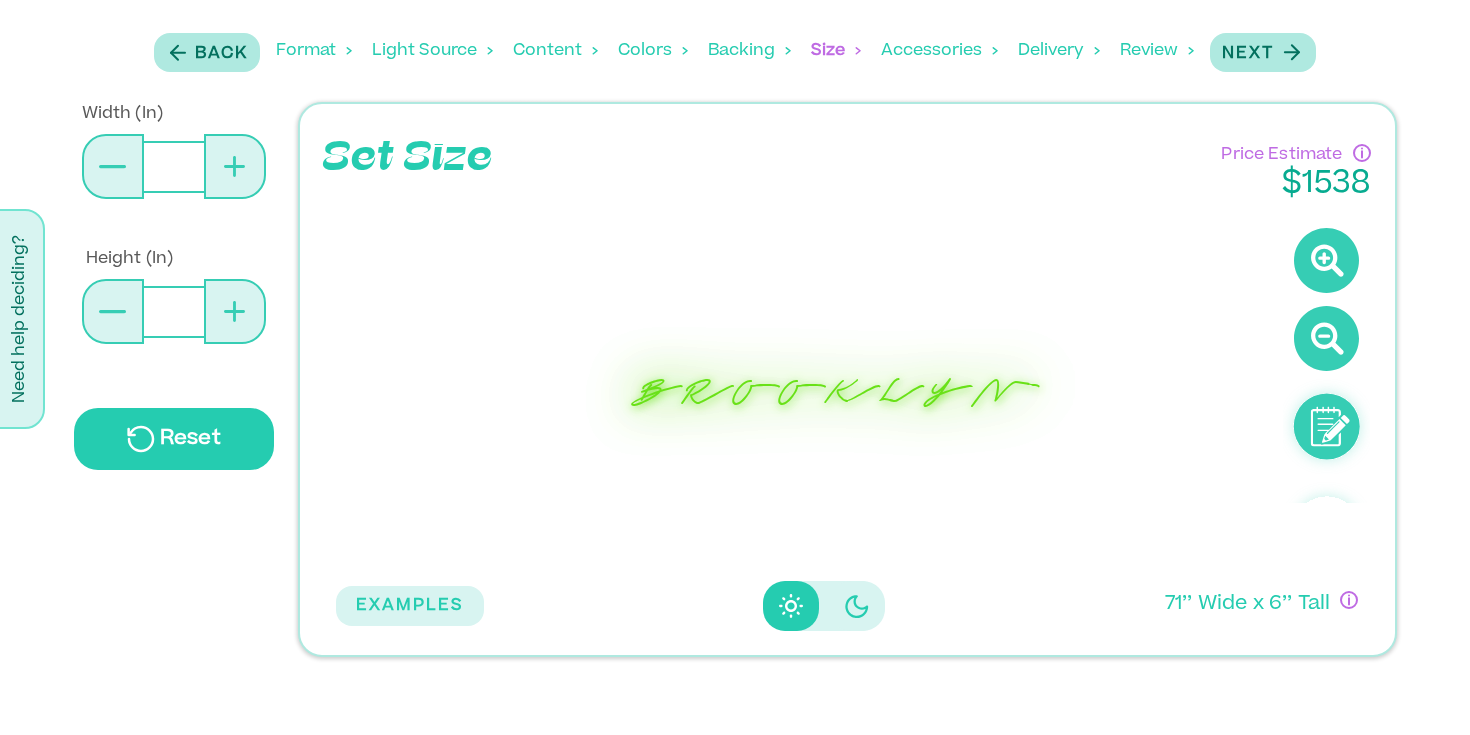 click 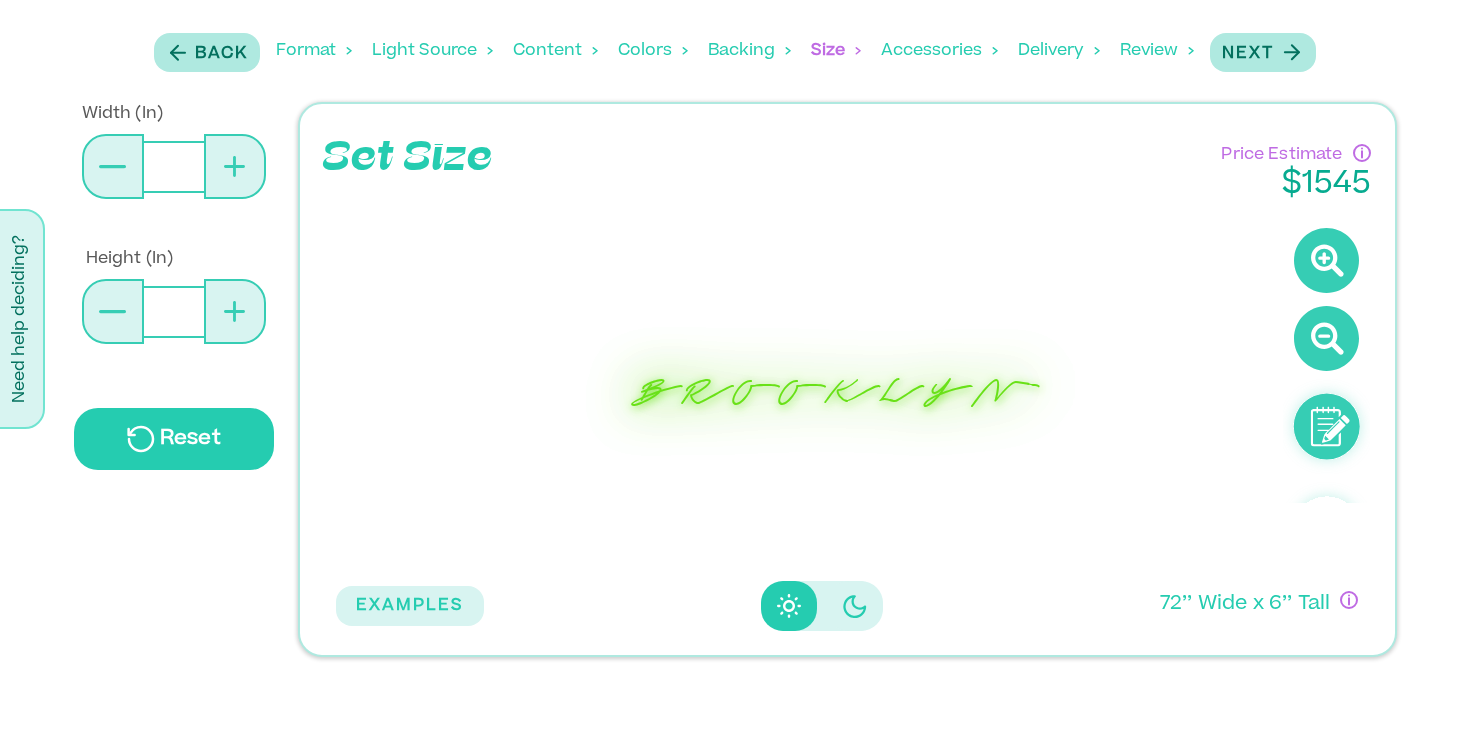 click at bounding box center [235, 311] 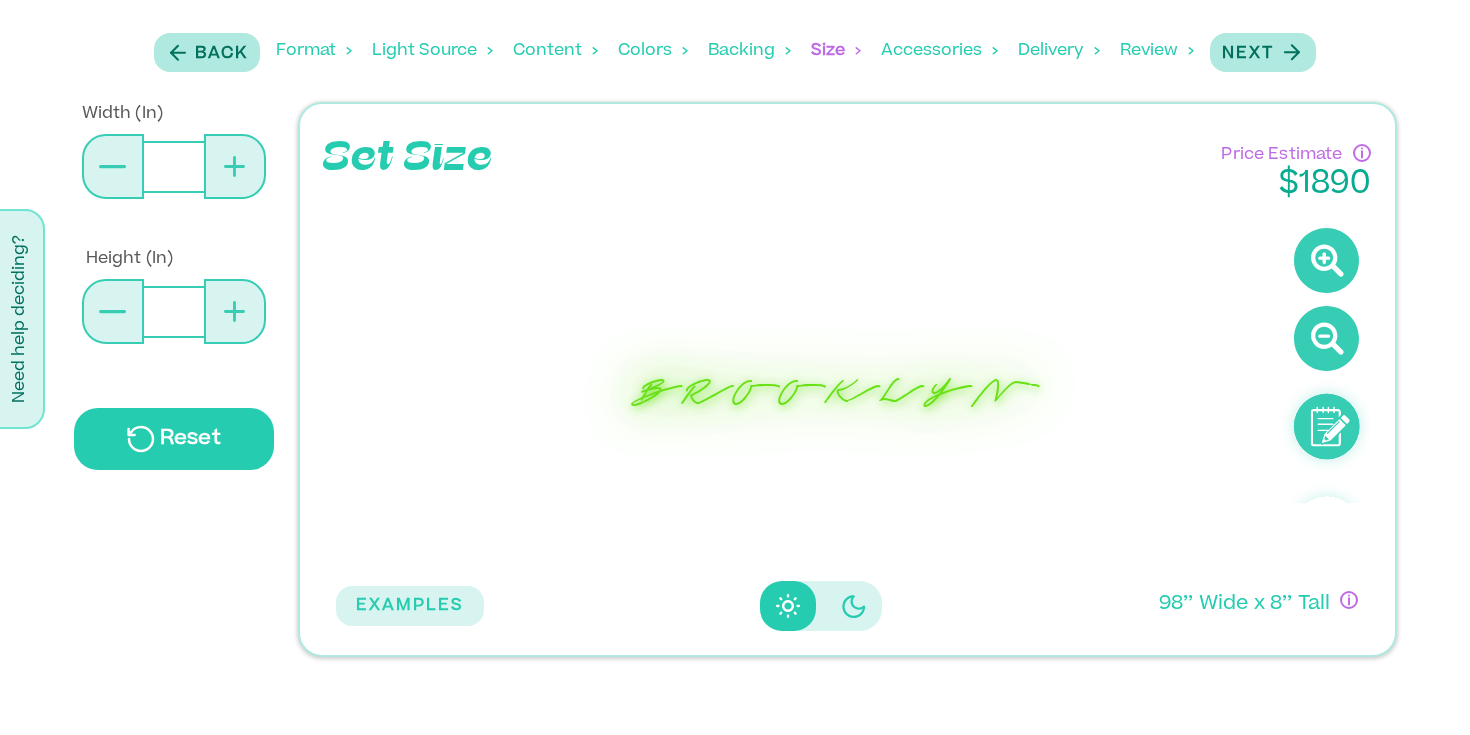 click at bounding box center [235, 311] 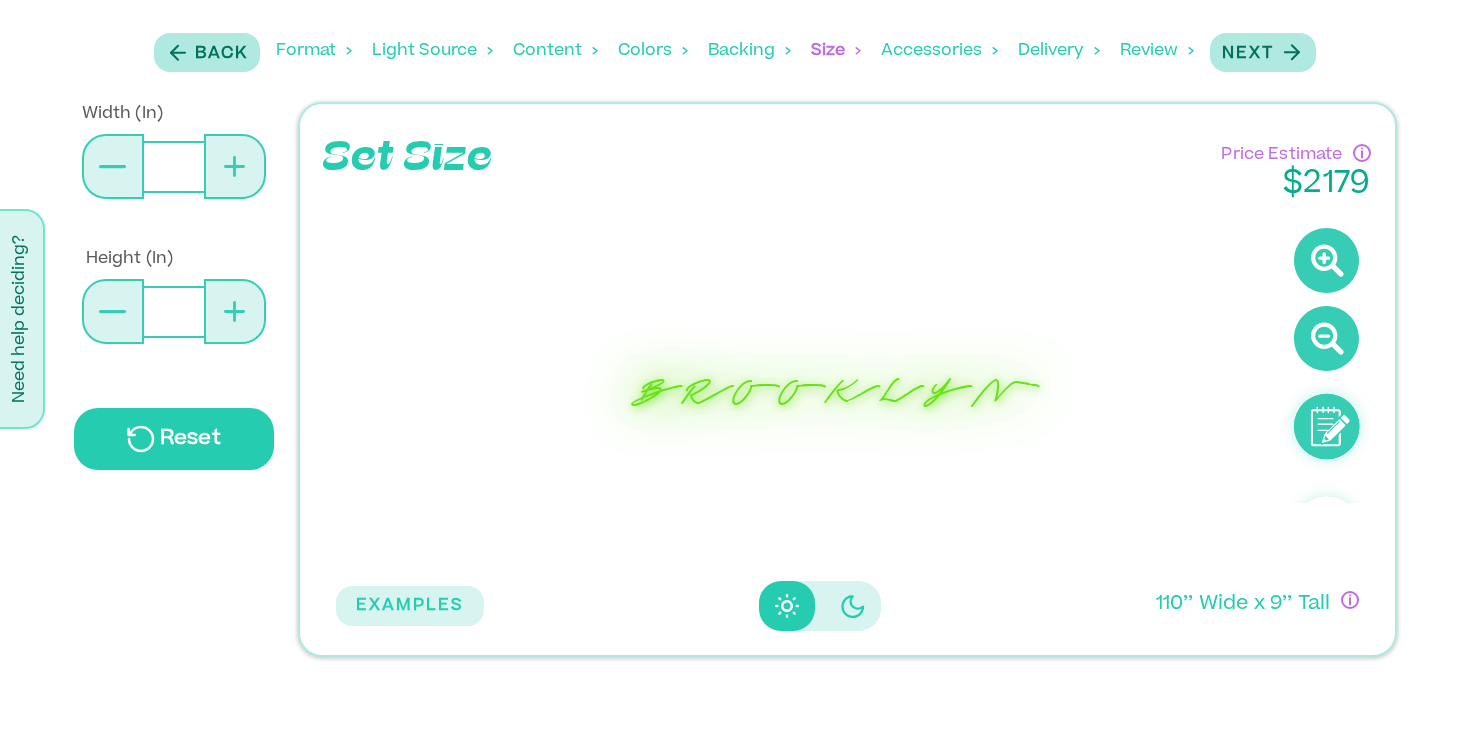 click at bounding box center (235, 311) 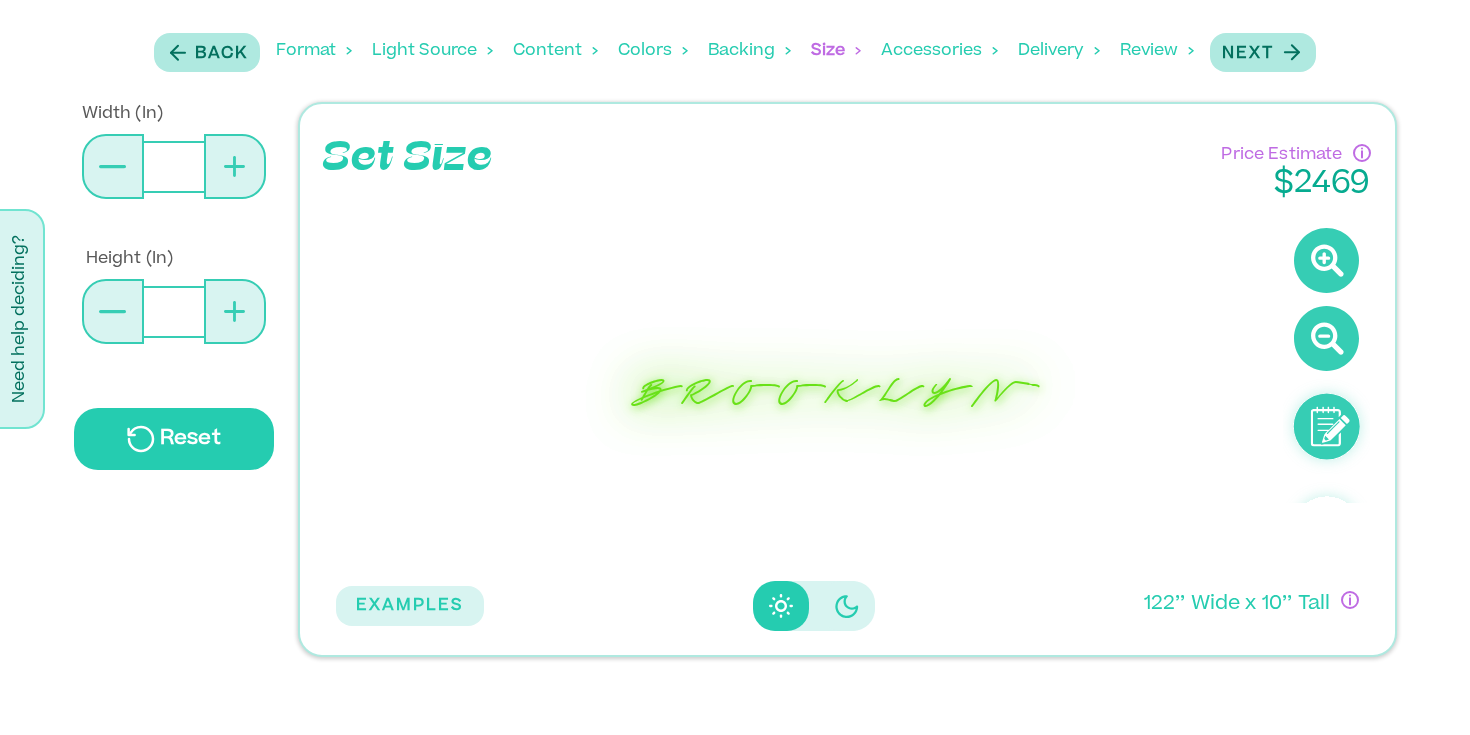 click at bounding box center (235, 311) 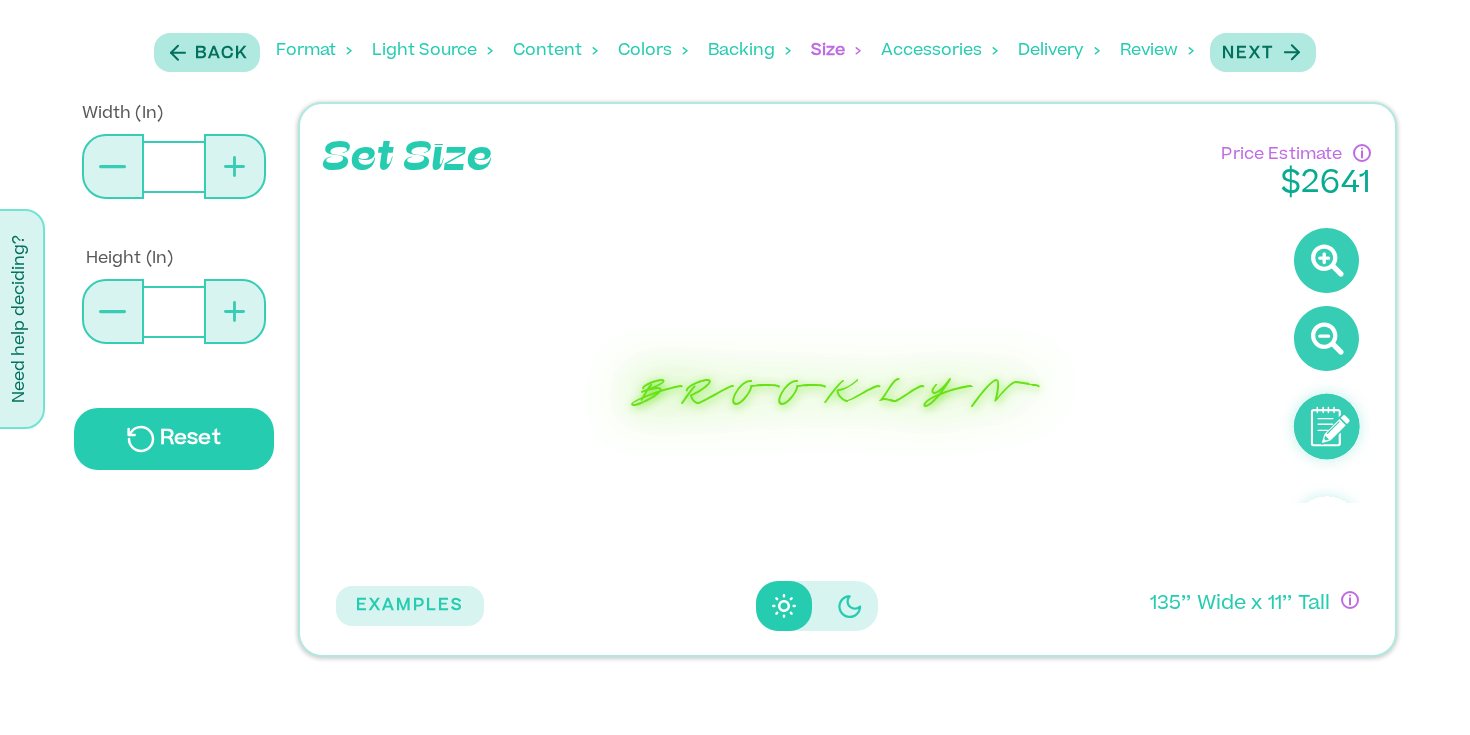 click at bounding box center (235, 311) 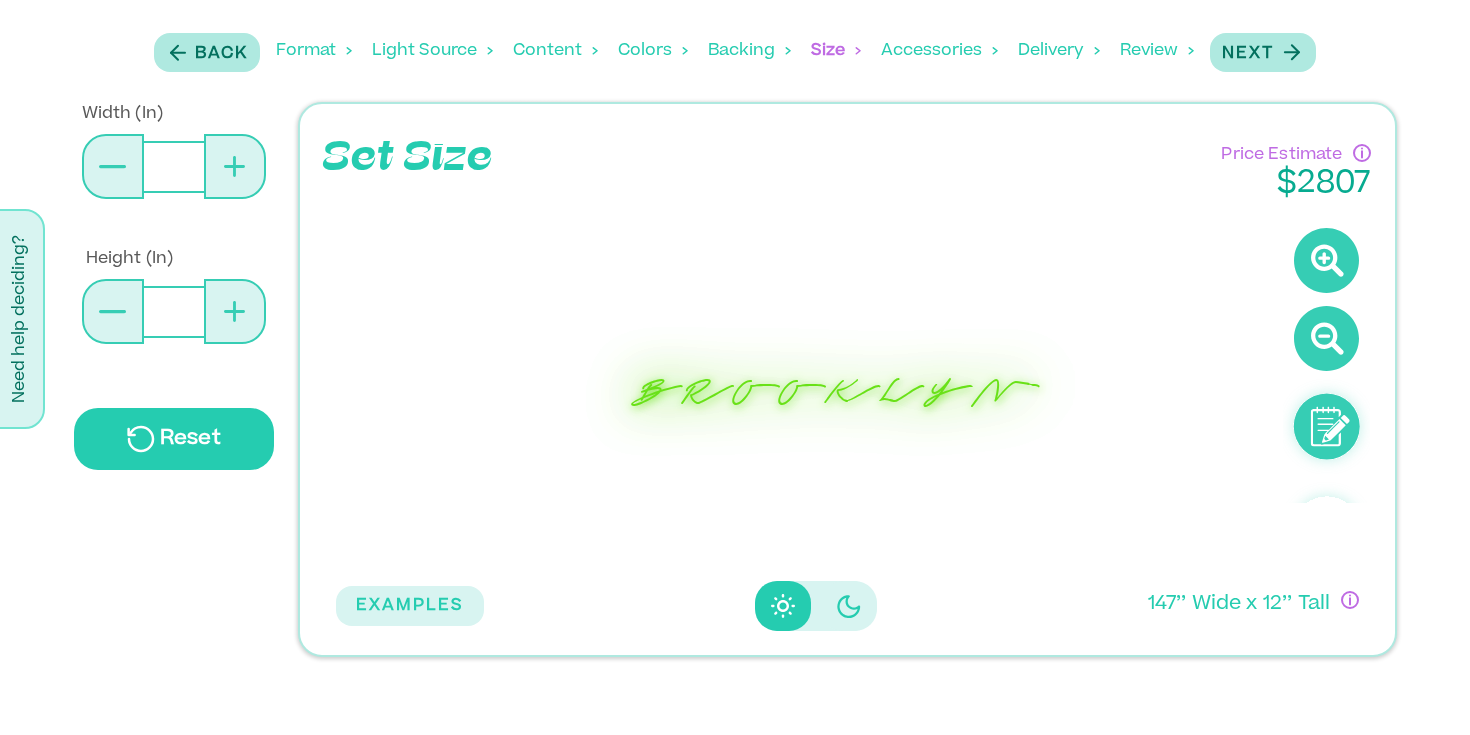 click at bounding box center (235, 311) 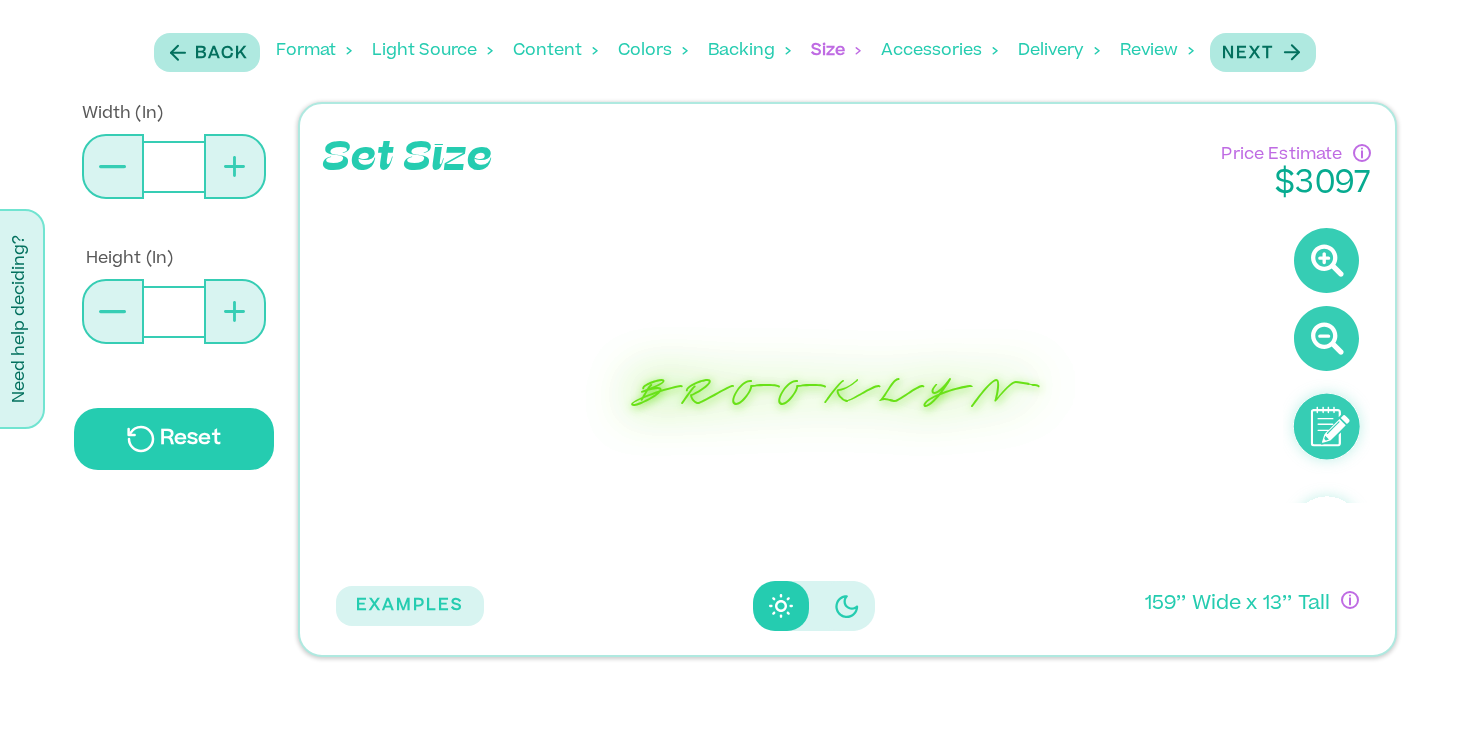 click at bounding box center (235, 311) 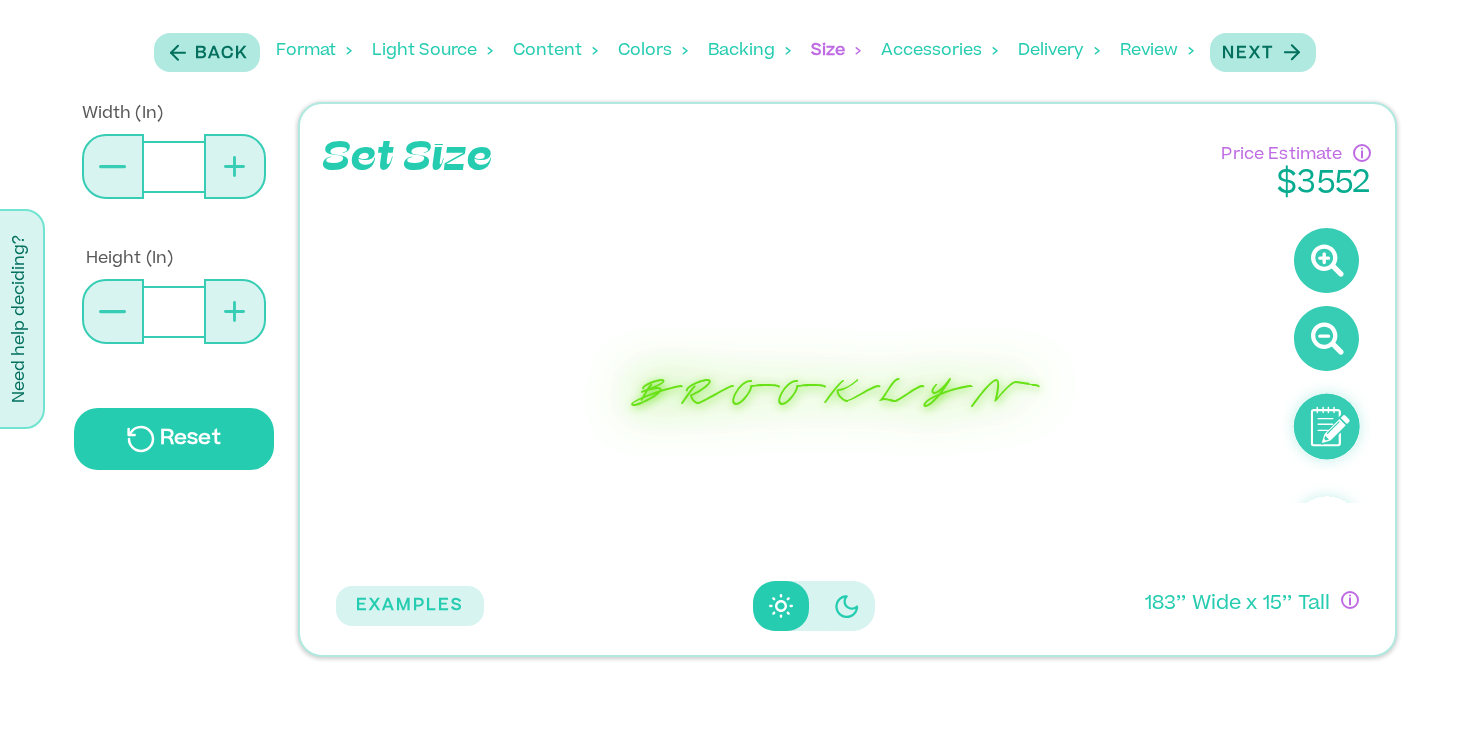 click at bounding box center [235, 311] 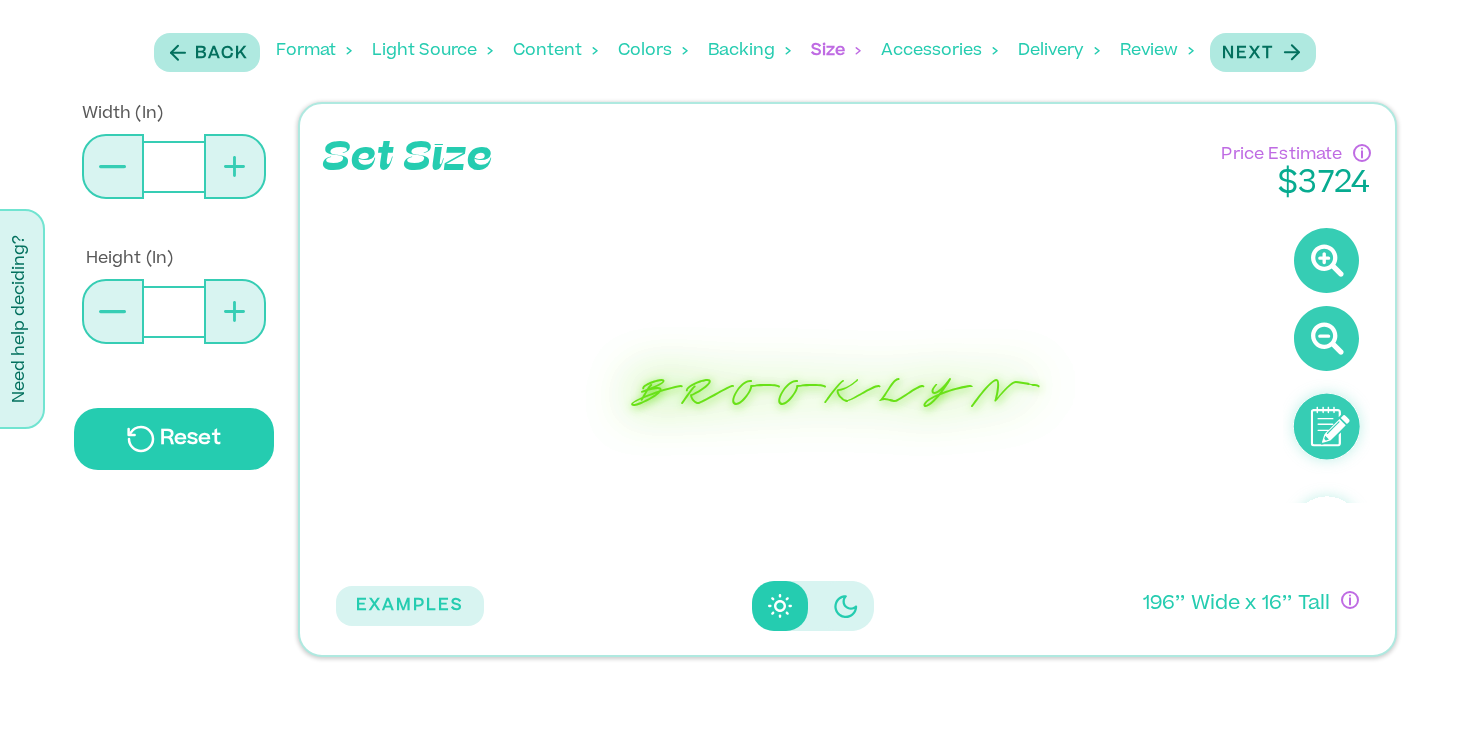 click at bounding box center (235, 311) 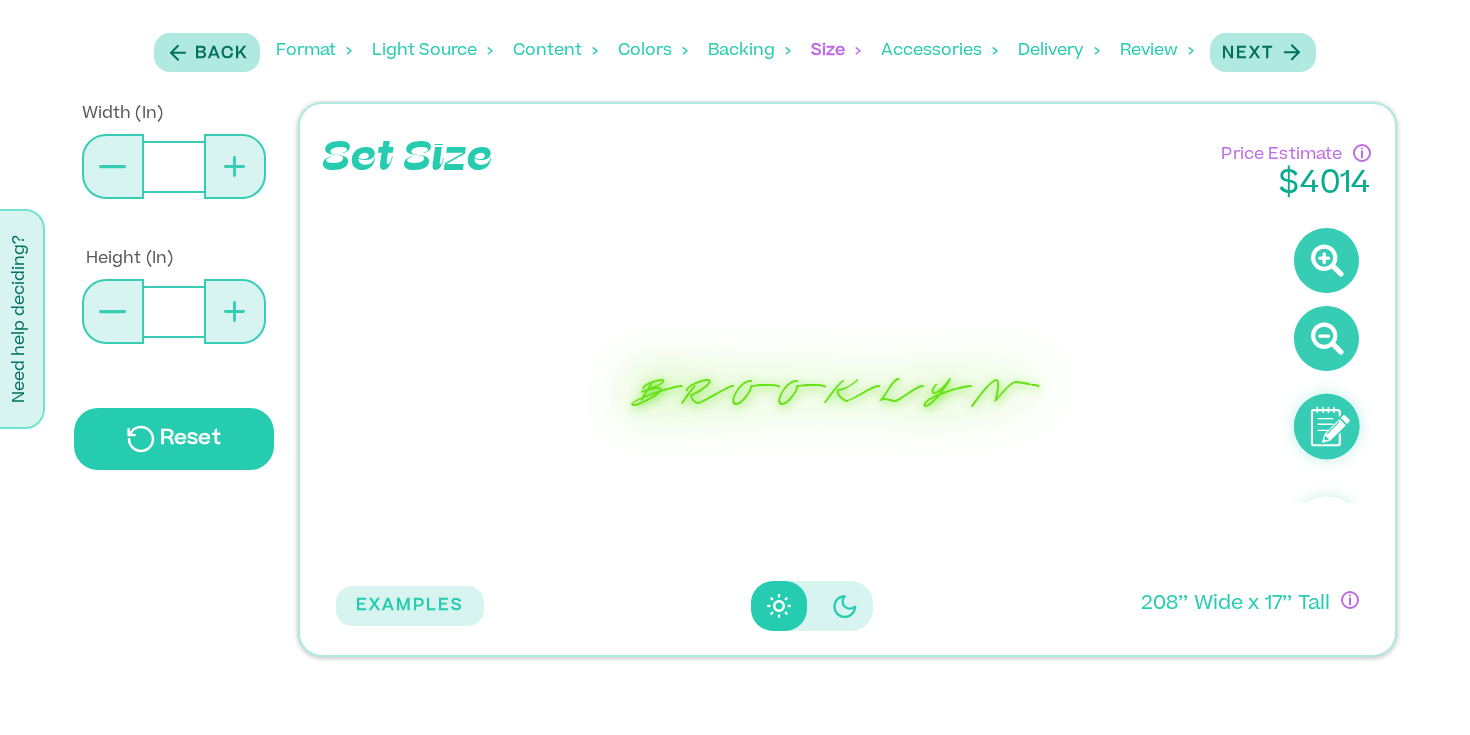 click at bounding box center [235, 311] 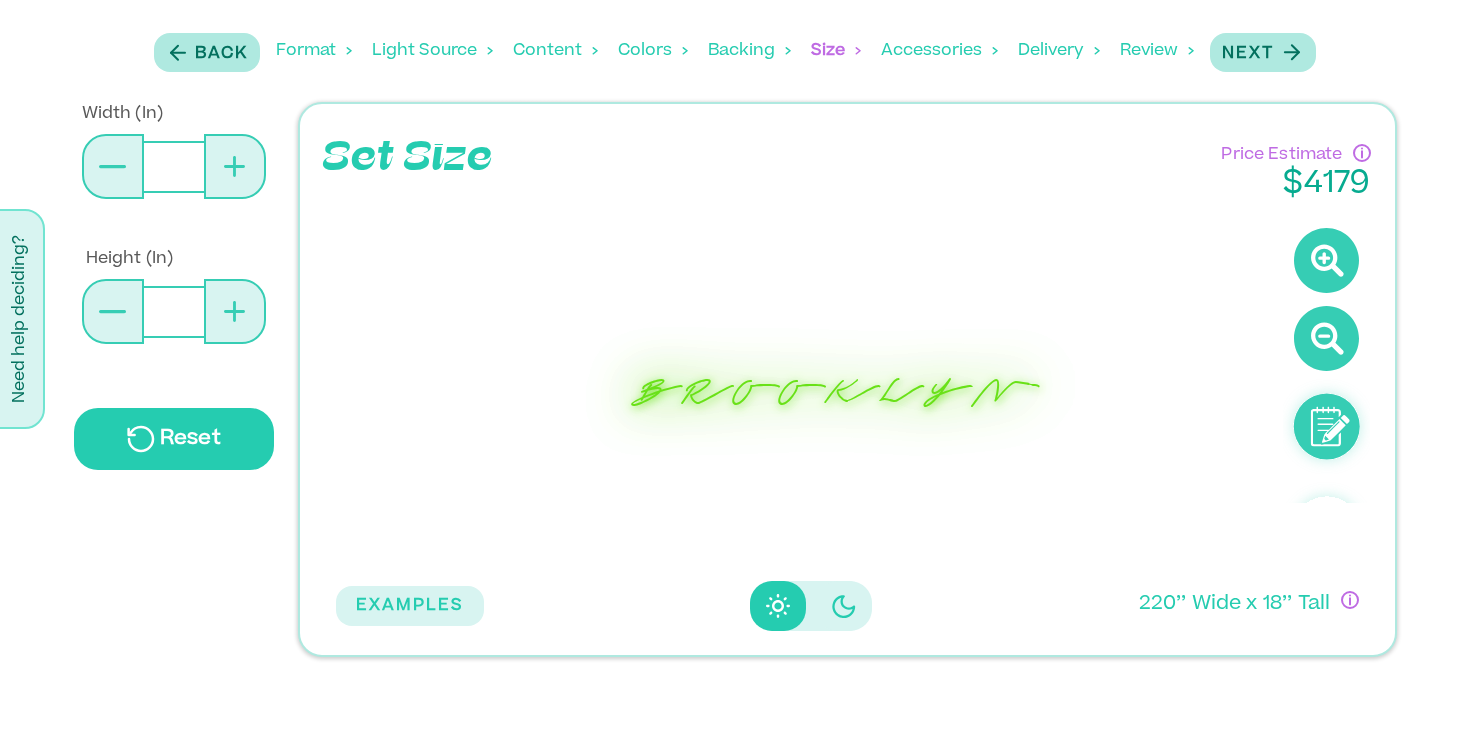 click at bounding box center [235, 166] 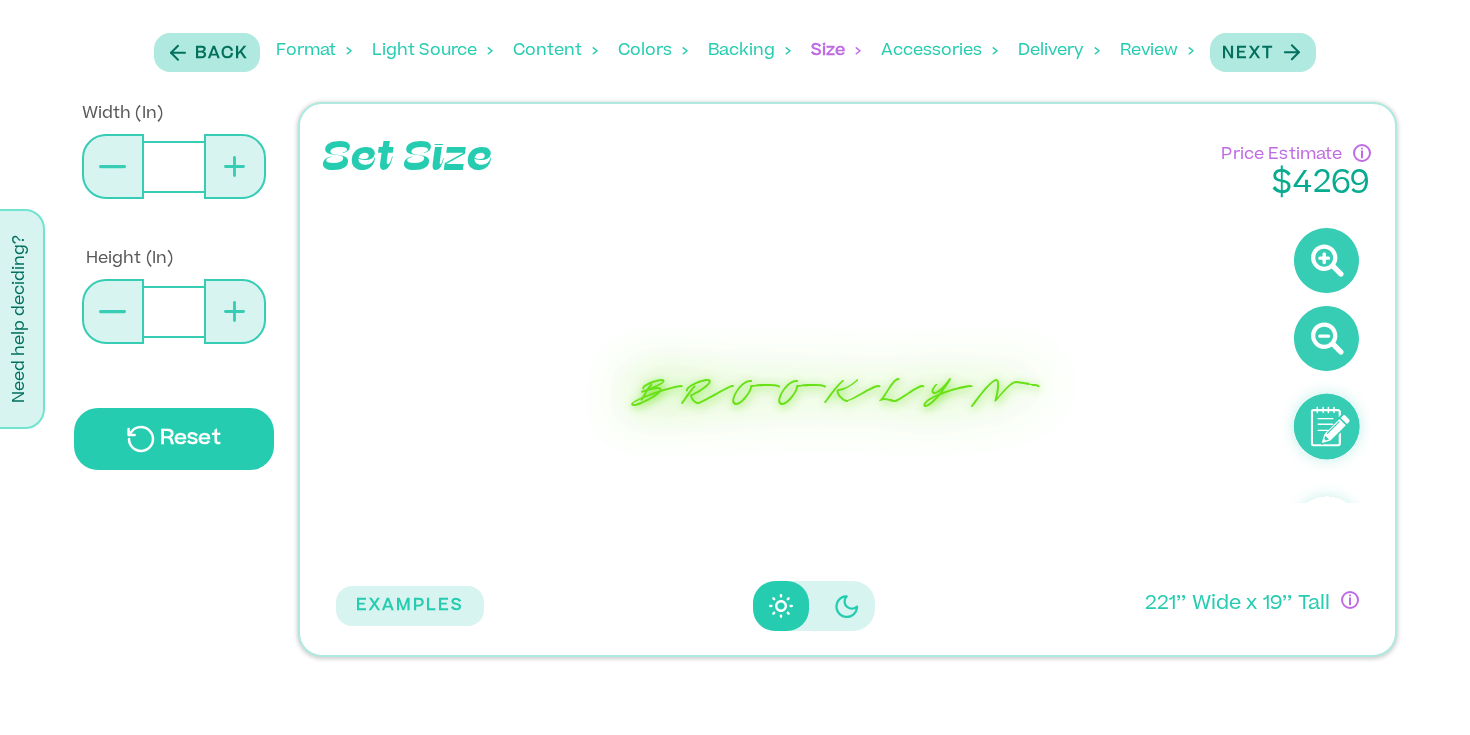 click at bounding box center (235, 166) 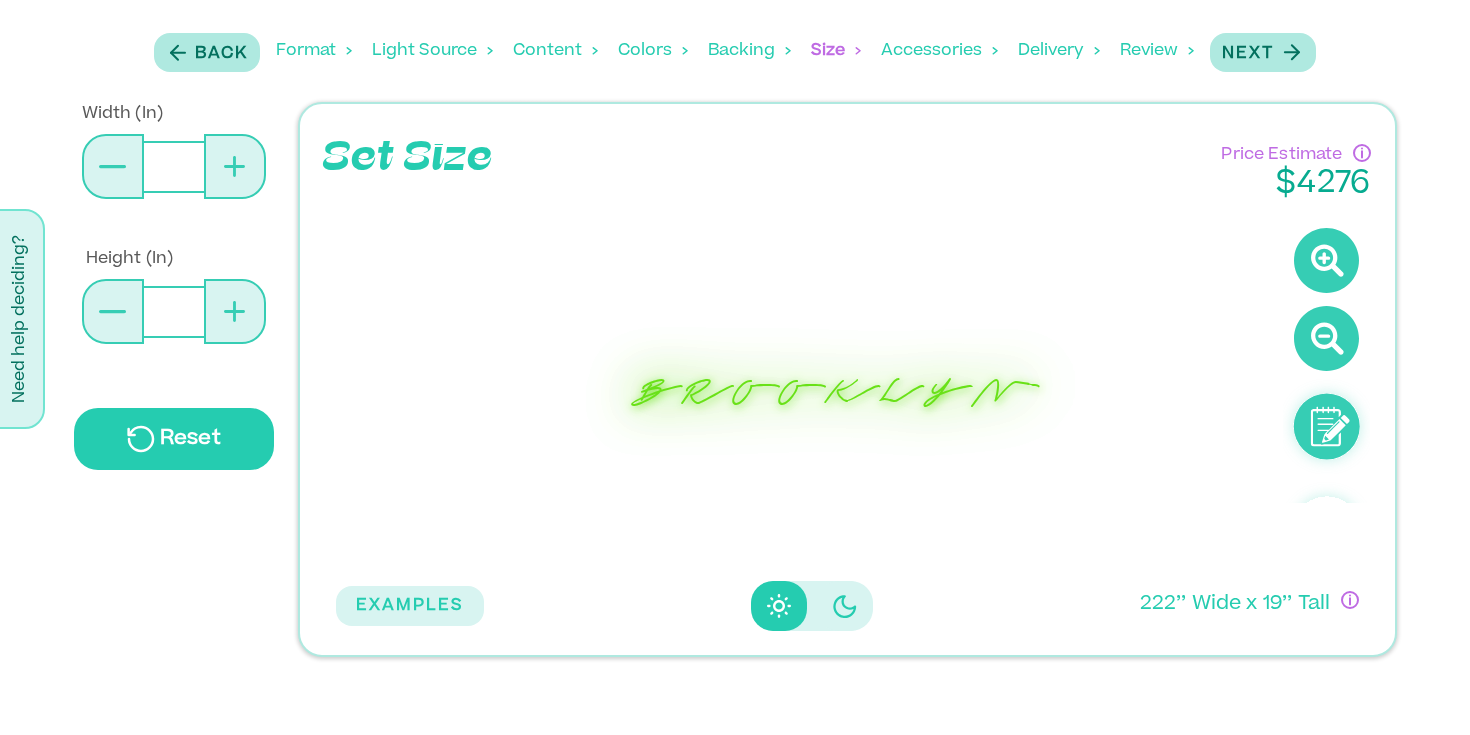 click at bounding box center [235, 166] 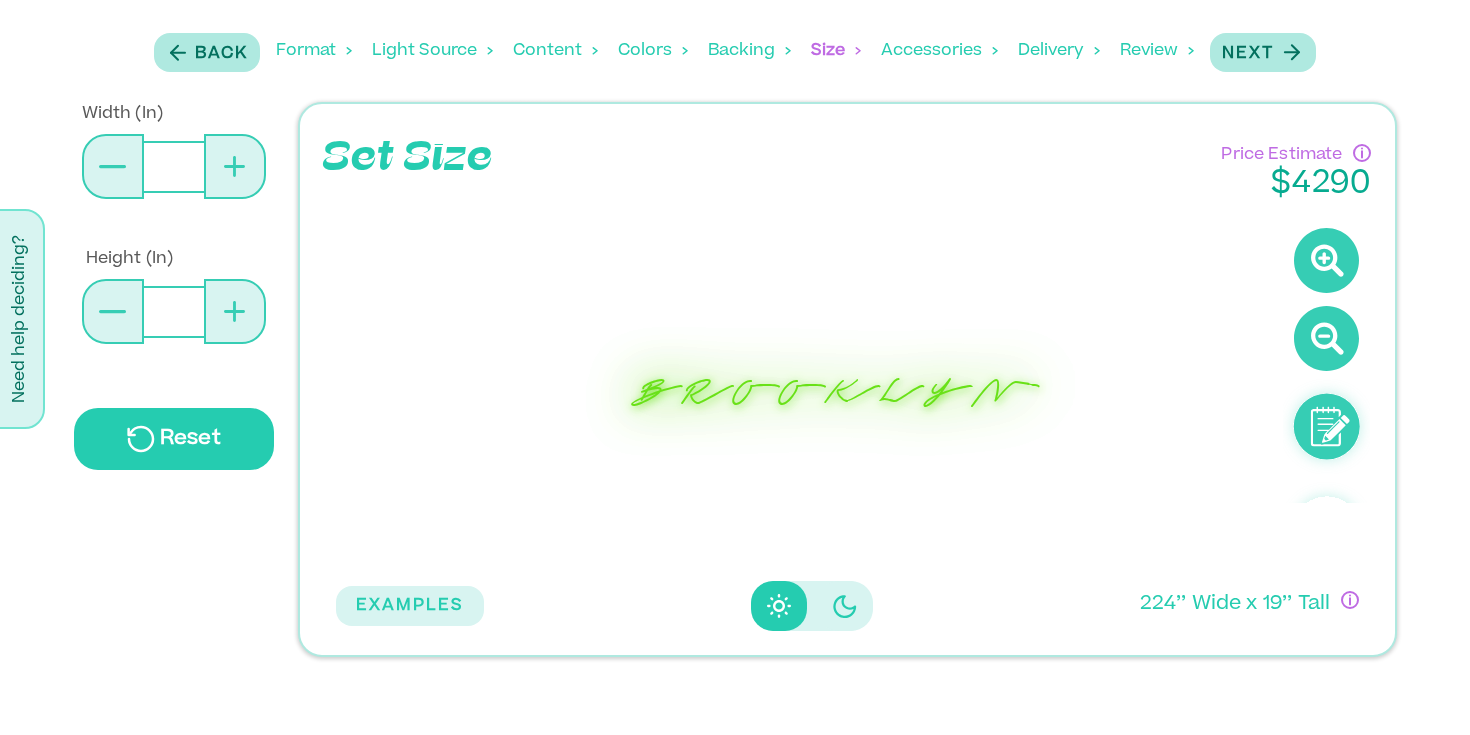 click at bounding box center [235, 166] 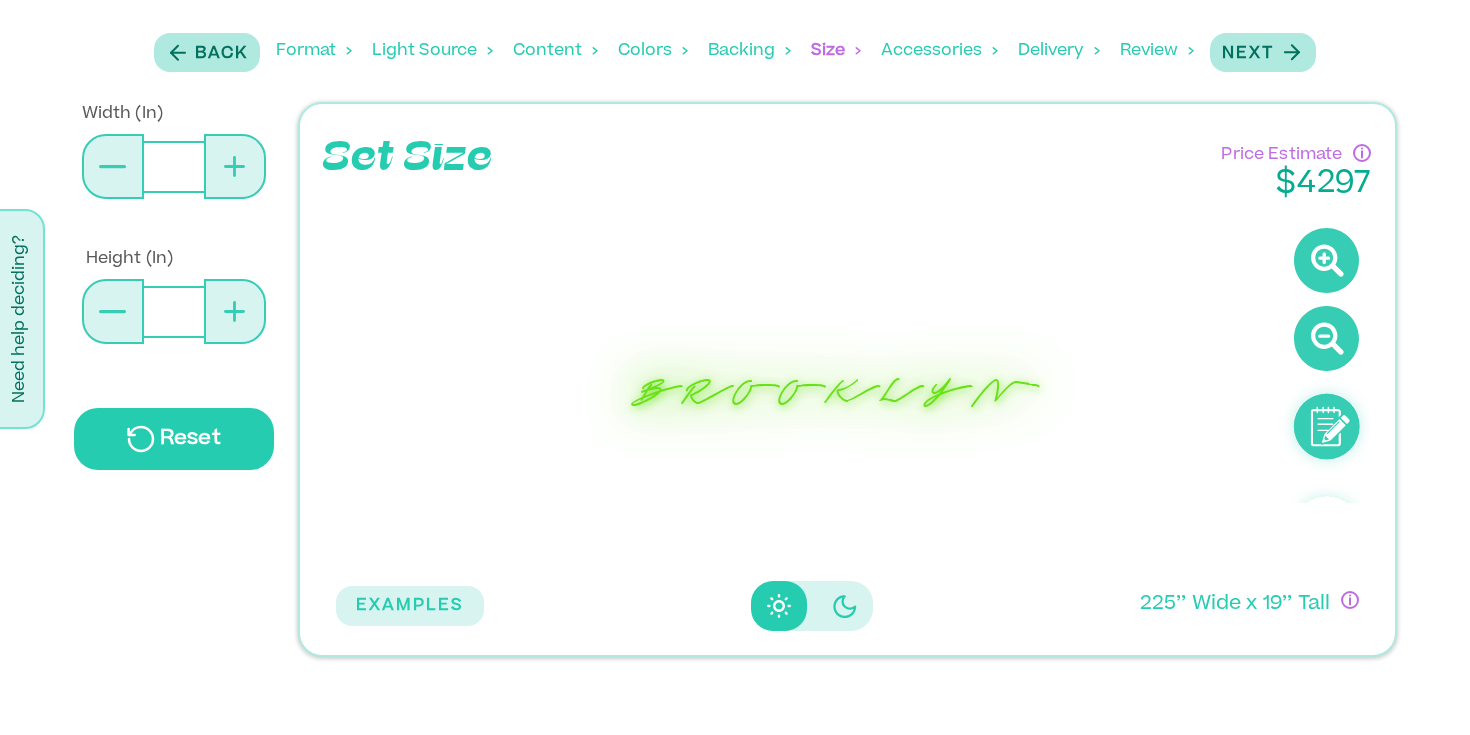 click at bounding box center (235, 166) 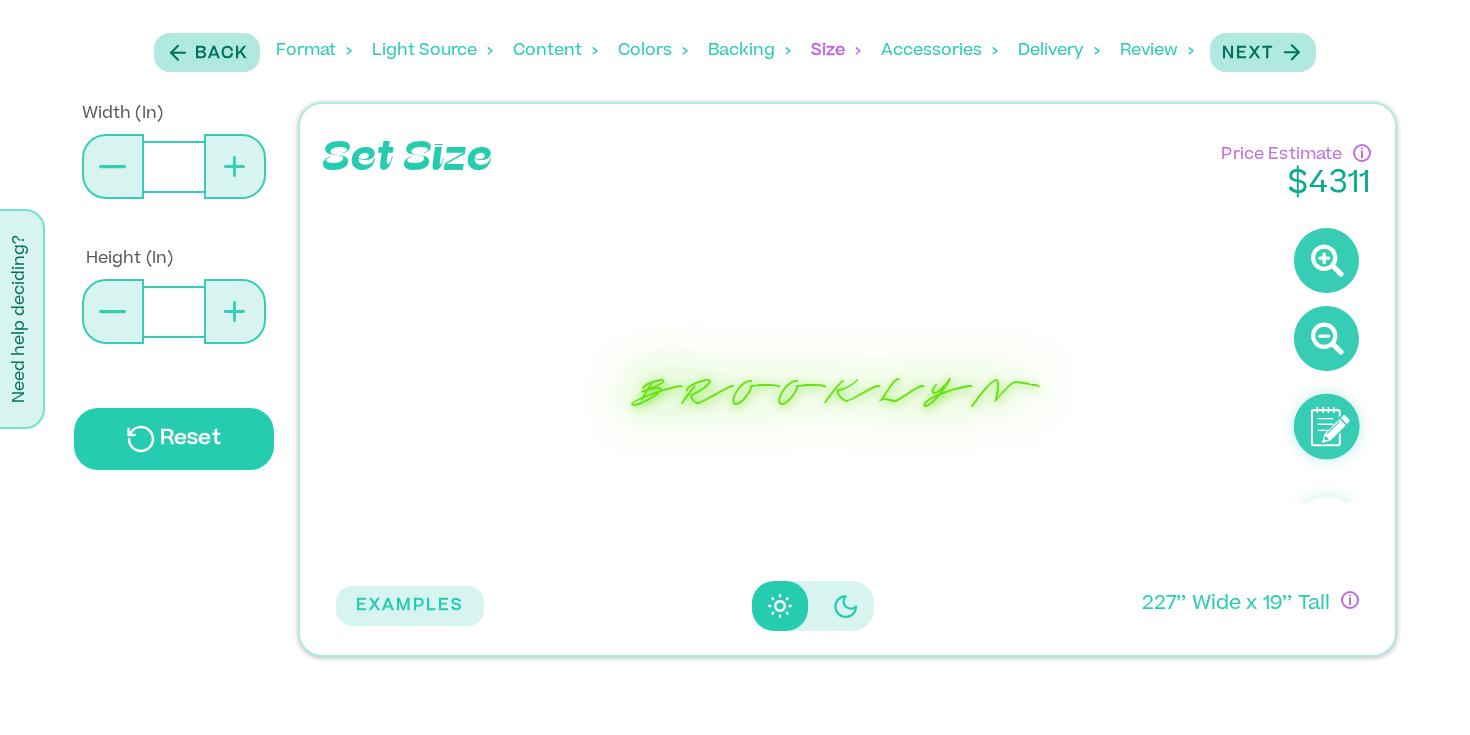 click at bounding box center [235, 166] 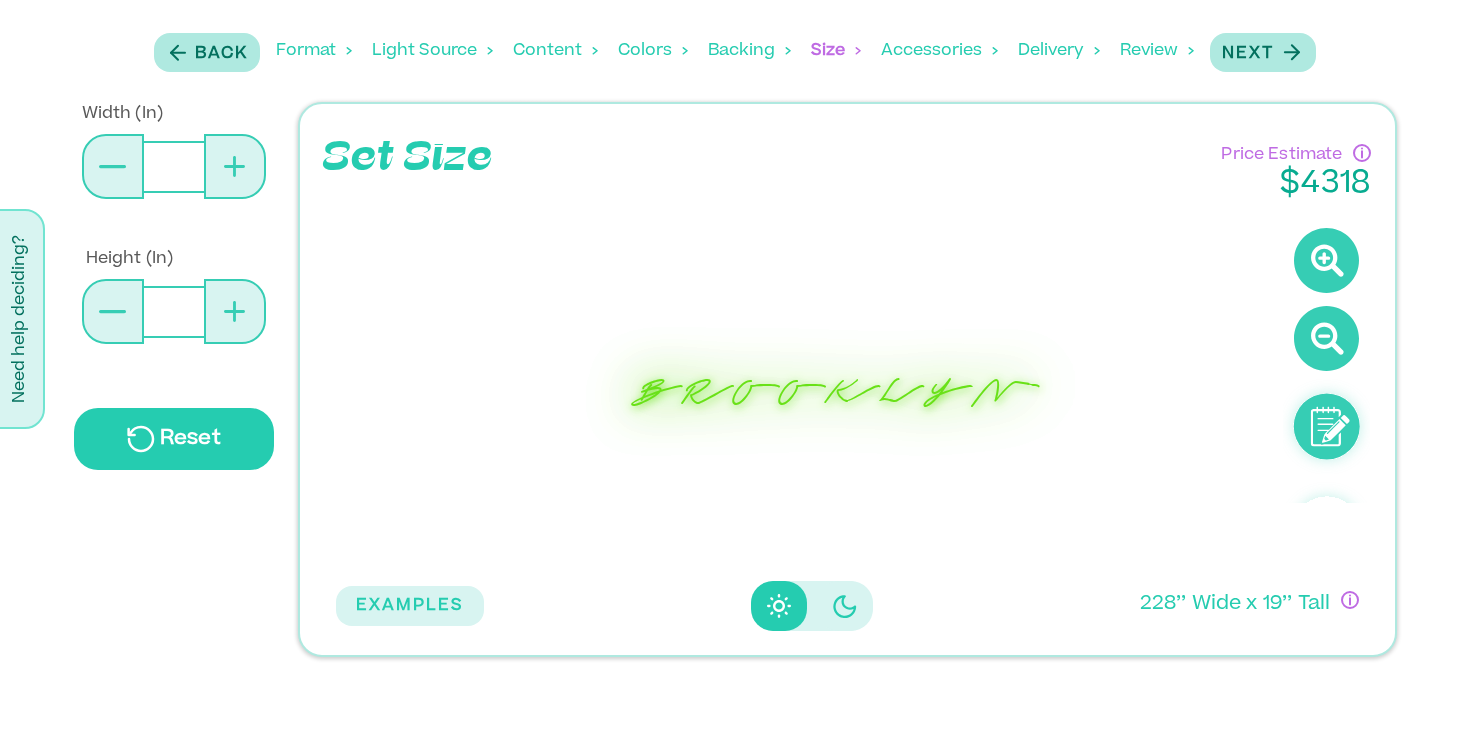 click on "Accessories" at bounding box center (939, 51) 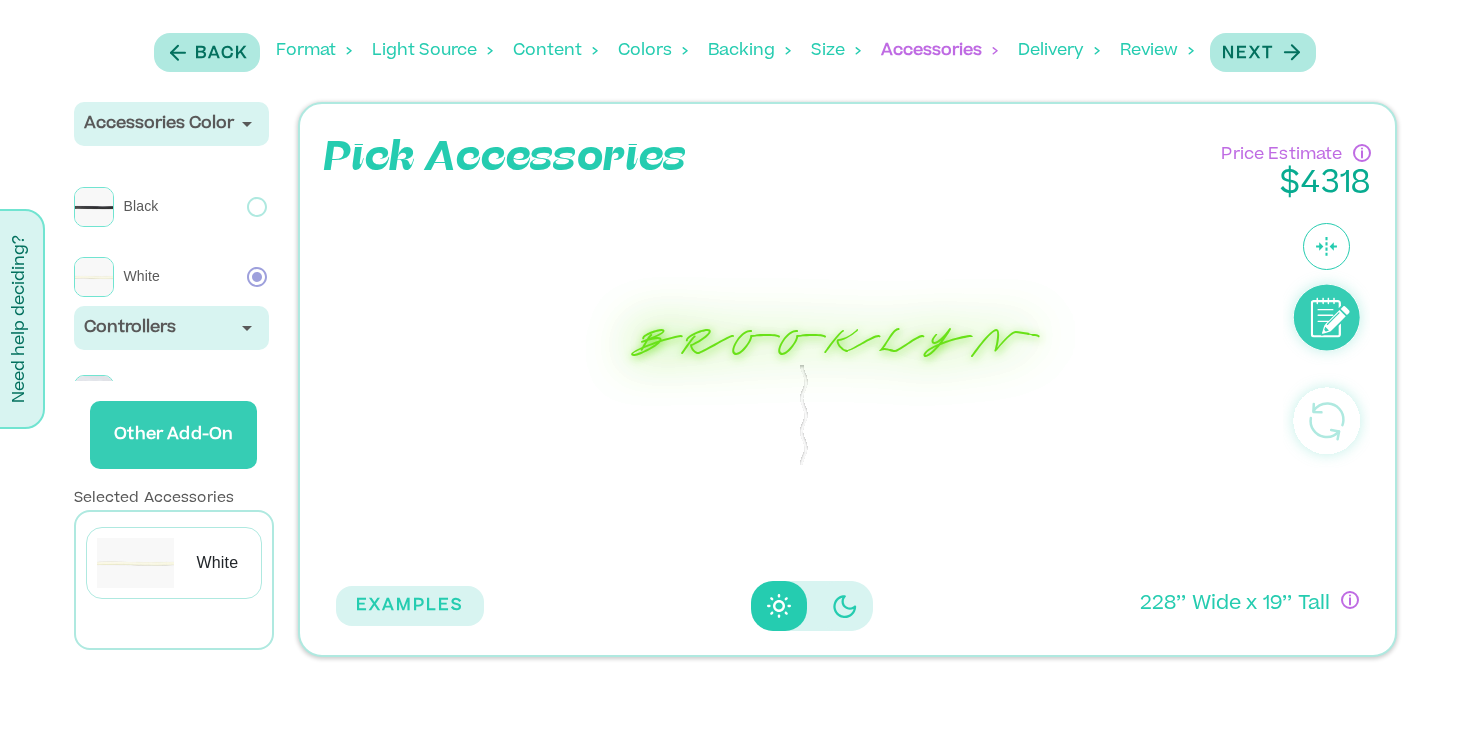 scroll, scrollTop: 63, scrollLeft: 0, axis: vertical 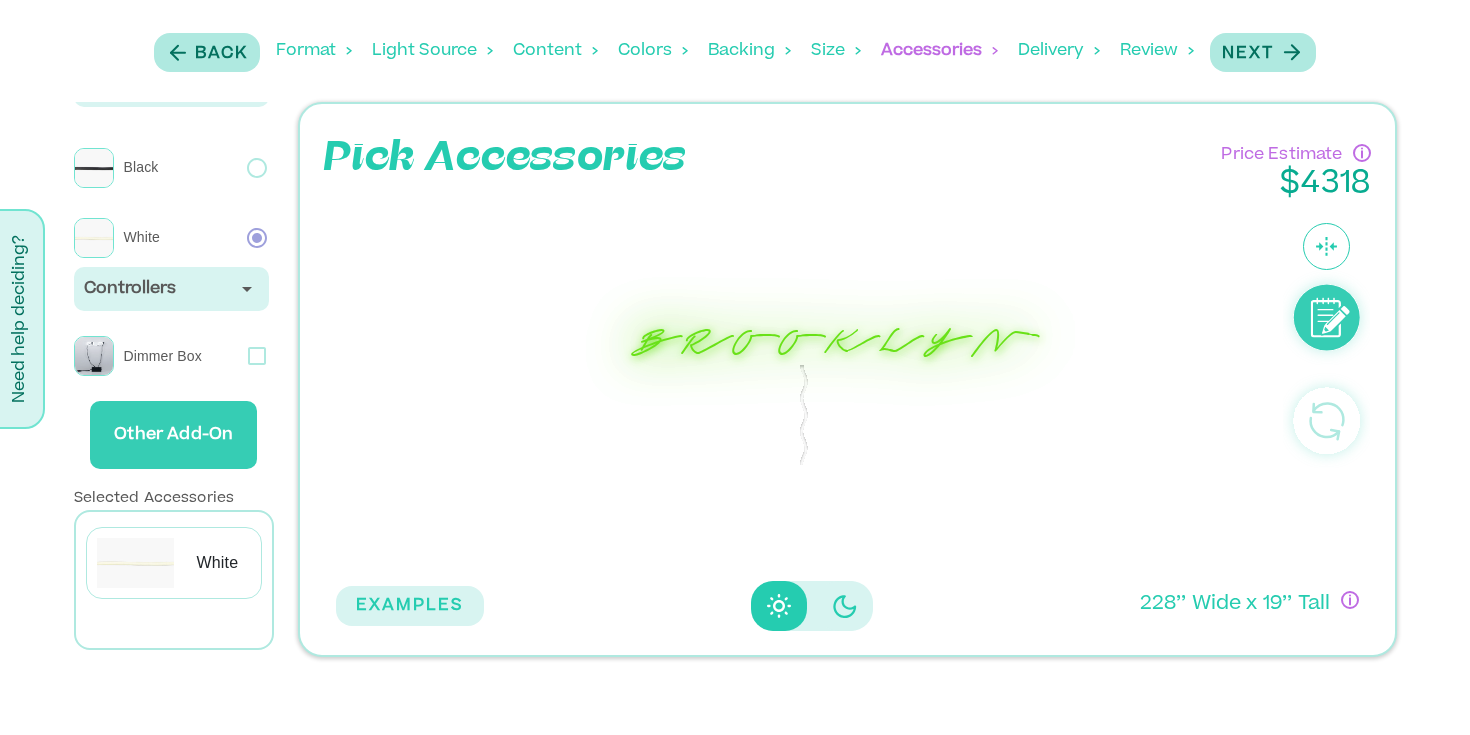 click 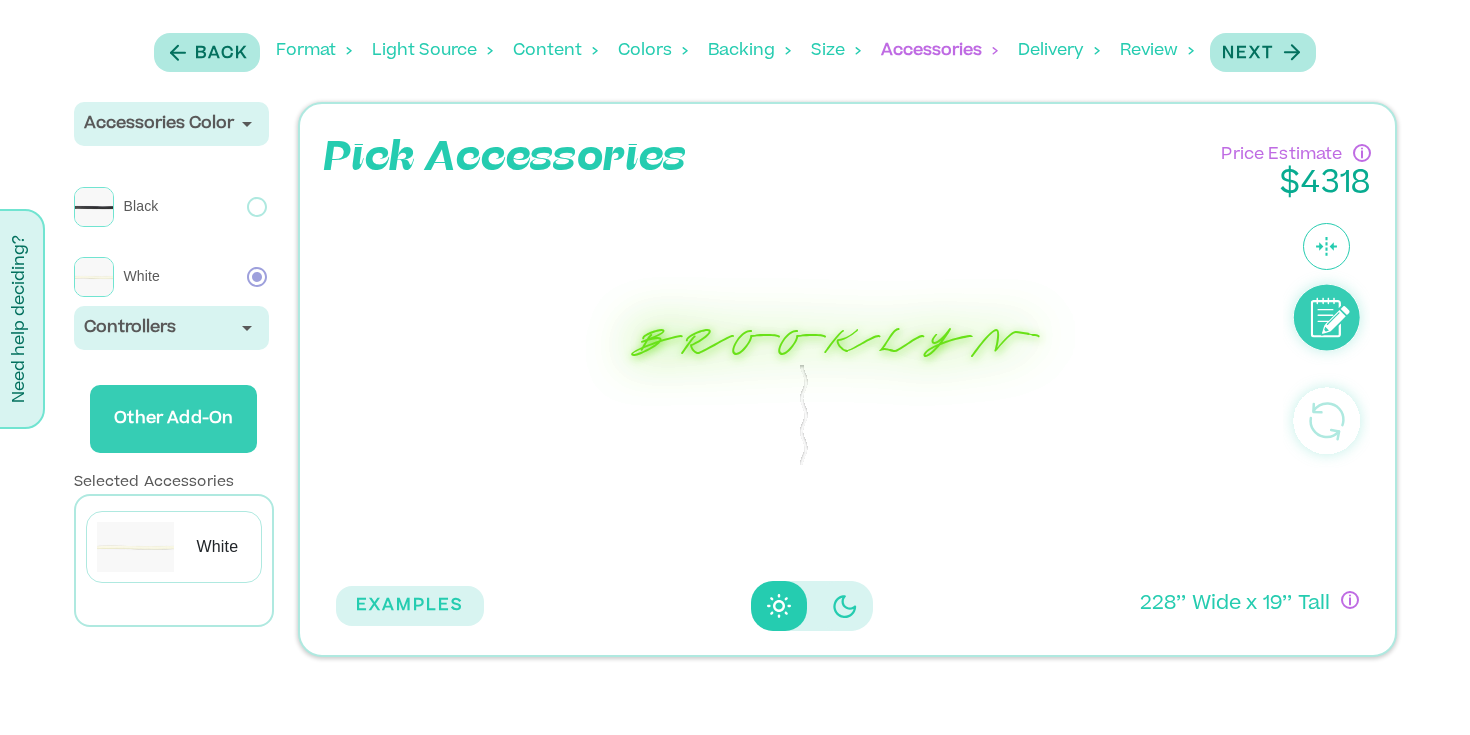 scroll, scrollTop: 0, scrollLeft: 0, axis: both 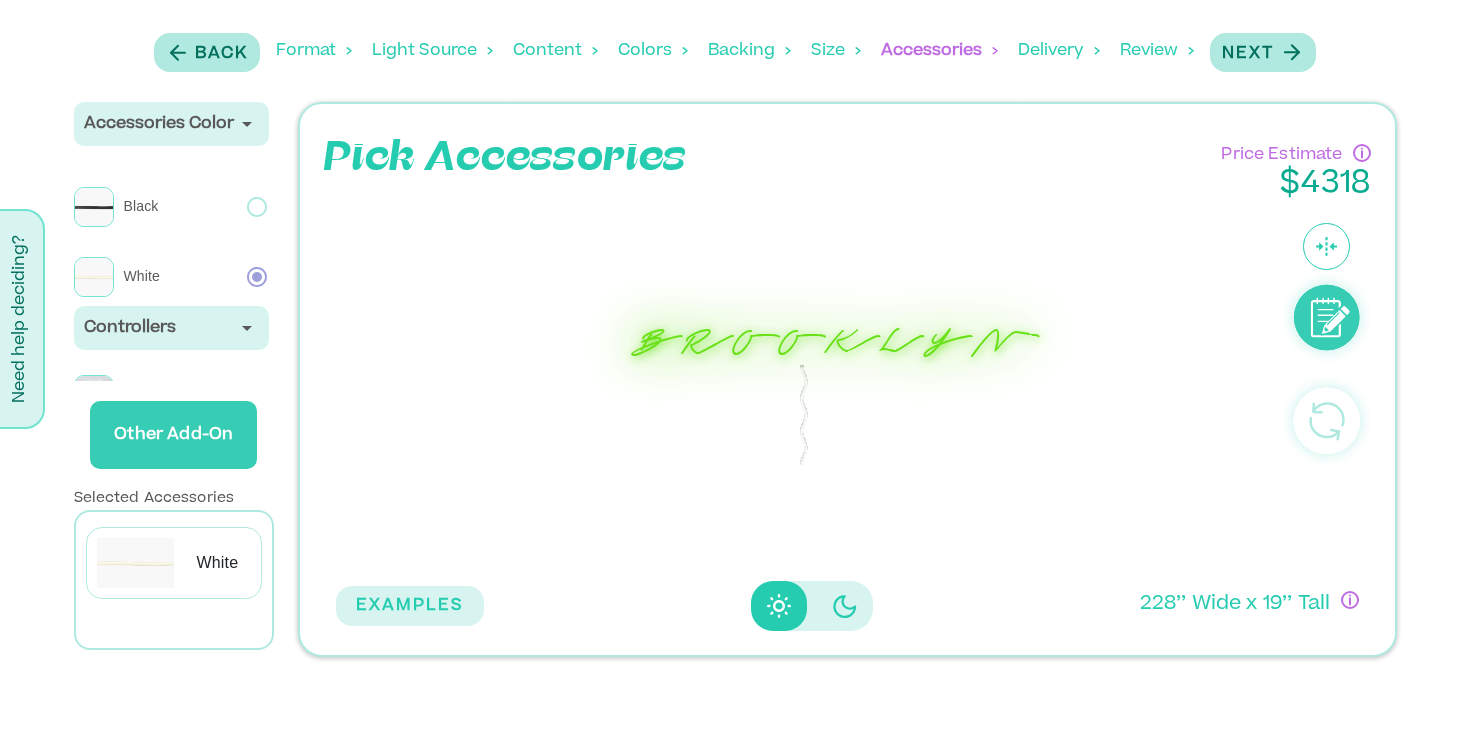 click 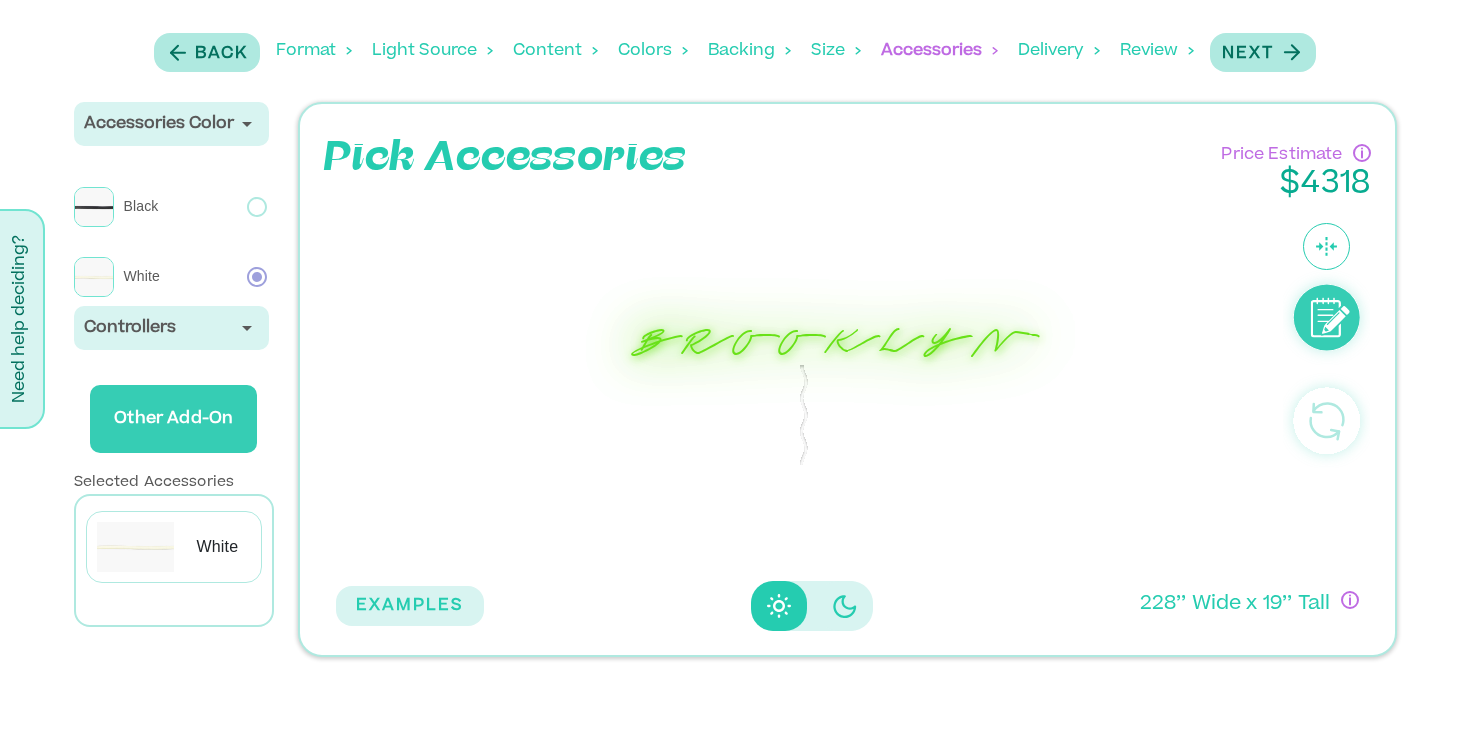click on "Controllers" at bounding box center [172, 328] 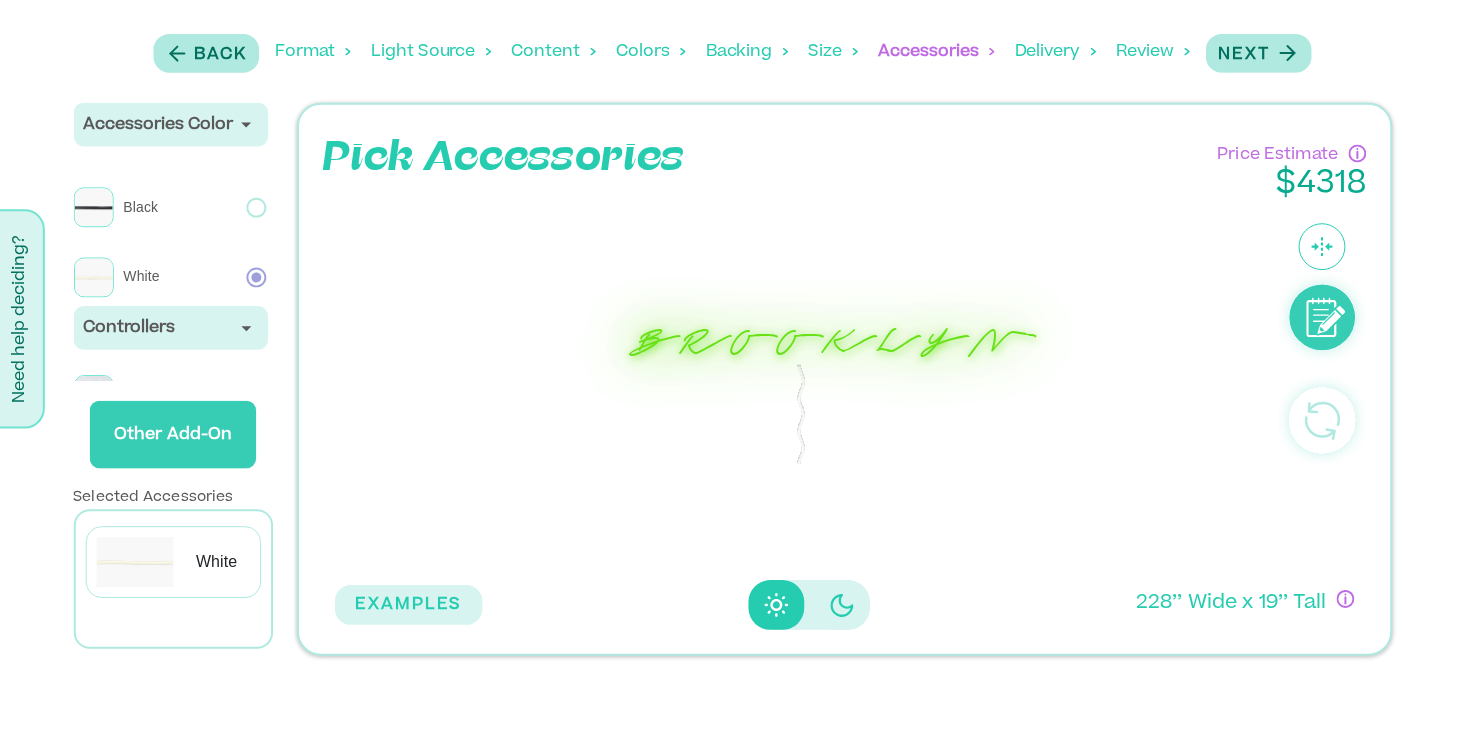 scroll, scrollTop: 63, scrollLeft: 0, axis: vertical 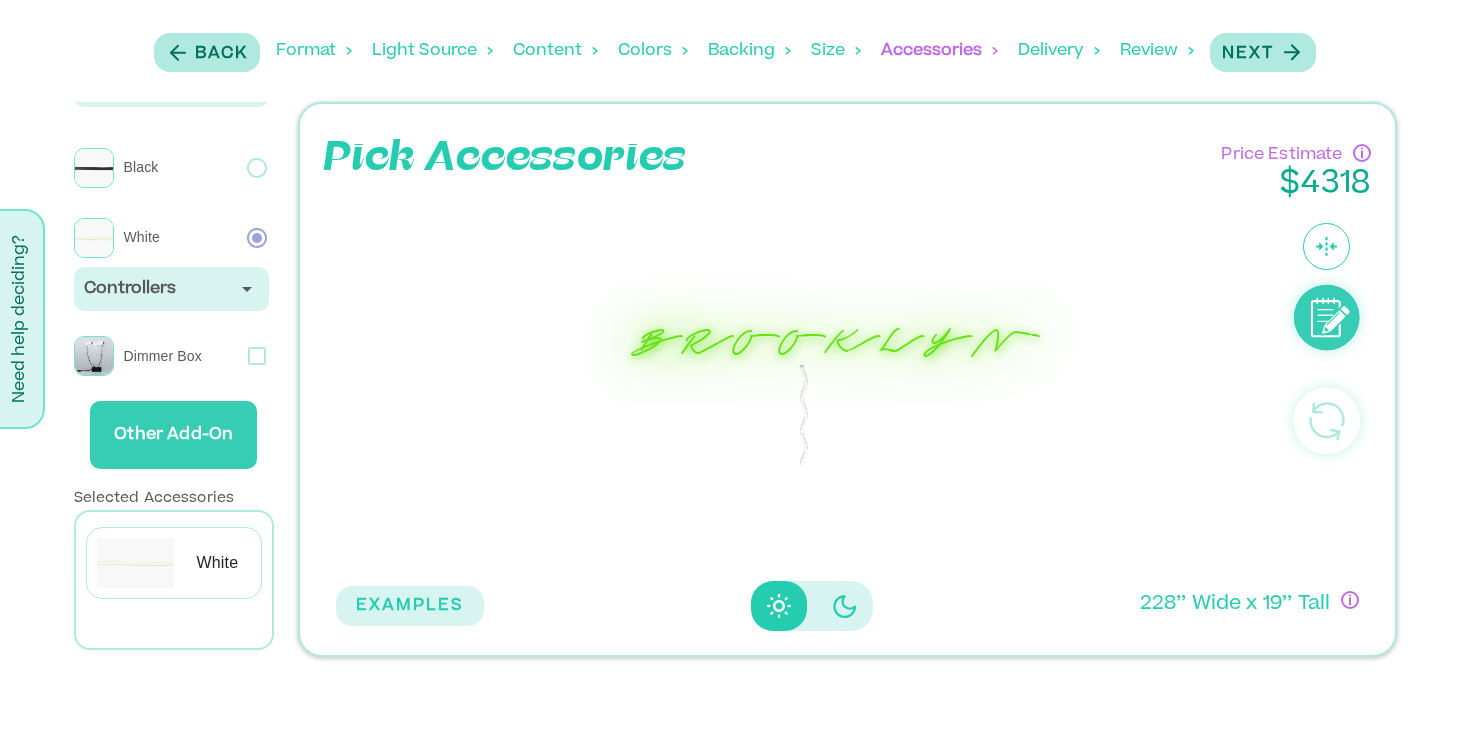 click on "Dimmer Box" at bounding box center [180, 356] 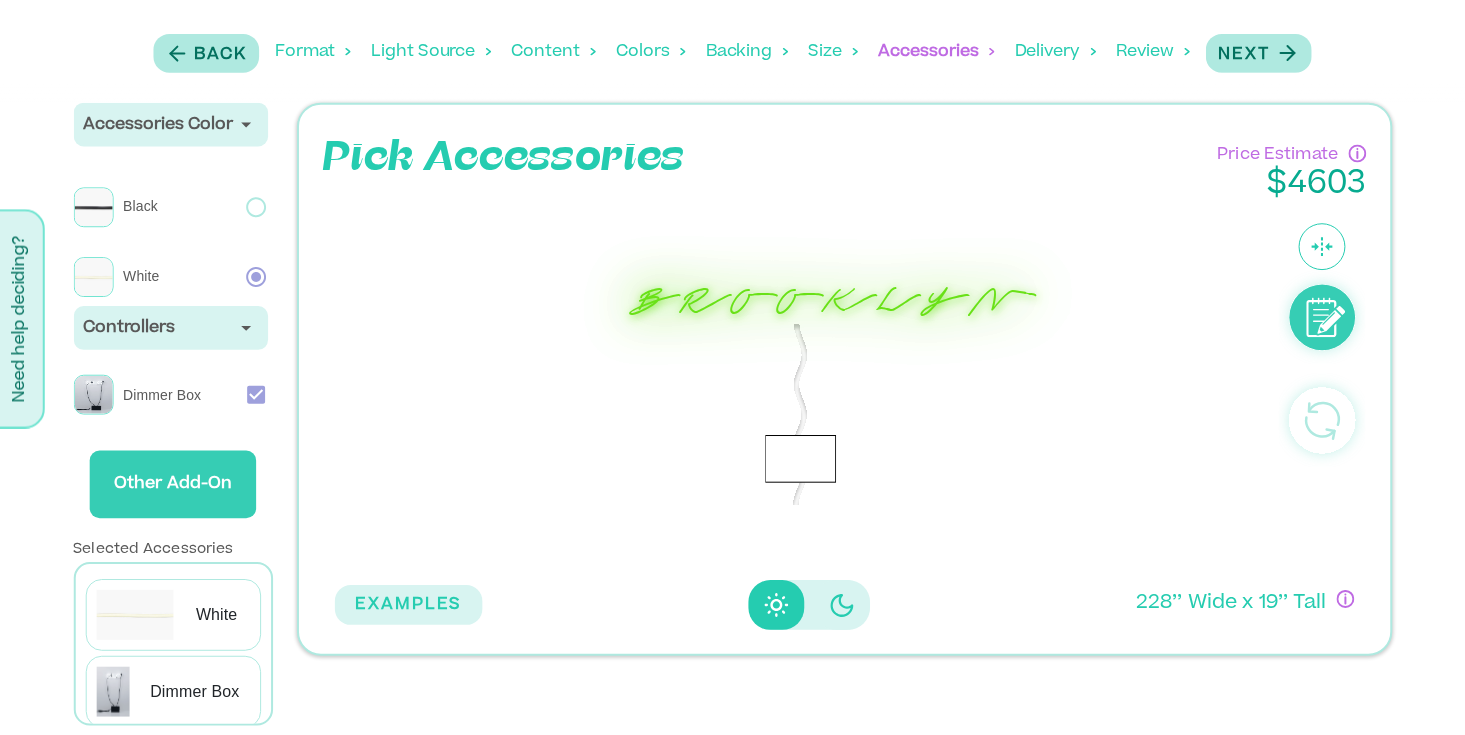 scroll, scrollTop: 2, scrollLeft: 0, axis: vertical 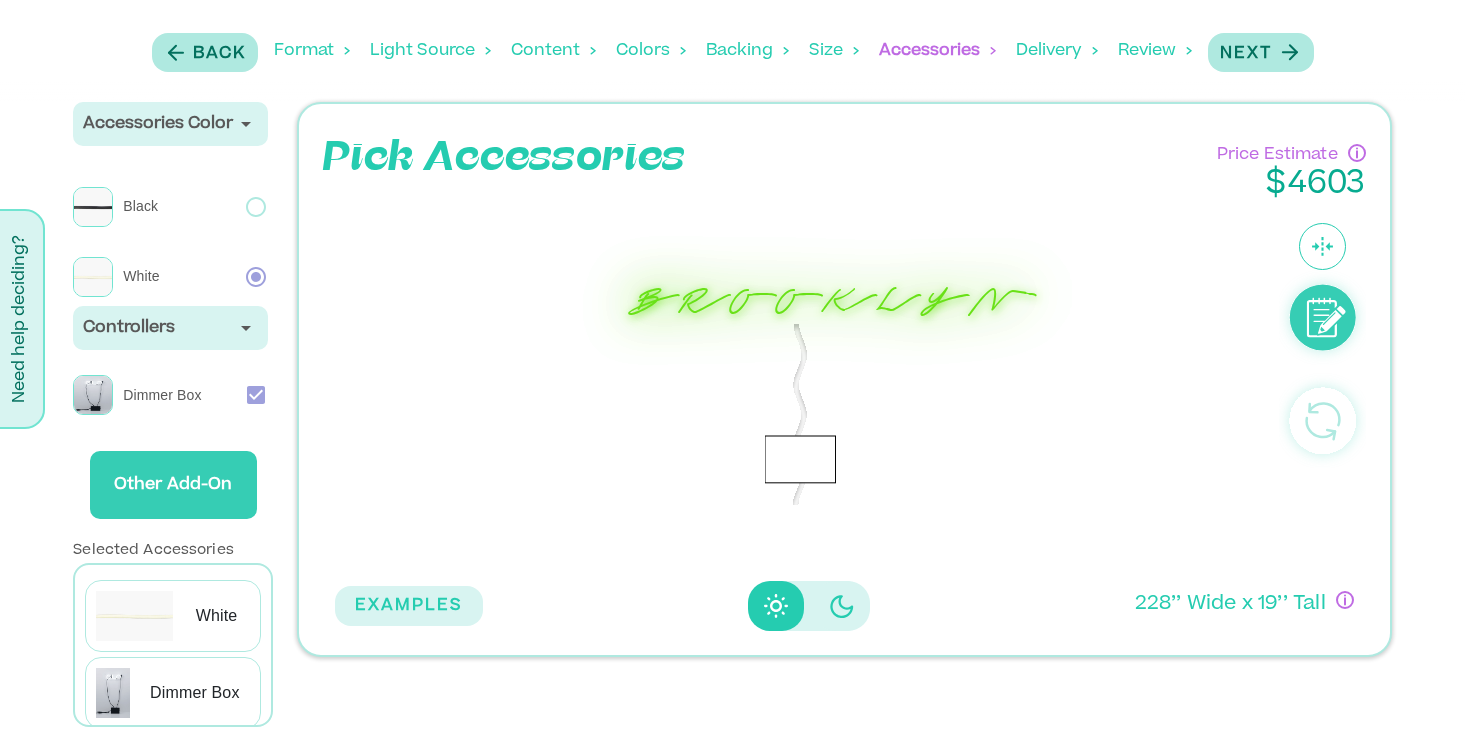 click on "Delivery" at bounding box center [1057, 51] 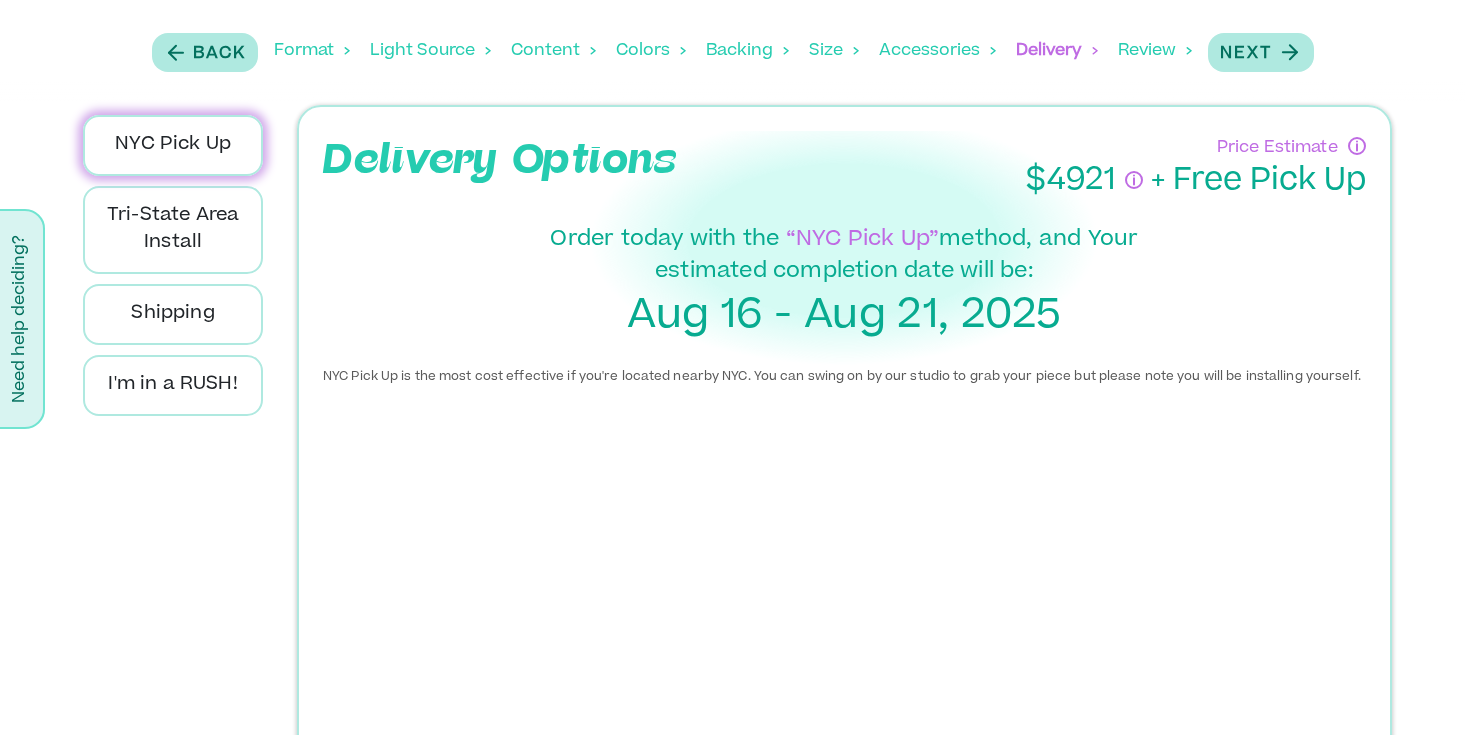 scroll, scrollTop: 16, scrollLeft: 0, axis: vertical 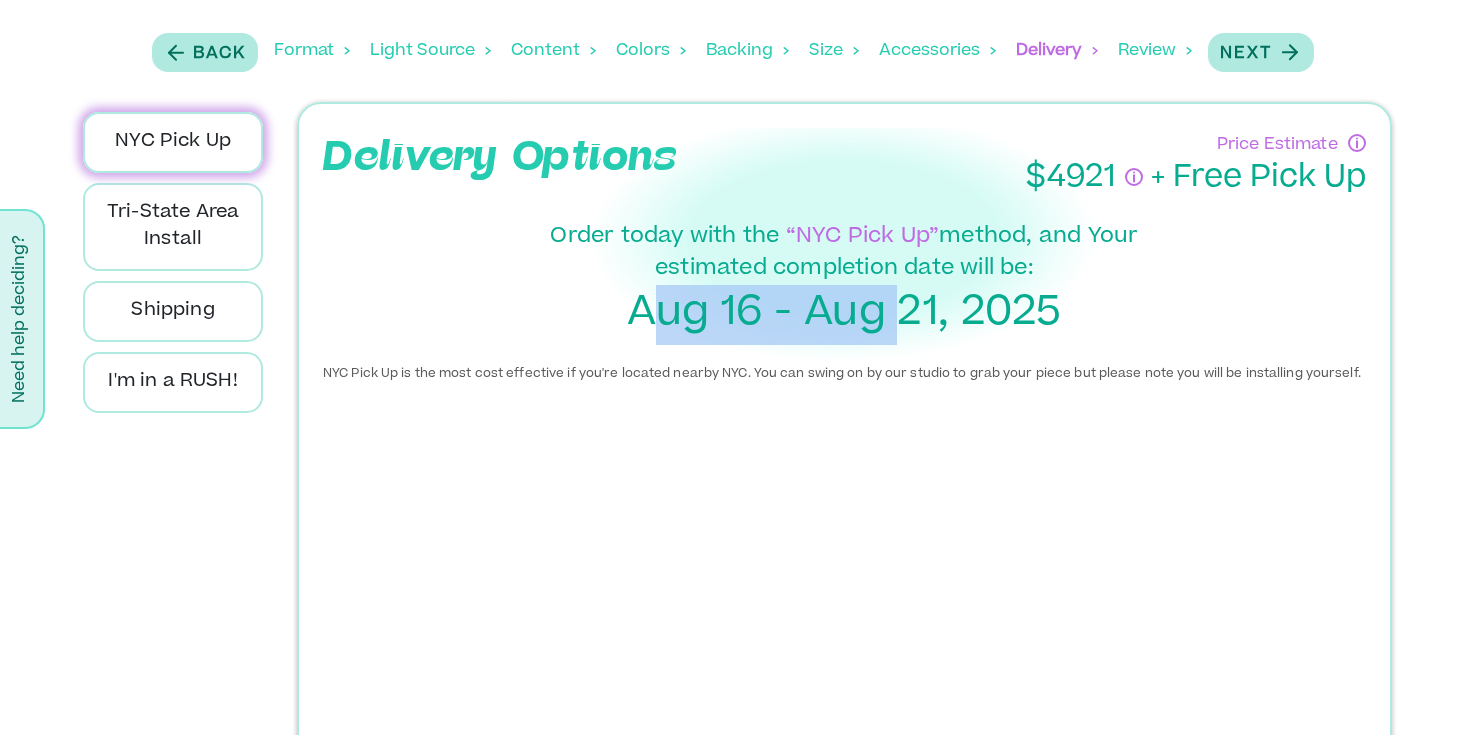 drag, startPoint x: 668, startPoint y: 315, endPoint x: 904, endPoint y: 314, distance: 236.00212 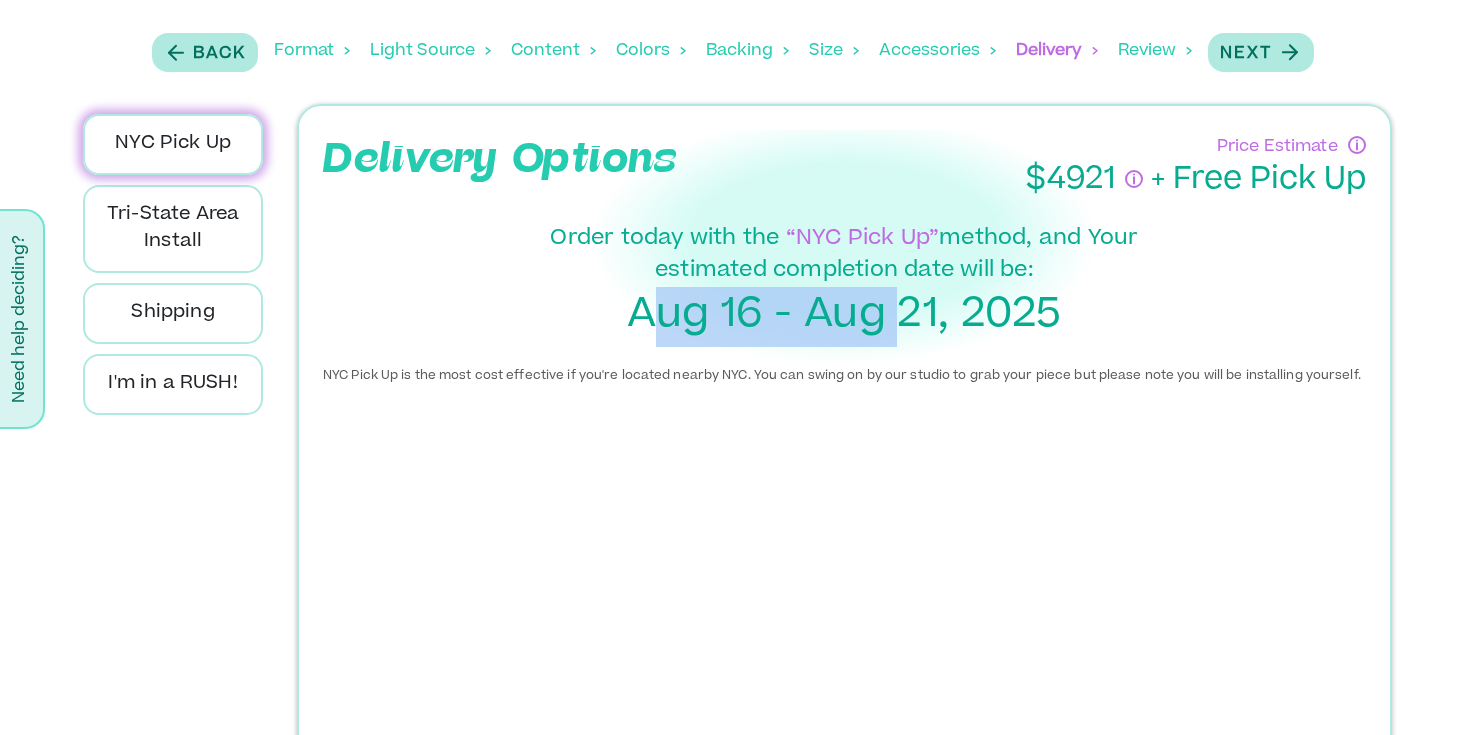 scroll, scrollTop: 0, scrollLeft: 0, axis: both 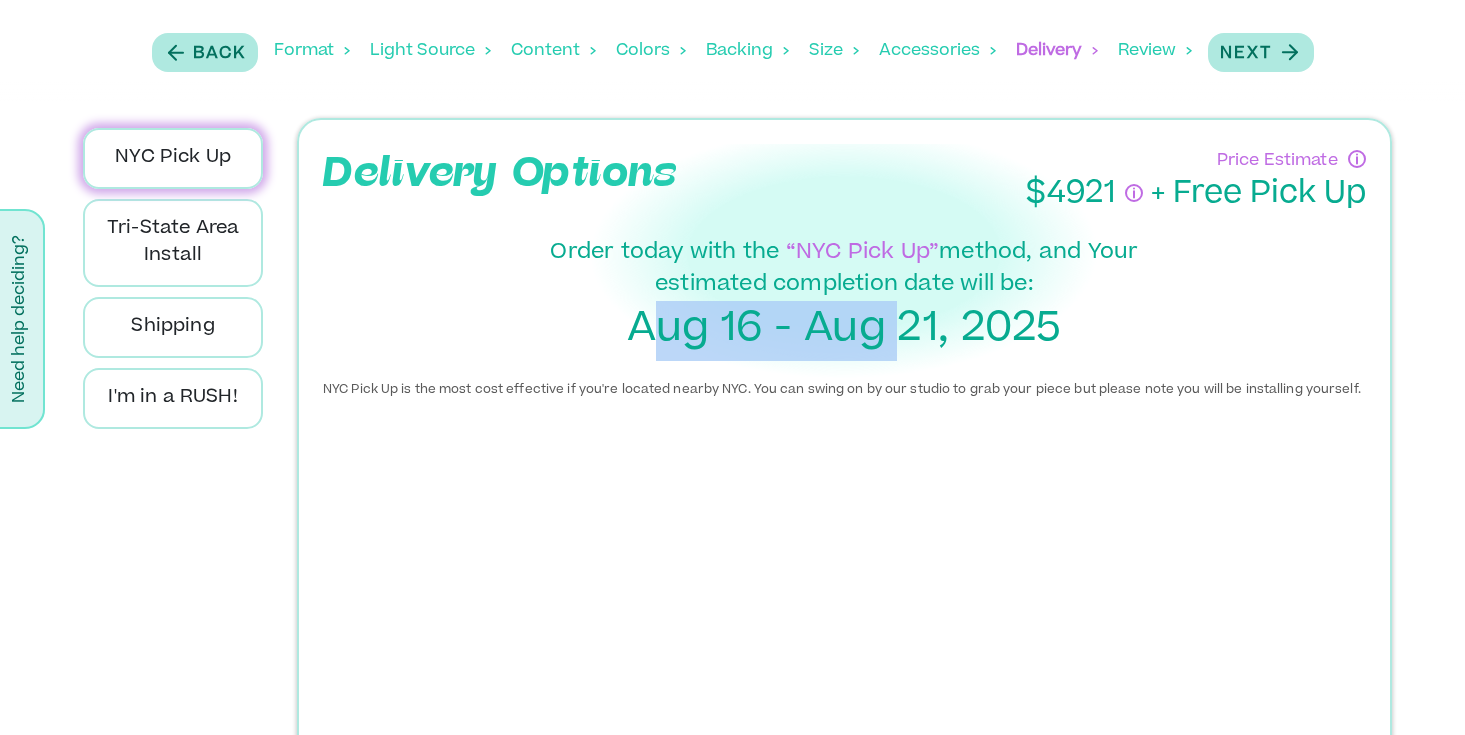 click on "Review" at bounding box center (1155, 51) 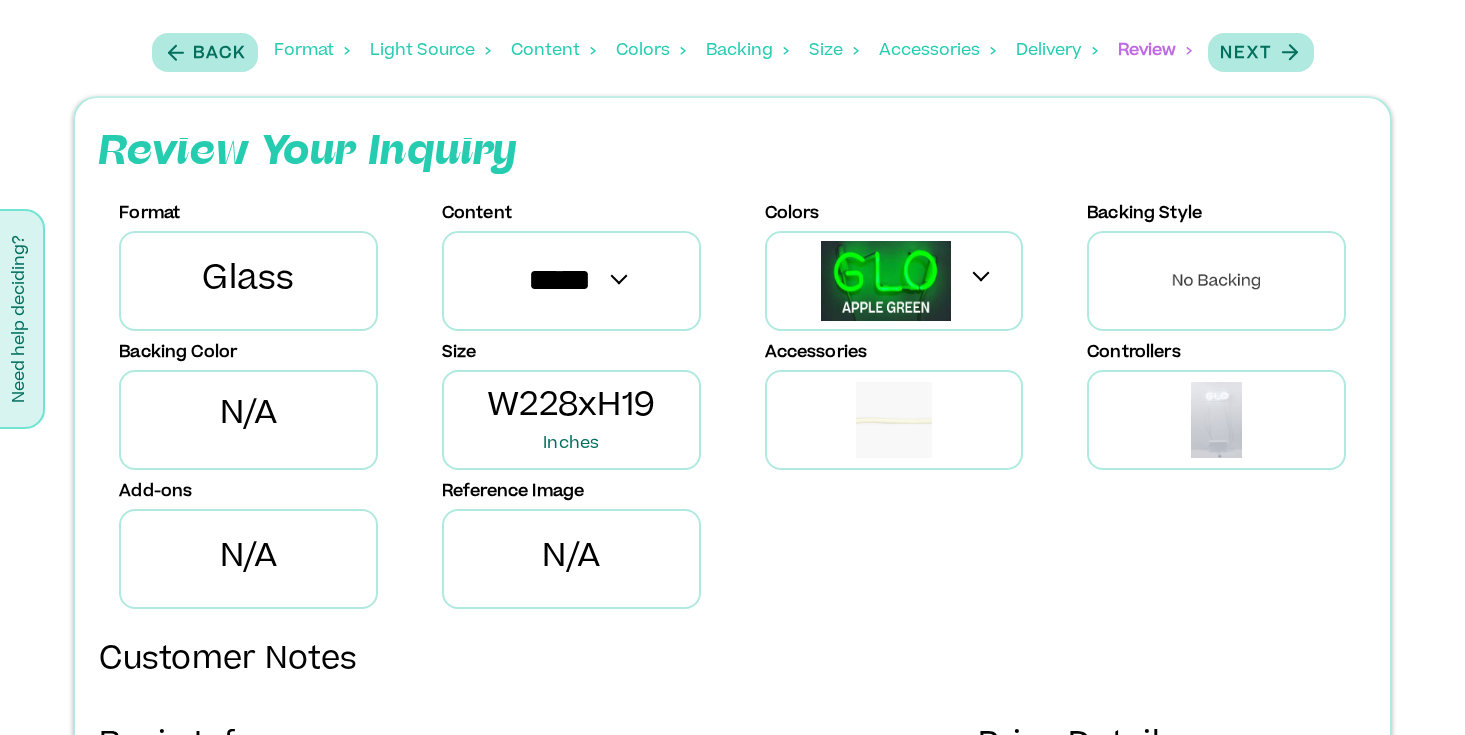 scroll, scrollTop: 24, scrollLeft: 0, axis: vertical 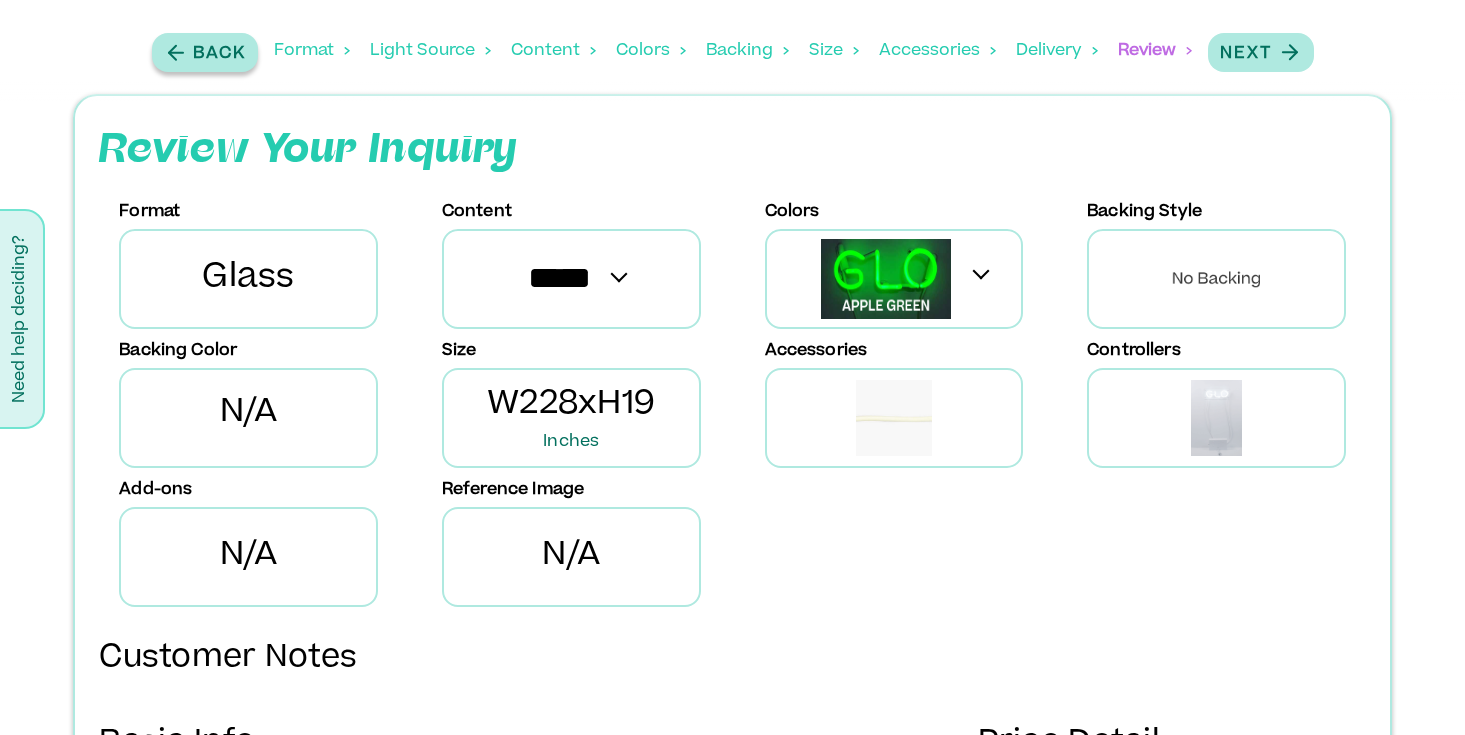 click on "Back" at bounding box center [219, 54] 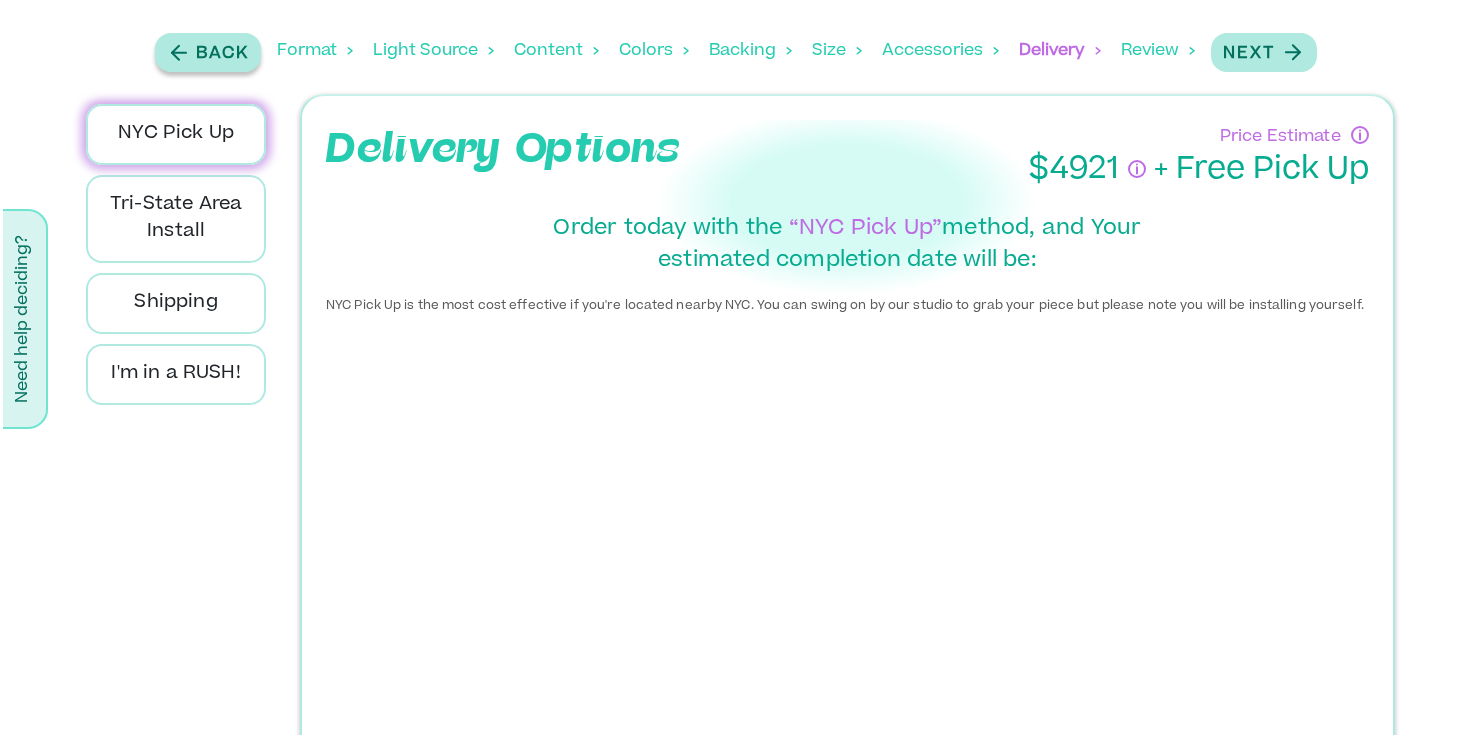 scroll, scrollTop: 0, scrollLeft: 0, axis: both 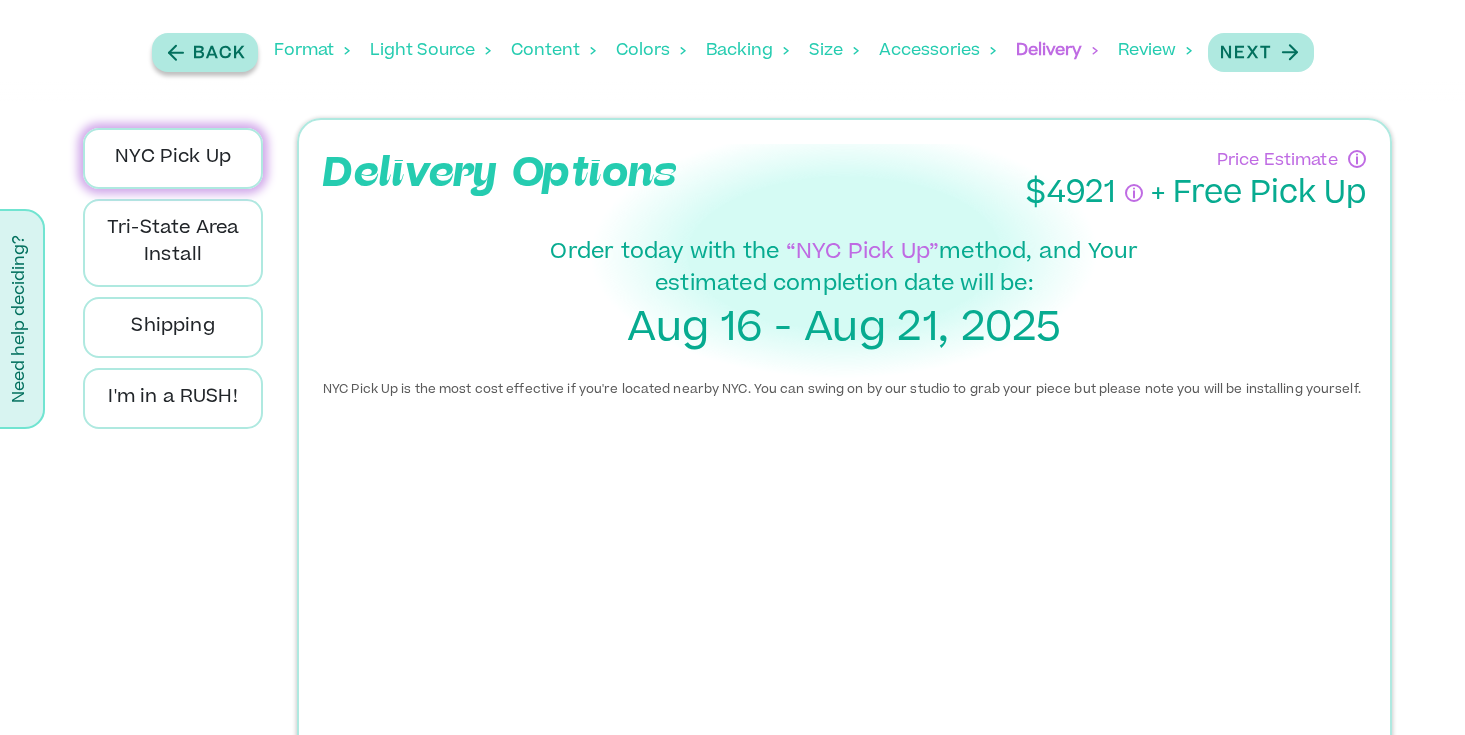 click on "Back" at bounding box center (219, 54) 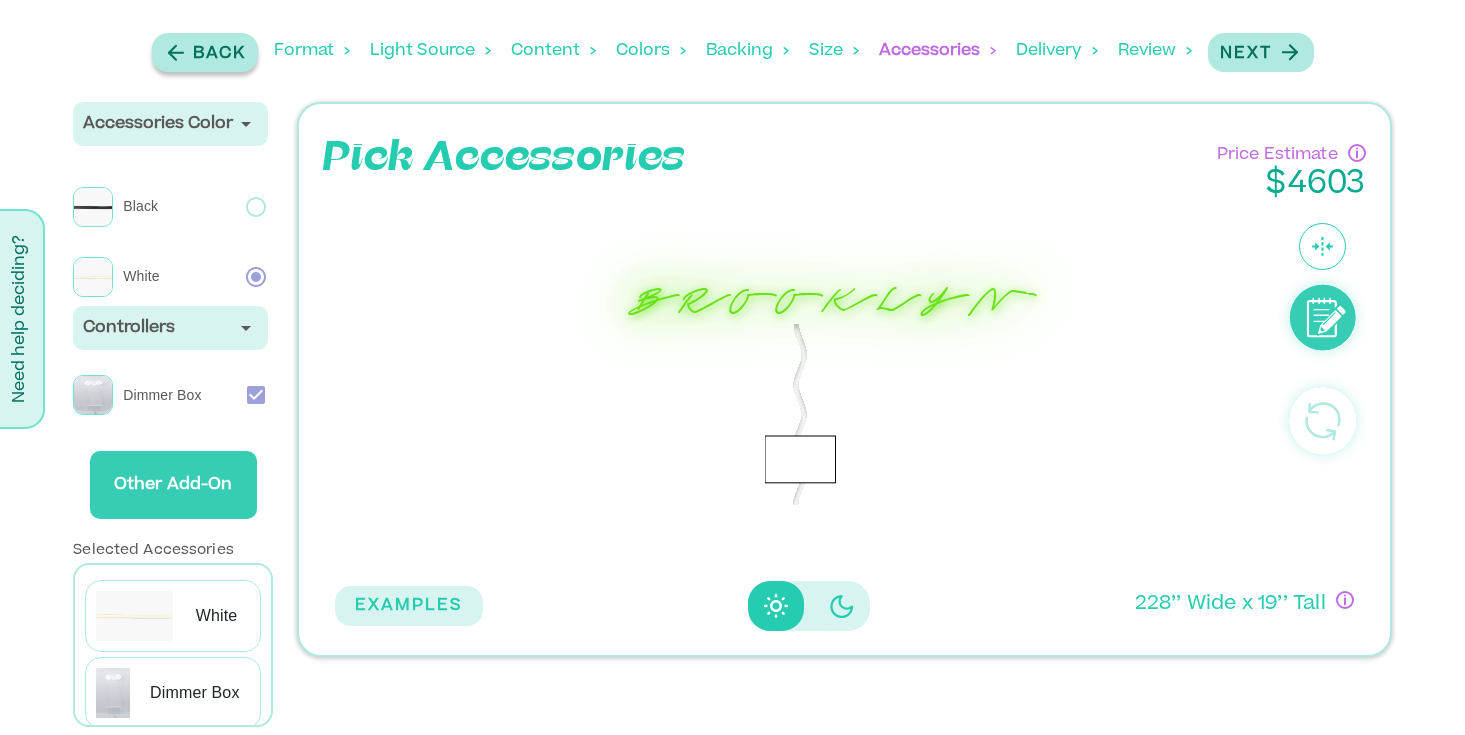 click on "Back" at bounding box center (219, 54) 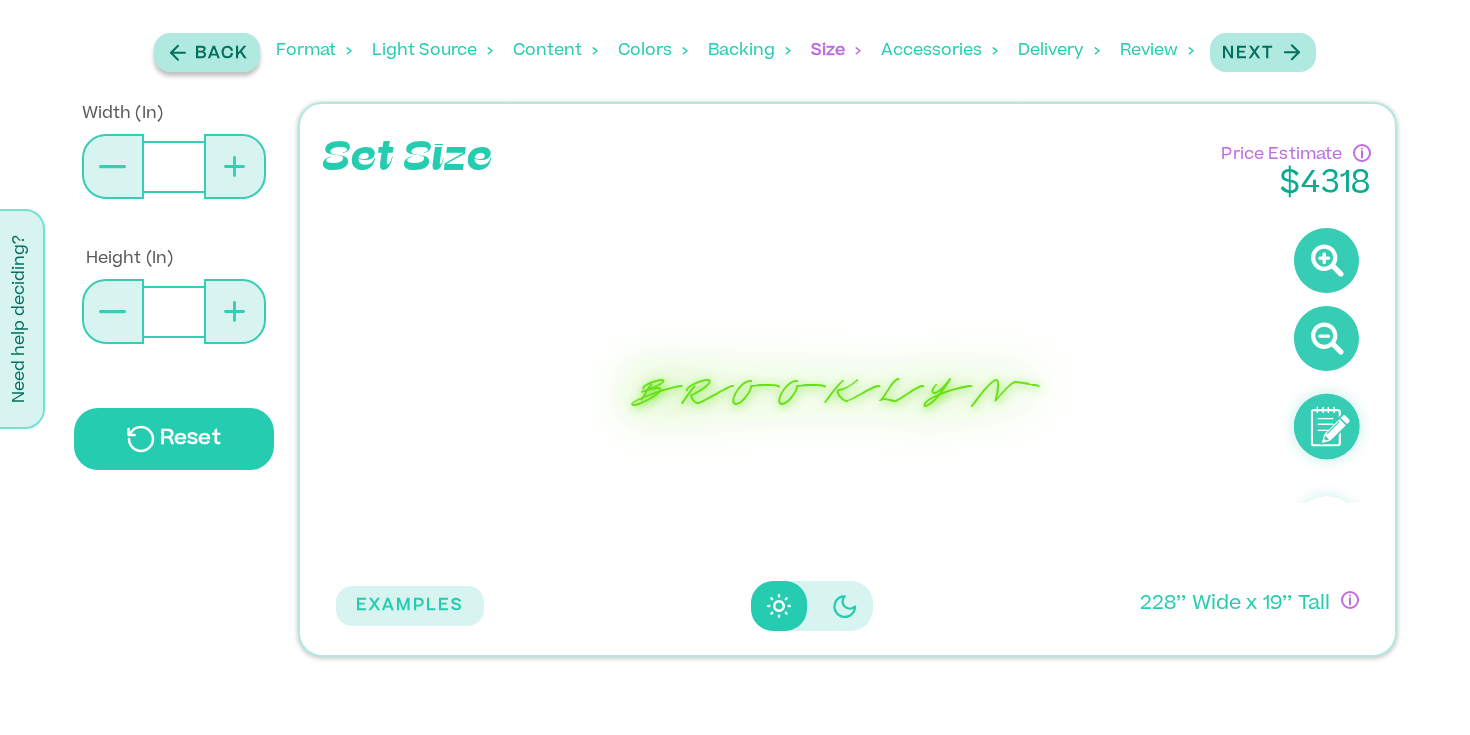 click on "Back" at bounding box center [221, 54] 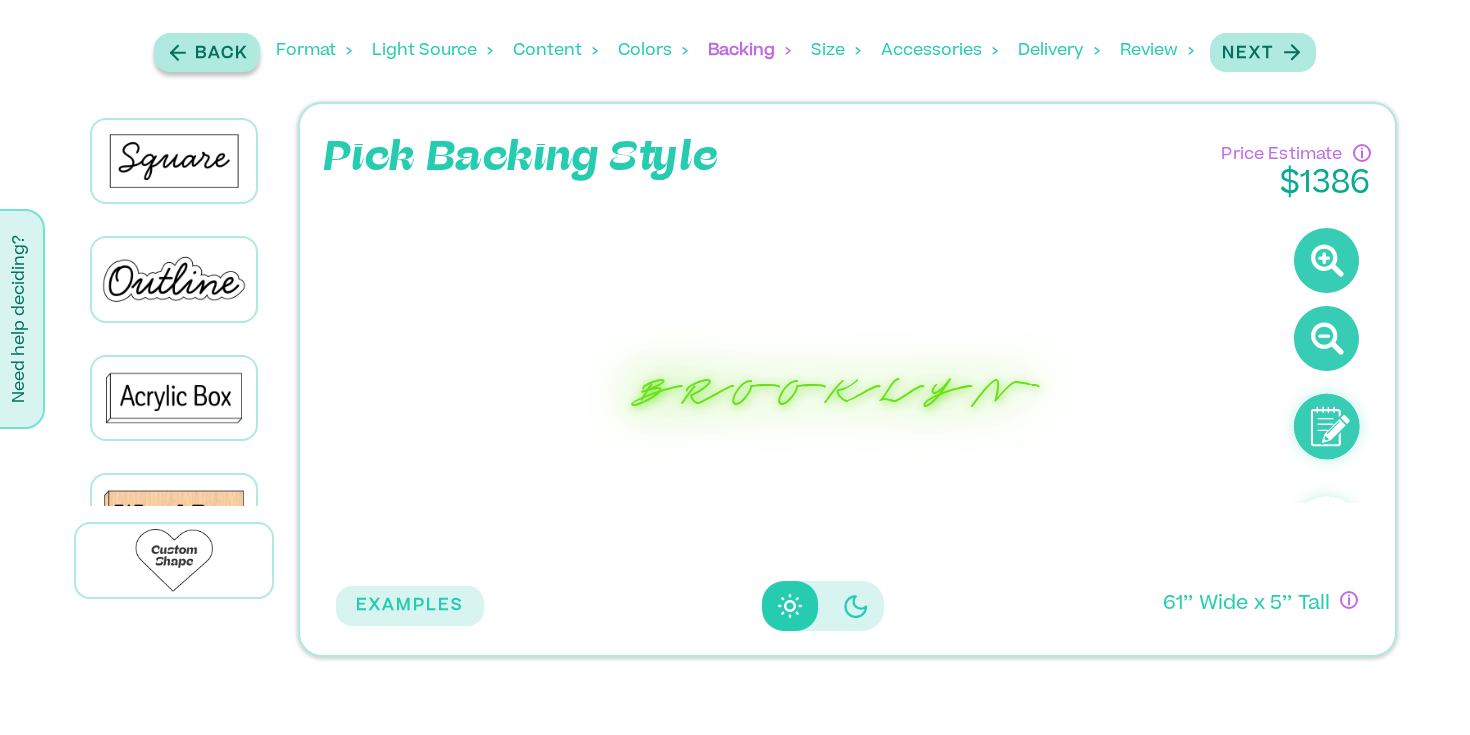 click on "Back" at bounding box center (221, 54) 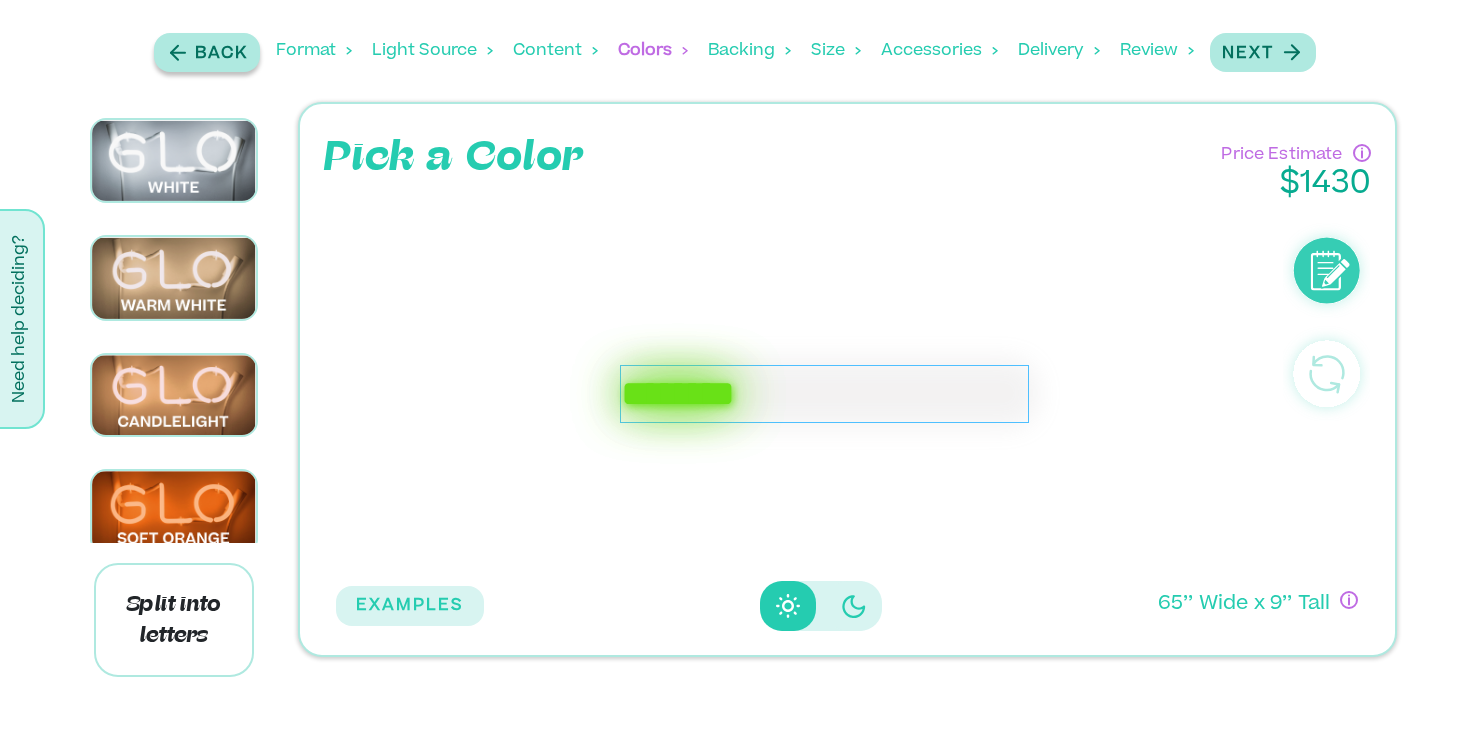 click on "Back" at bounding box center [221, 54] 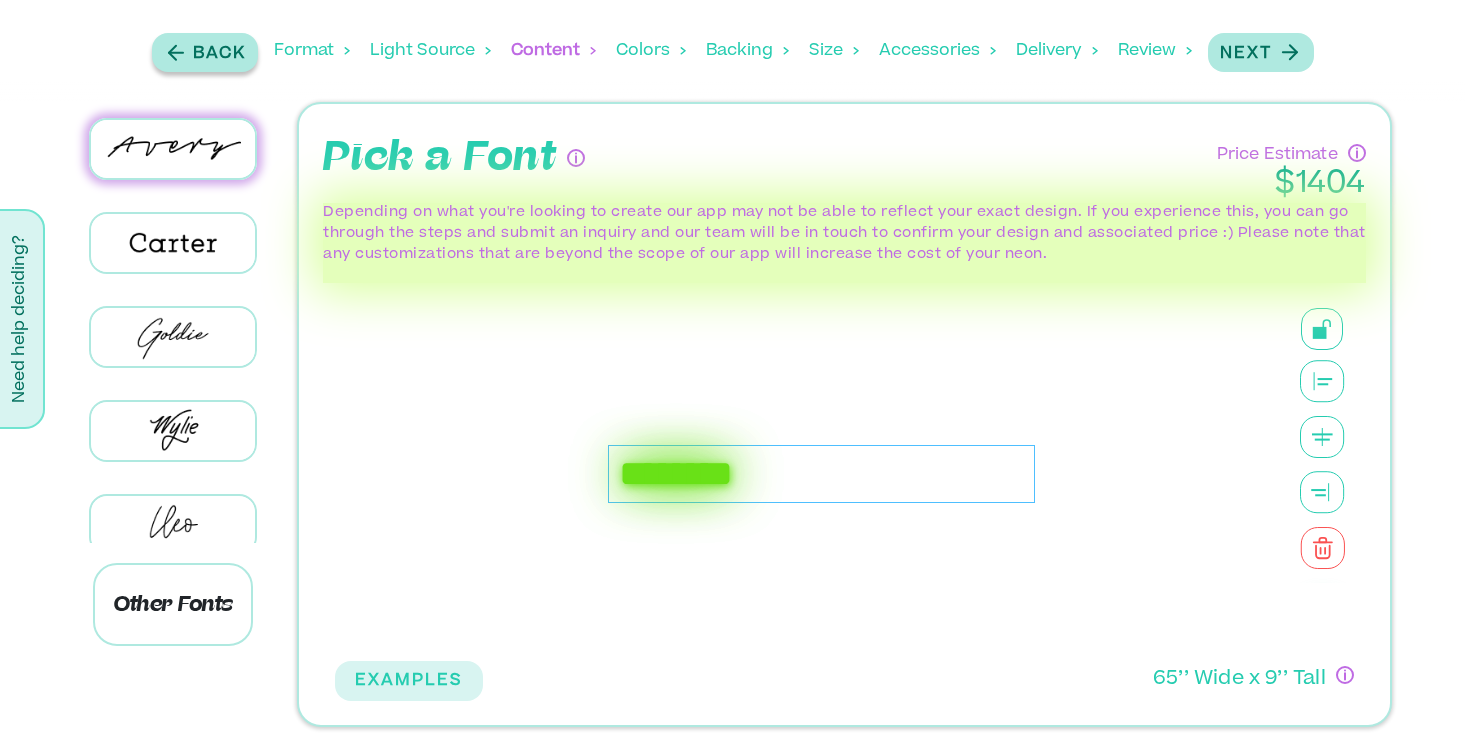 click on "Back" at bounding box center [219, 54] 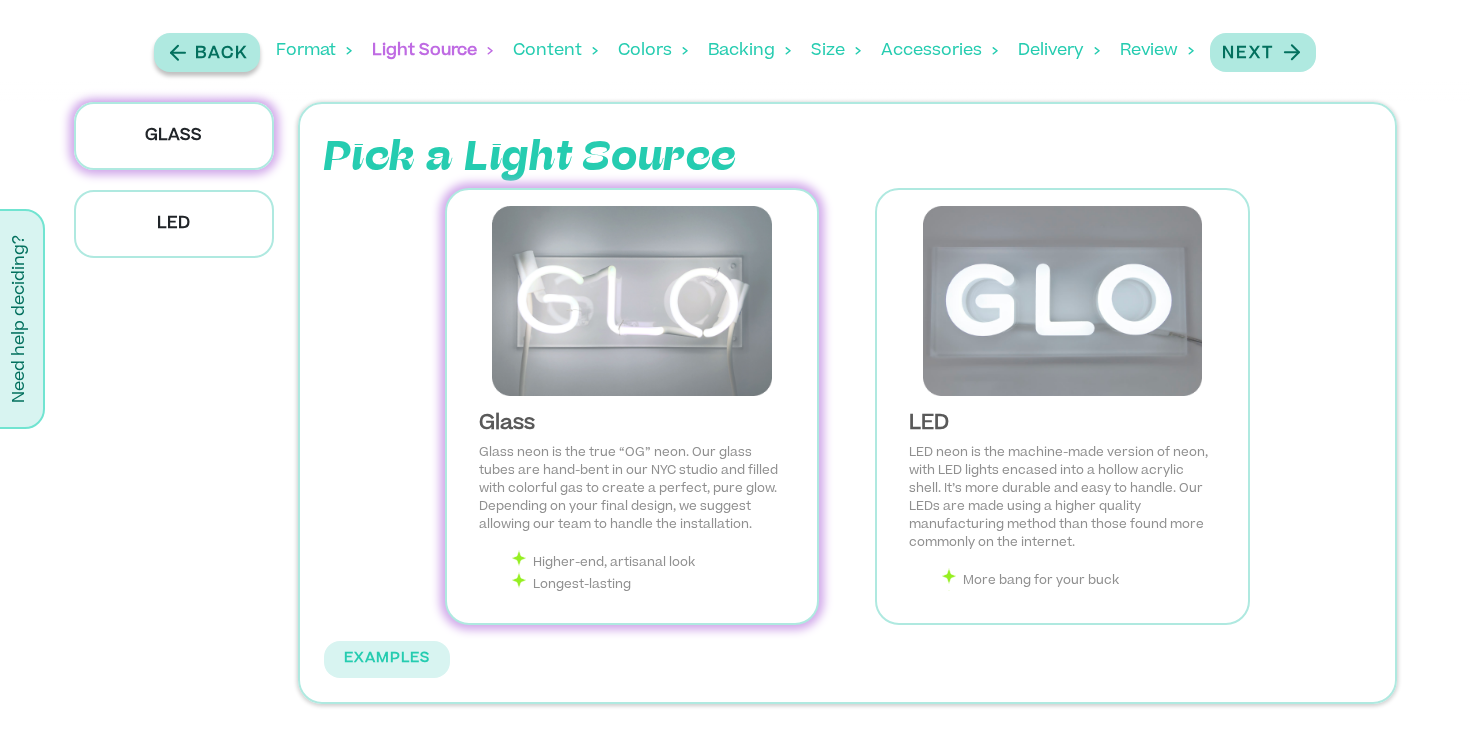 click on "Back" at bounding box center [221, 54] 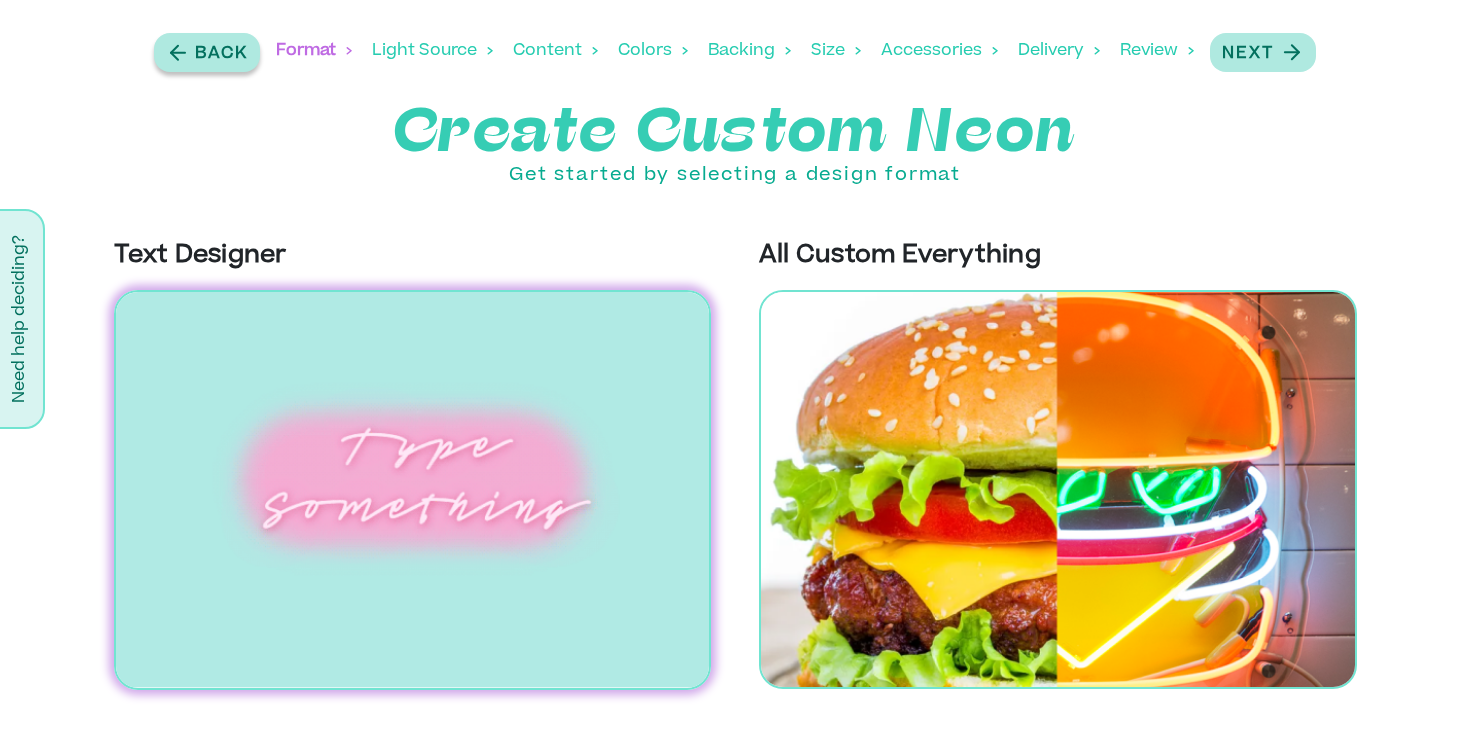 click on "Back" at bounding box center (221, 54) 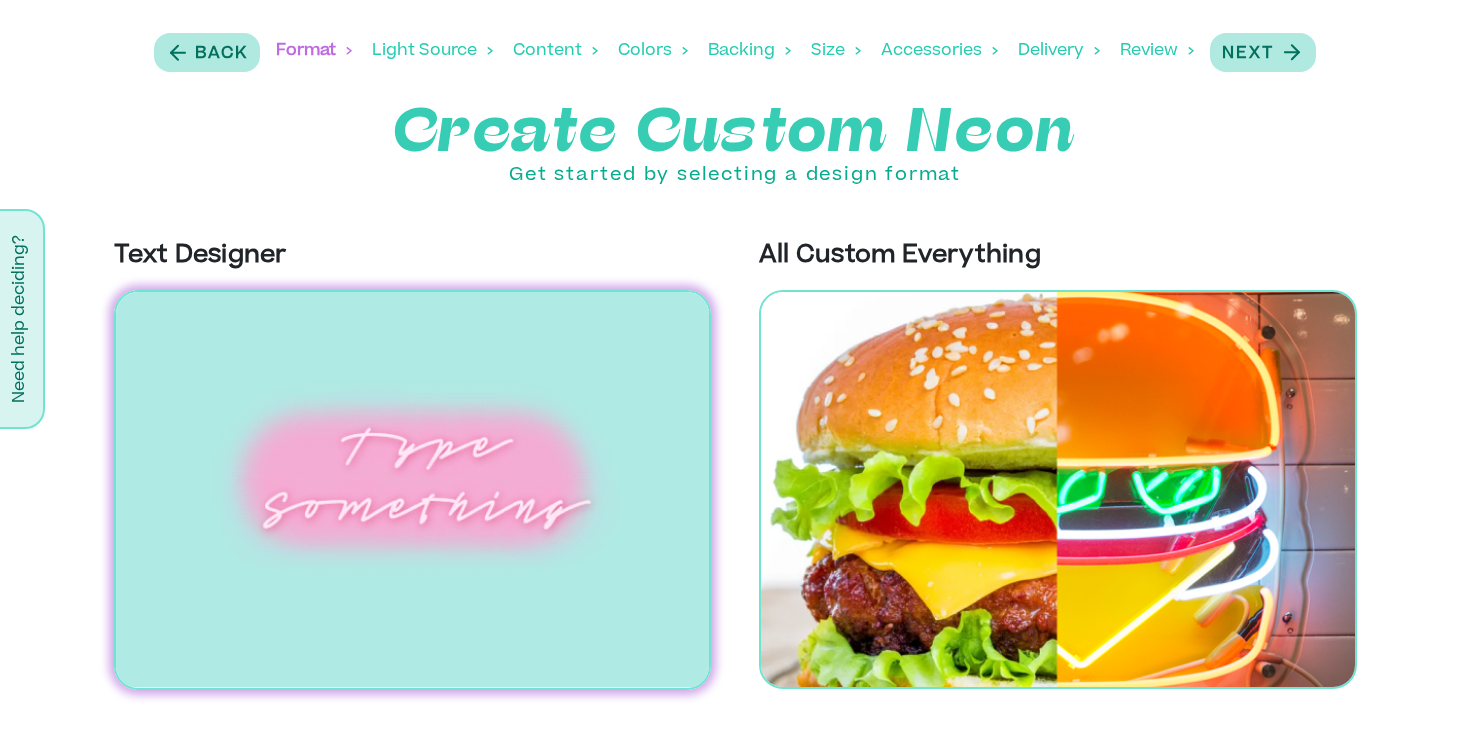 scroll, scrollTop: 0, scrollLeft: 0, axis: both 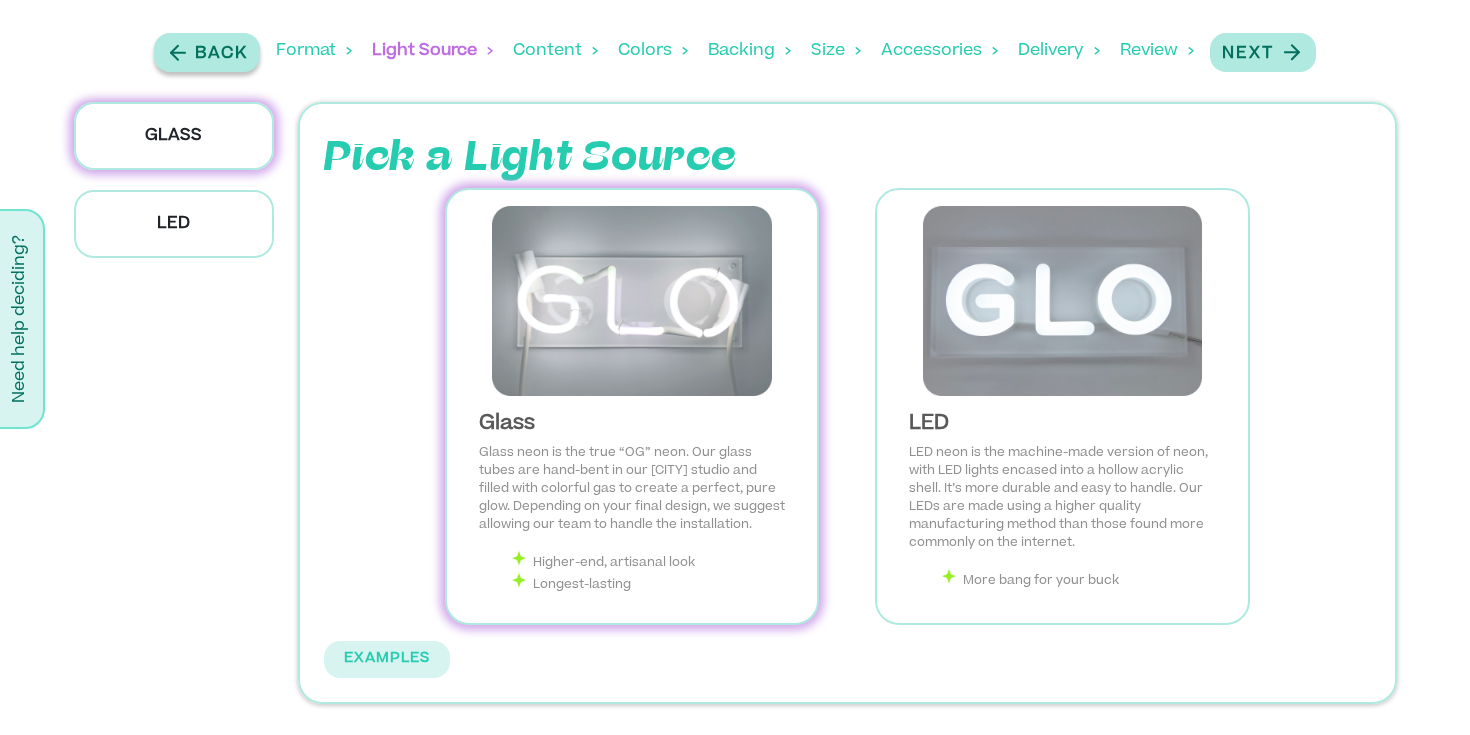 click on "Back" at bounding box center (221, 54) 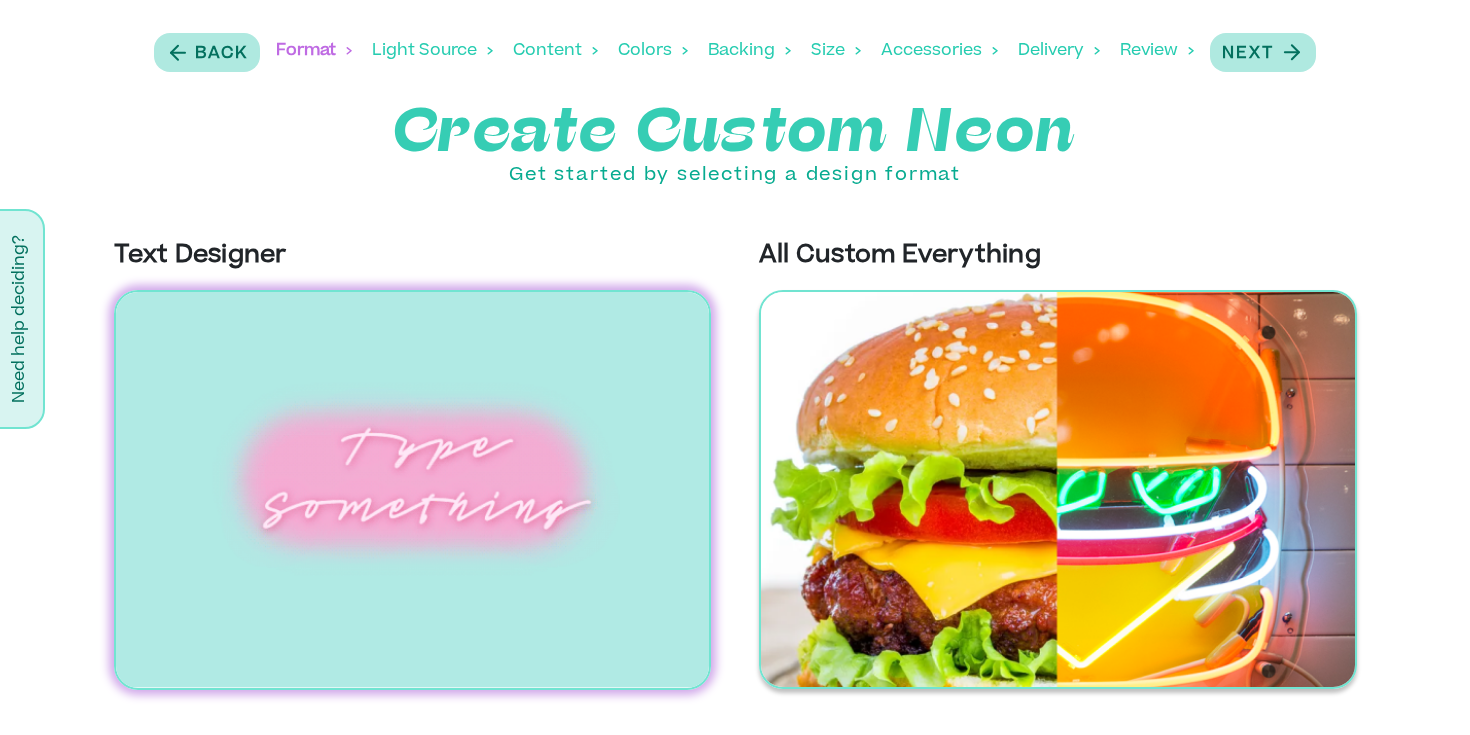 click at bounding box center [1058, 489] 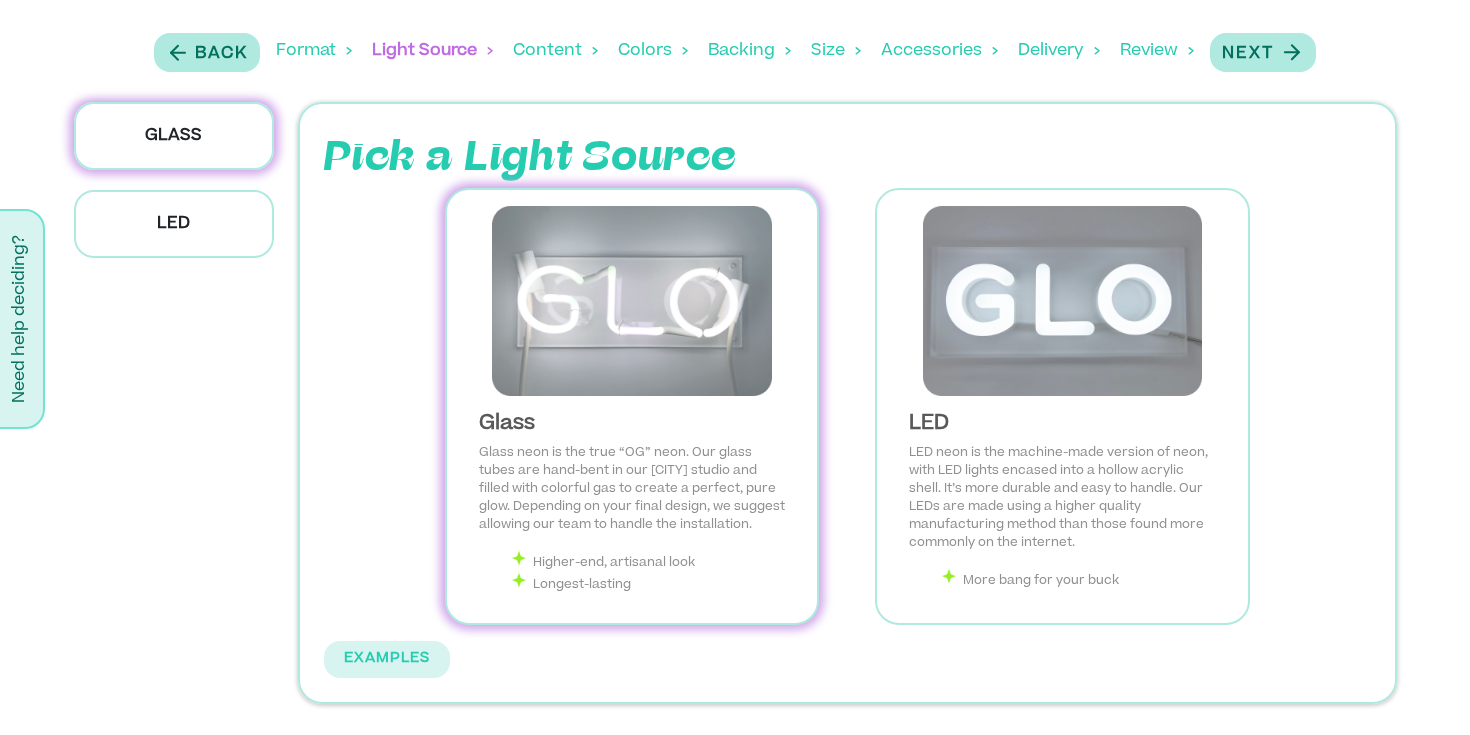 click at bounding box center (632, 301) 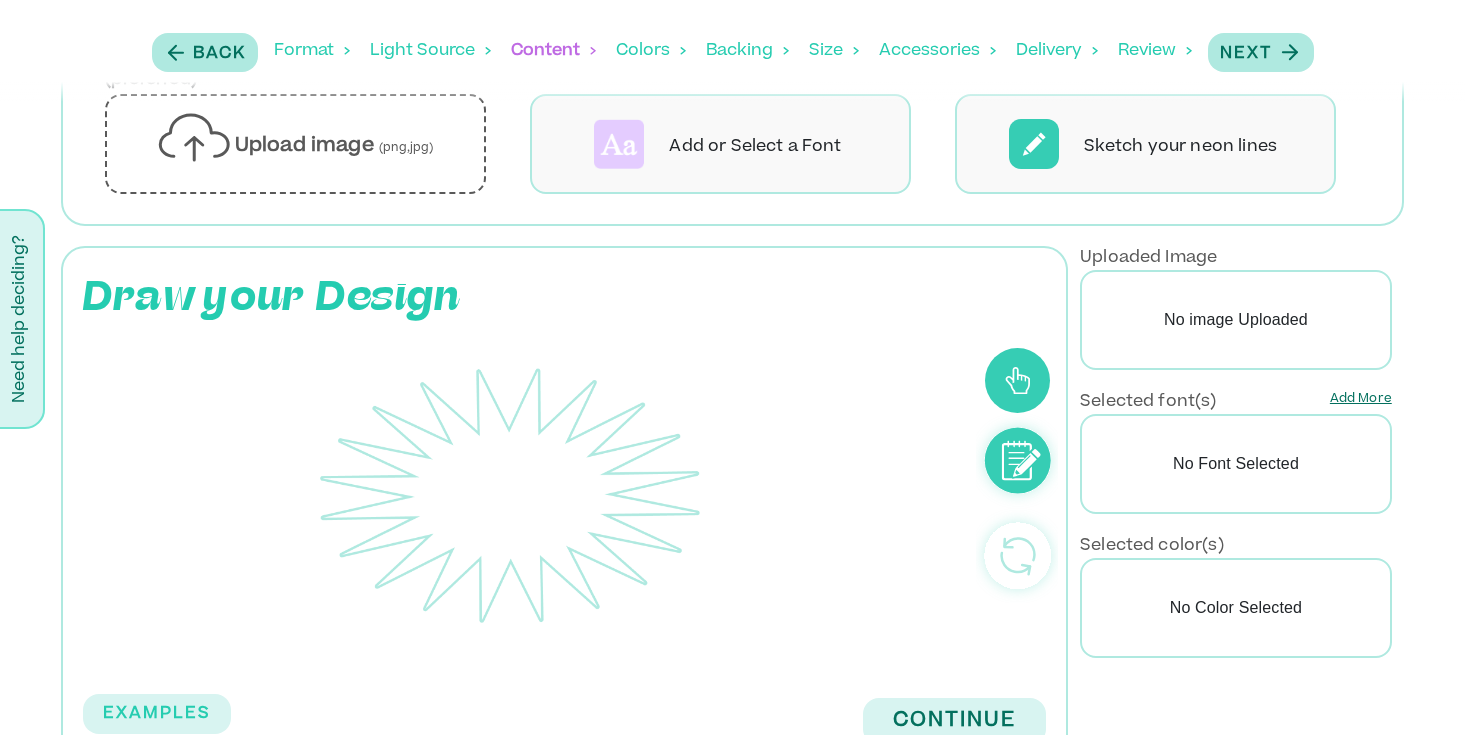 scroll, scrollTop: 293, scrollLeft: 0, axis: vertical 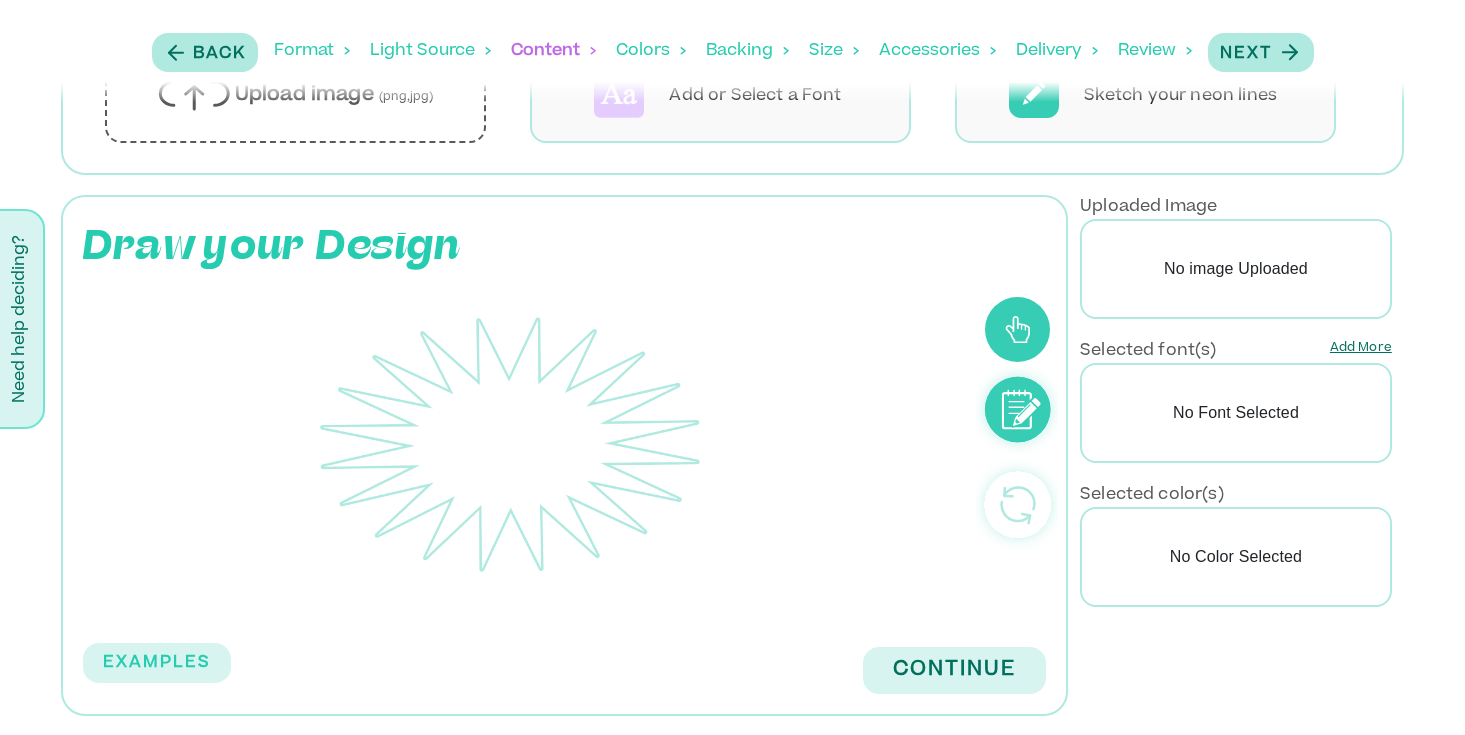 drag, startPoint x: 514, startPoint y: 451, endPoint x: 561, endPoint y: 473, distance: 51.894123 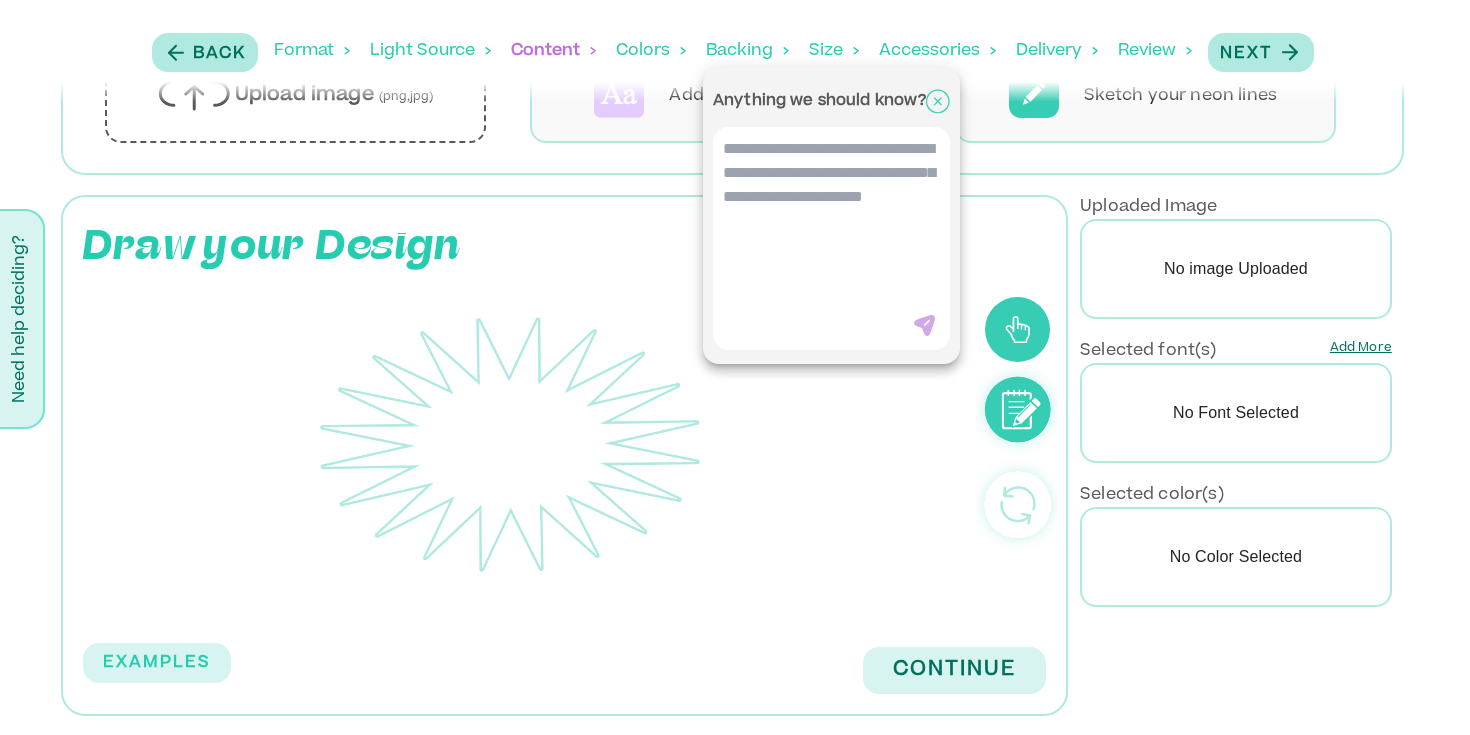 click 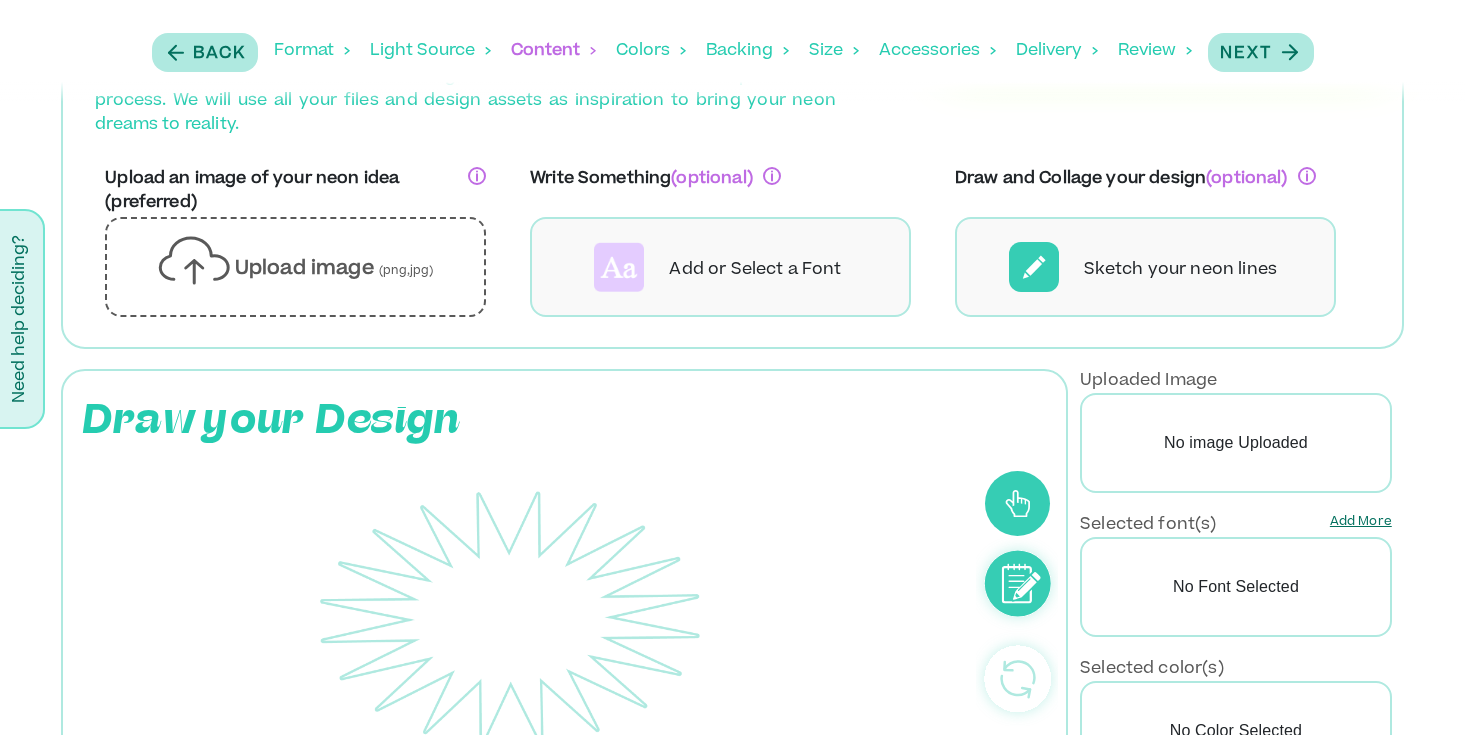 scroll, scrollTop: 66, scrollLeft: 0, axis: vertical 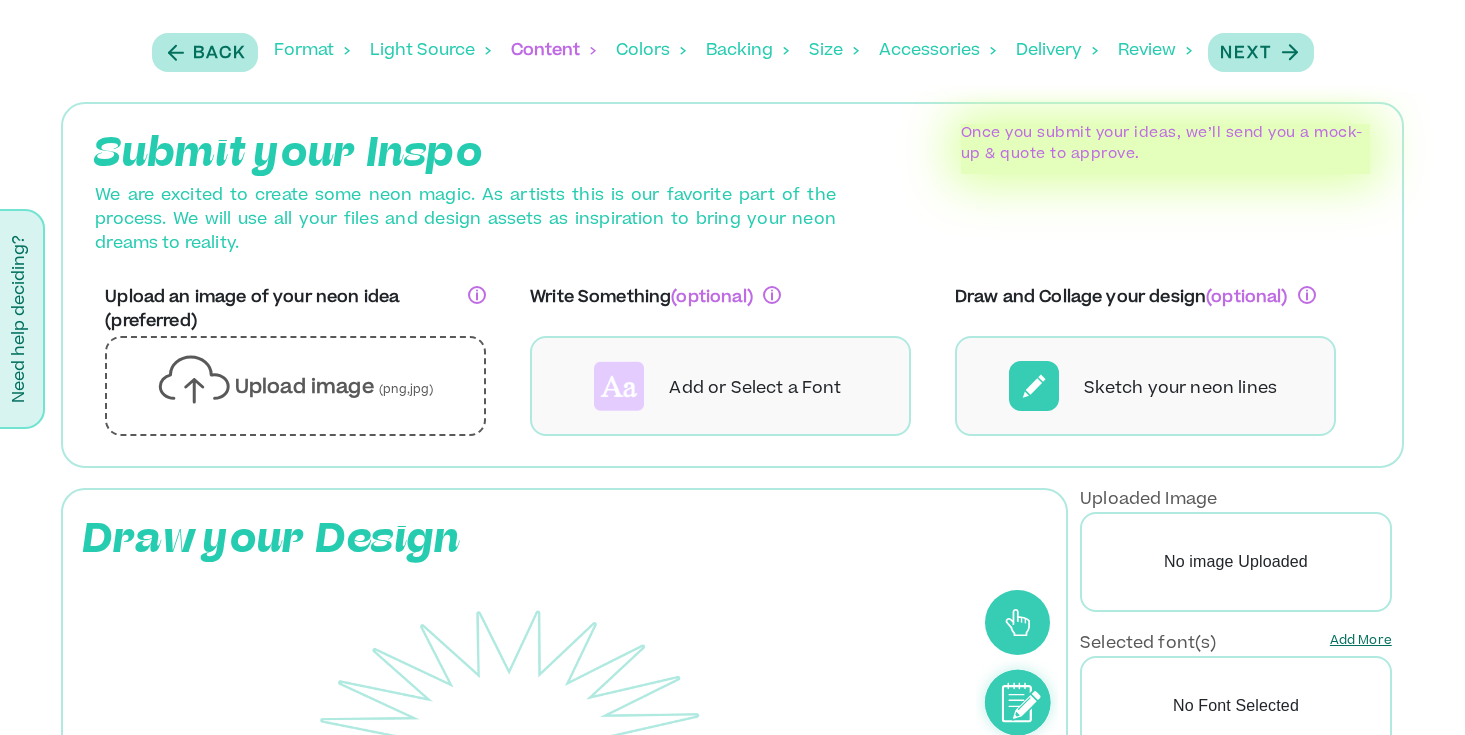 click on "Back Format Light Source Content Colors Backing Size Accessories Delivery Review Next" at bounding box center [733, 51] 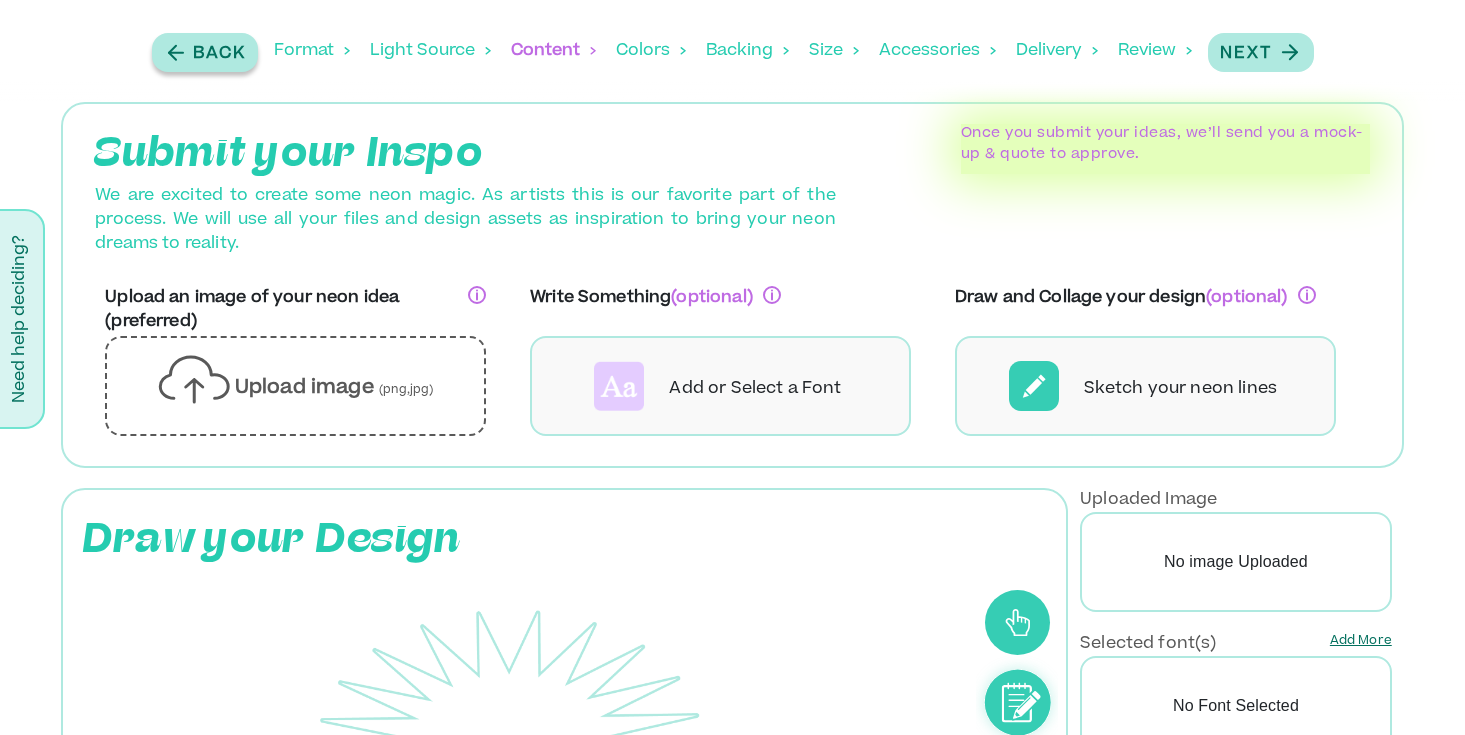 click on "Back" at bounding box center (205, 52) 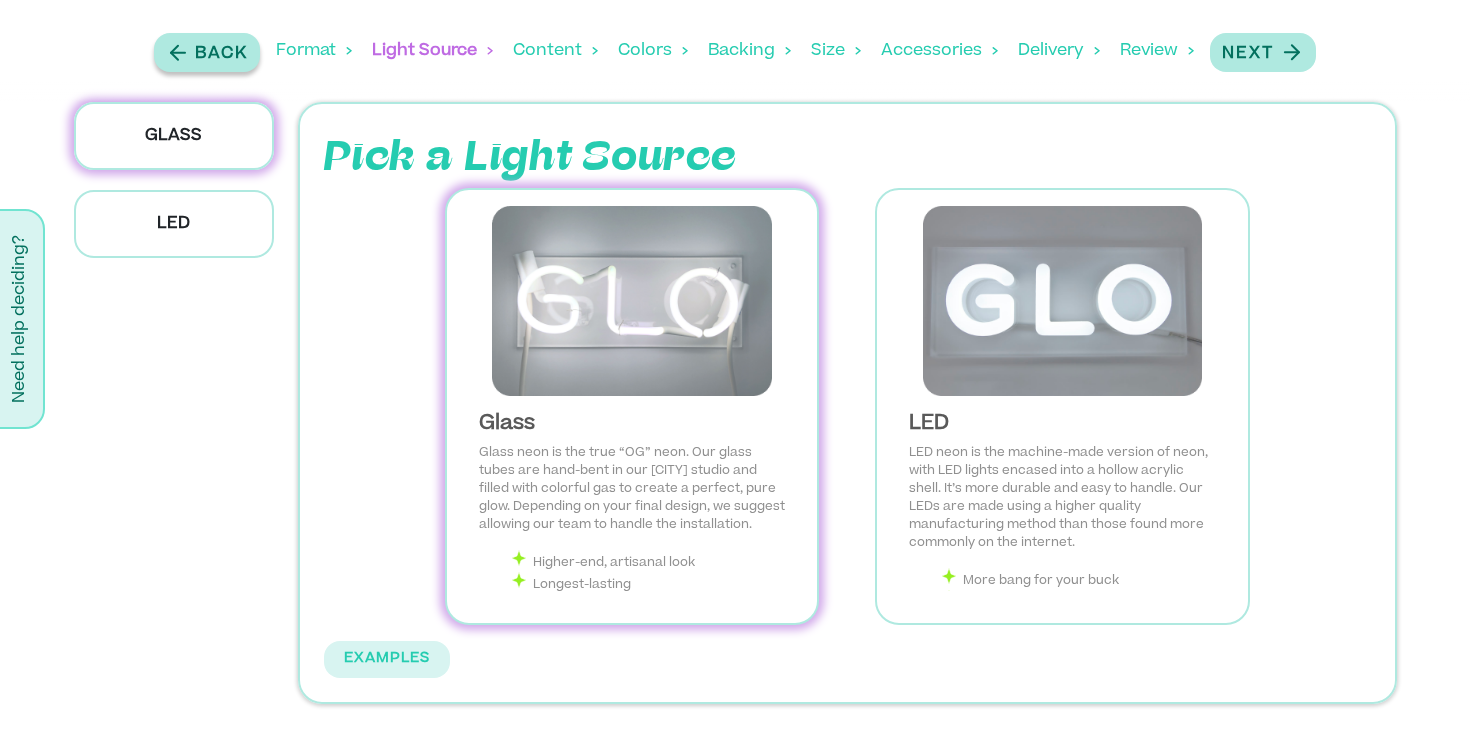 click on "Back" at bounding box center (207, 52) 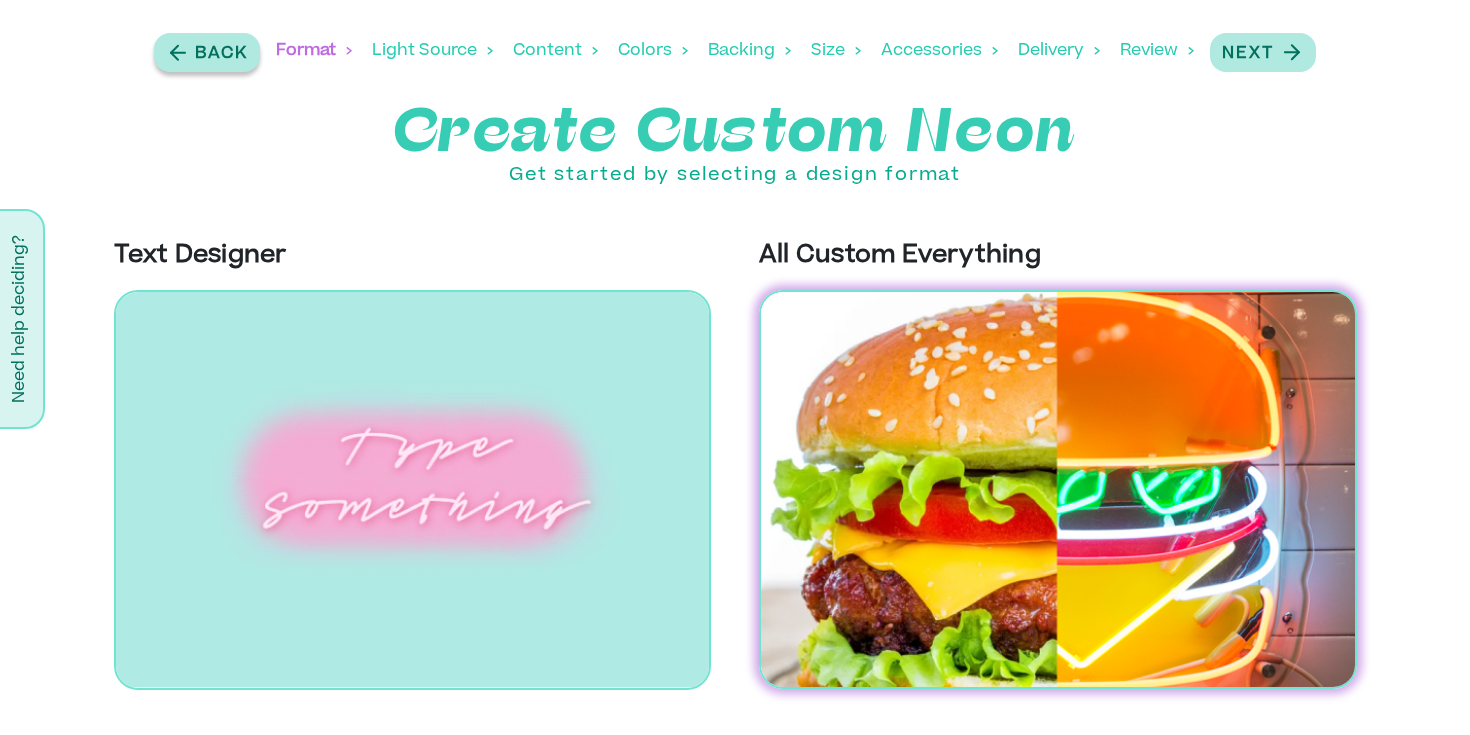 click on "Back" at bounding box center [207, 52] 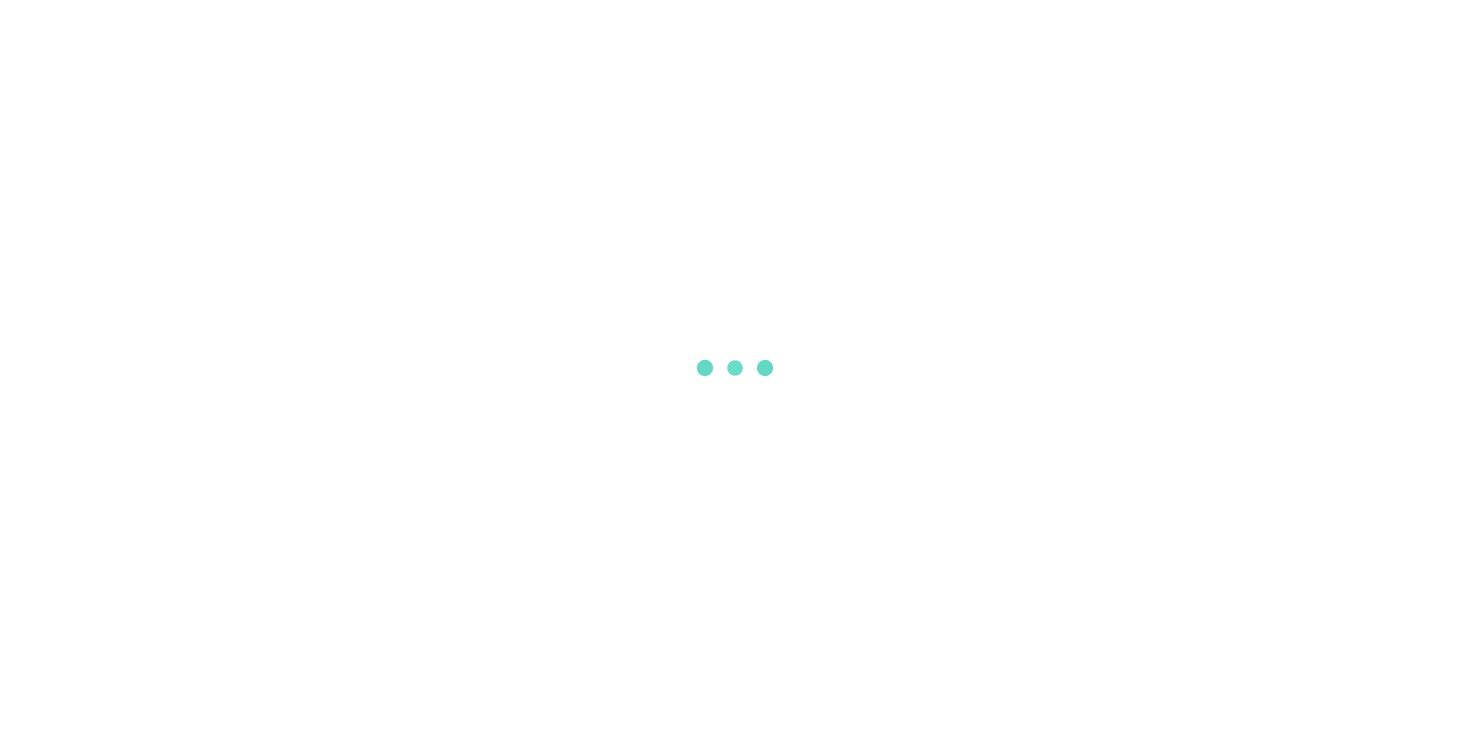 scroll, scrollTop: 0, scrollLeft: 0, axis: both 